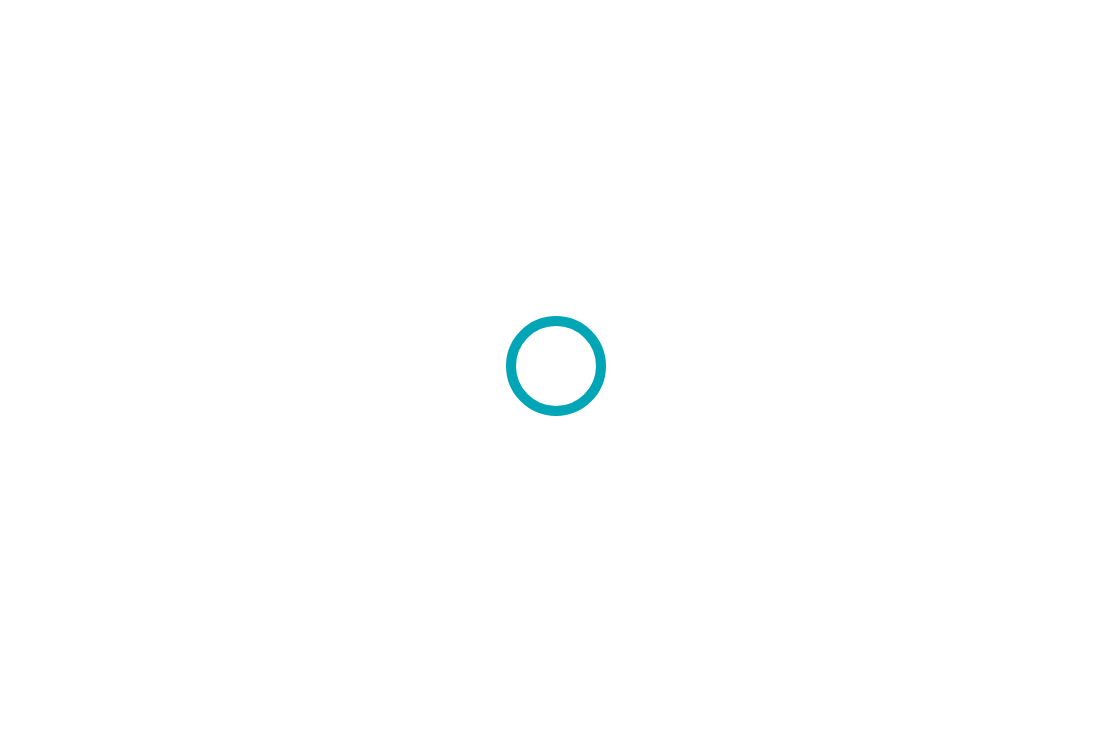 scroll, scrollTop: 0, scrollLeft: 0, axis: both 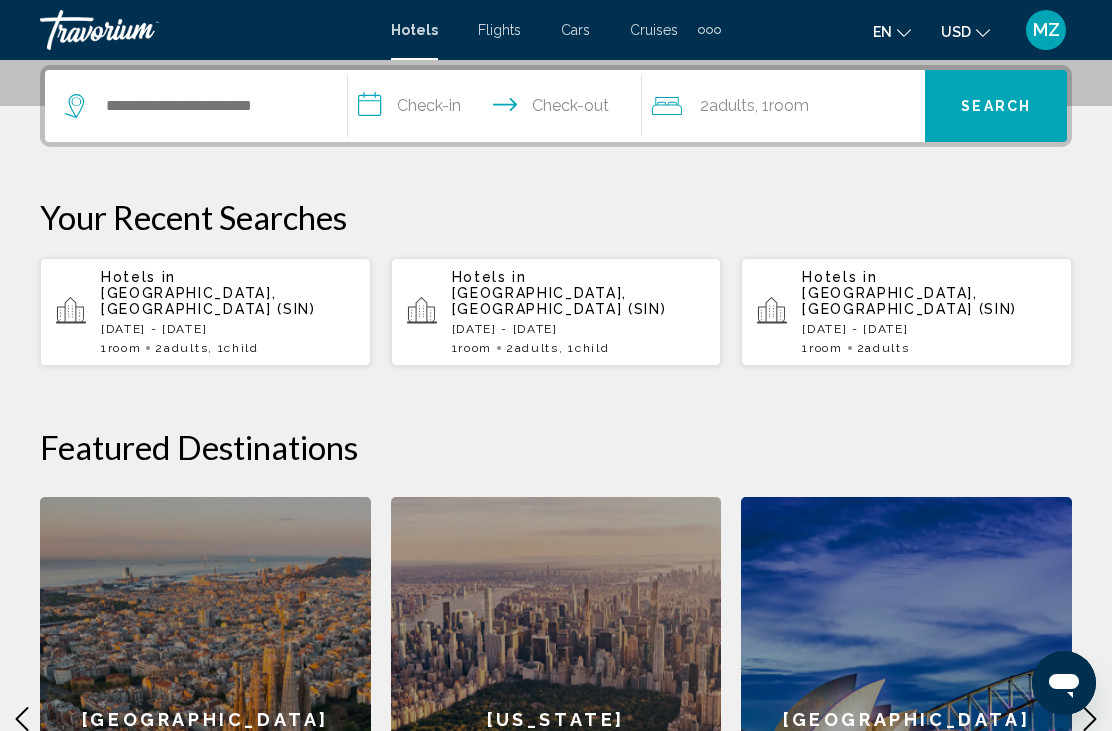 click on "Hotels in    [GEOGRAPHIC_DATA], [GEOGRAPHIC_DATA] (SIN)" at bounding box center (228, 293) 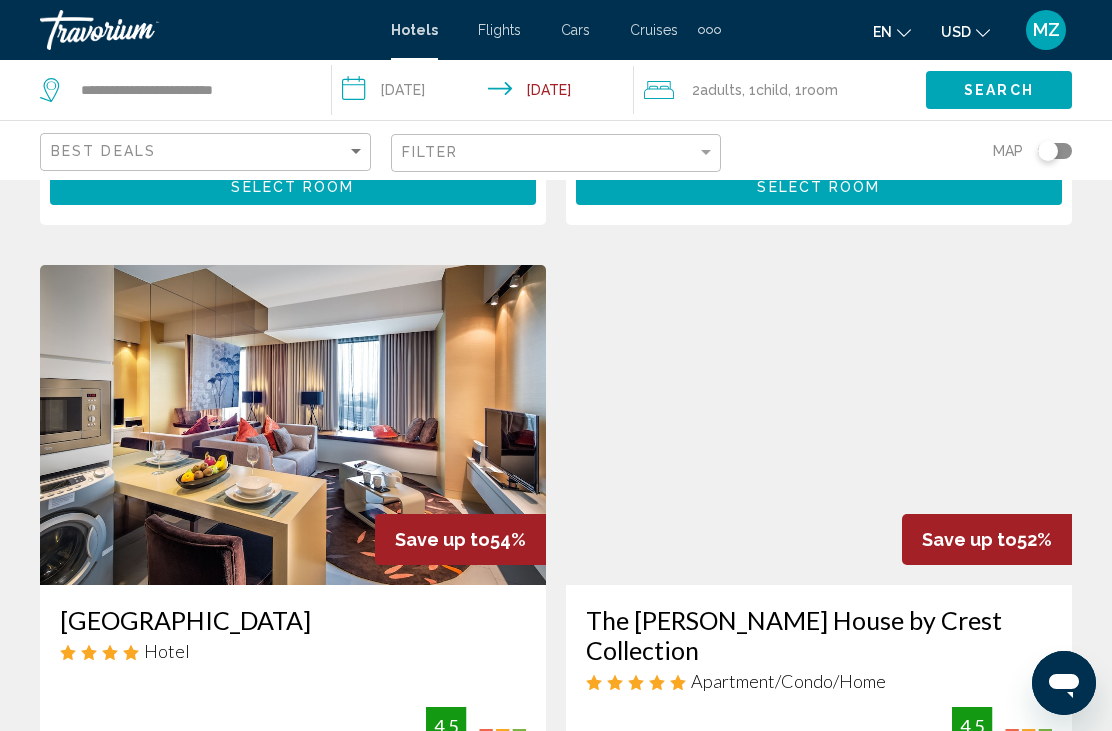 scroll, scrollTop: 3673, scrollLeft: 0, axis: vertical 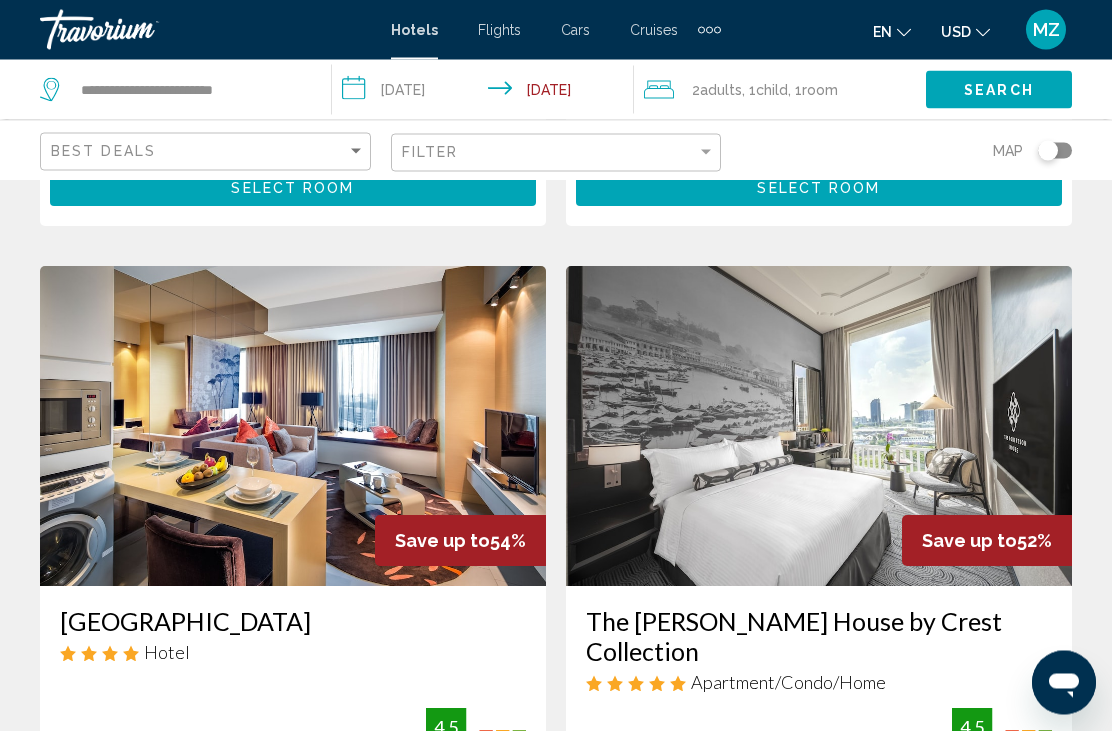 click at bounding box center [819, 427] 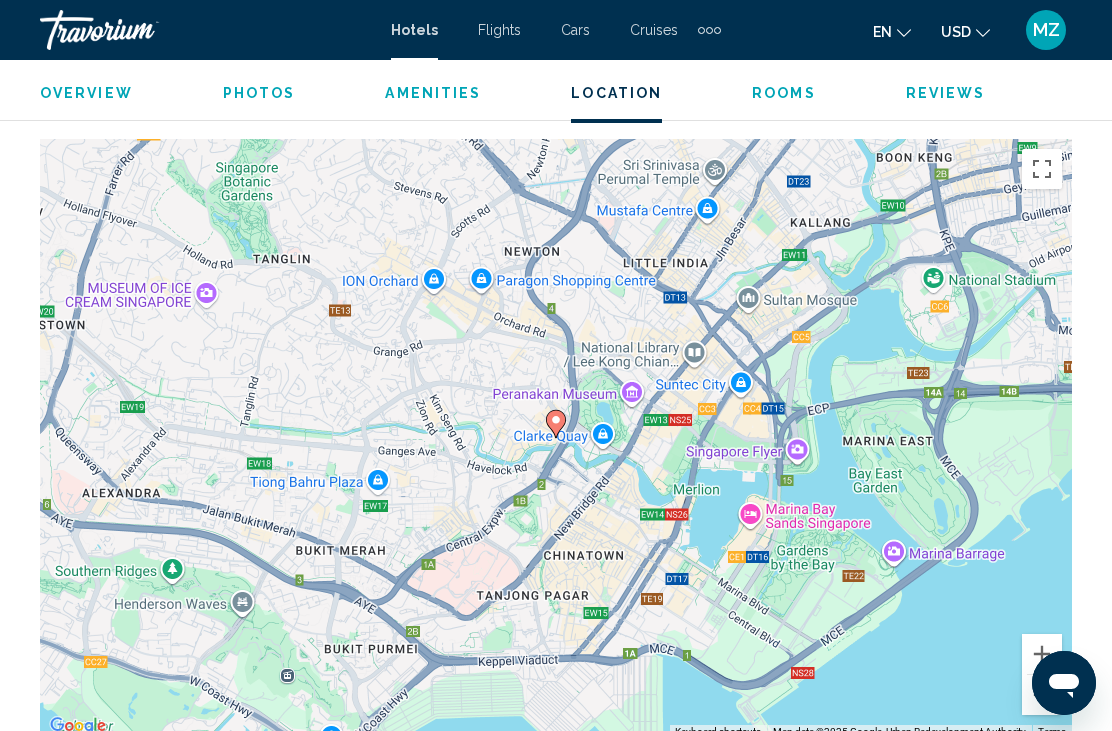 scroll, scrollTop: 2224, scrollLeft: 0, axis: vertical 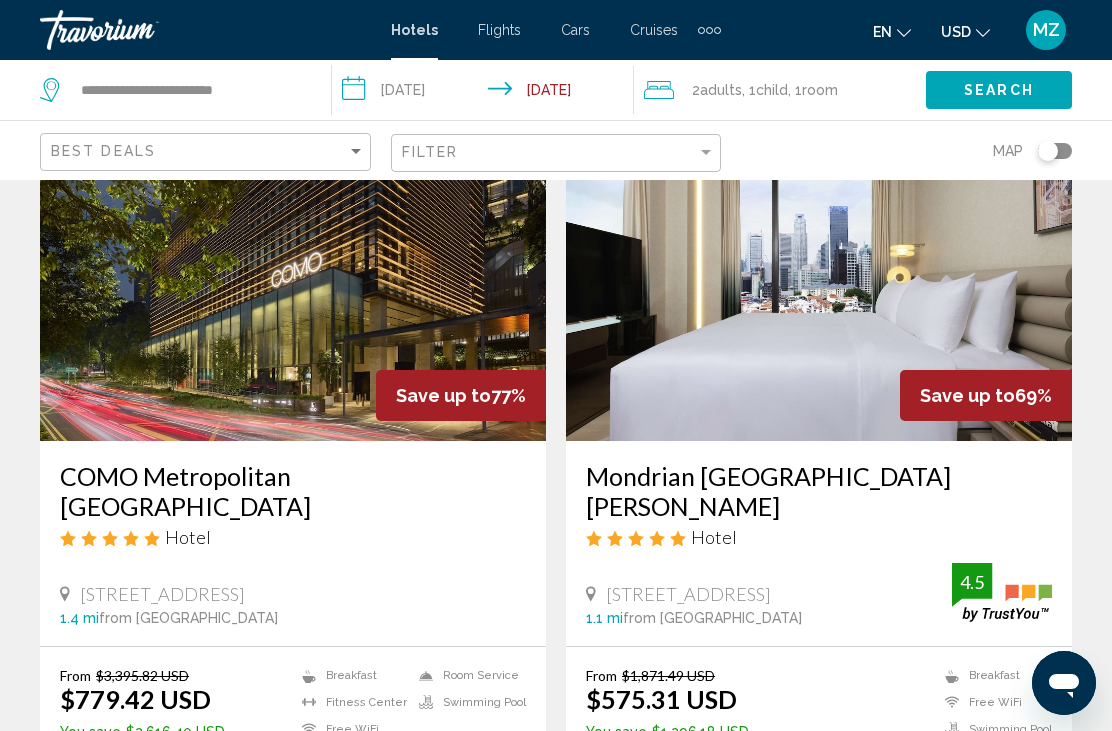 click at bounding box center (293, 281) 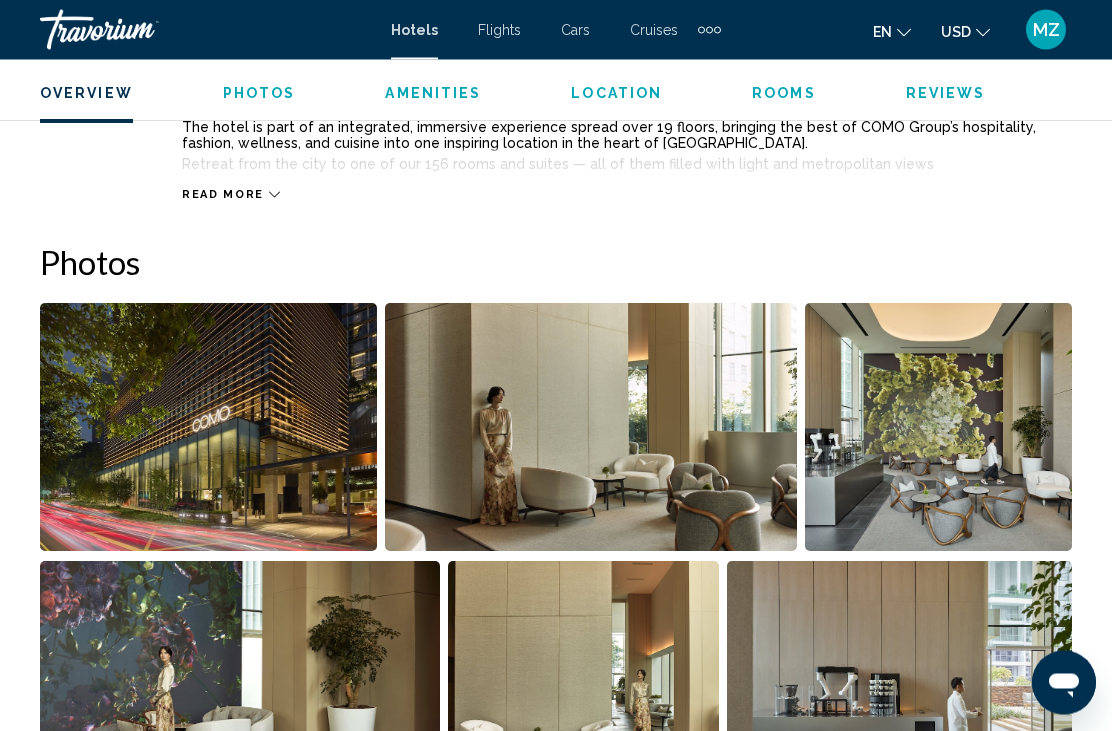 scroll, scrollTop: 1176, scrollLeft: 0, axis: vertical 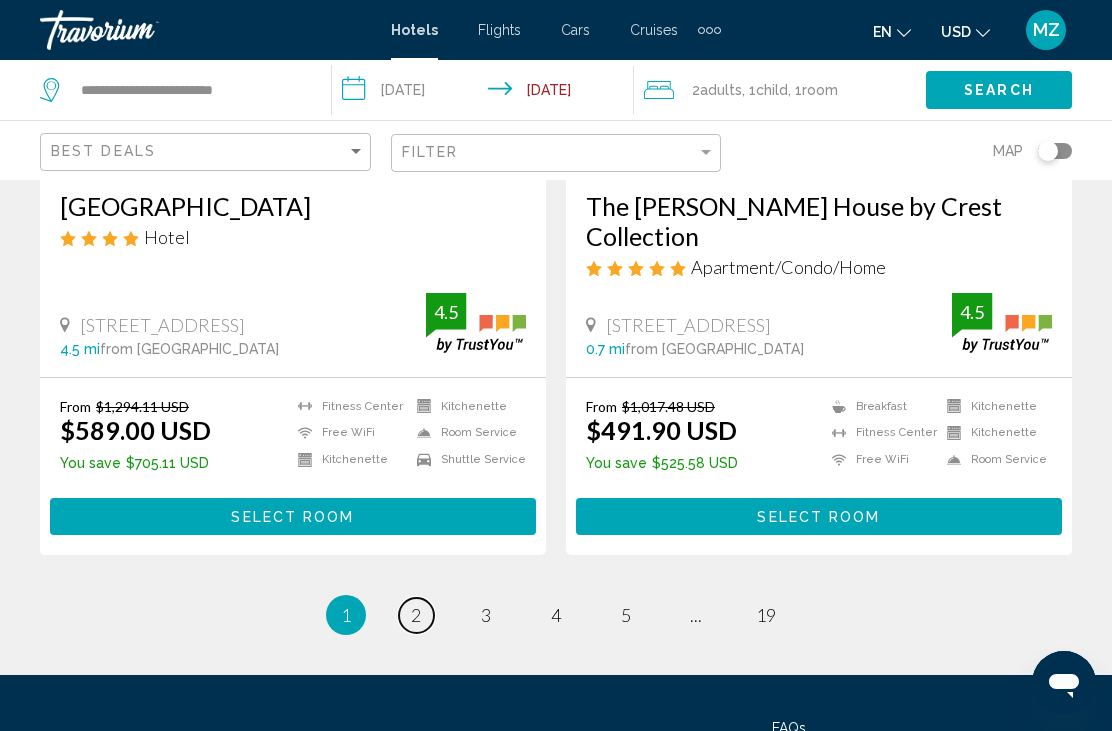 click on "2" at bounding box center [416, 615] 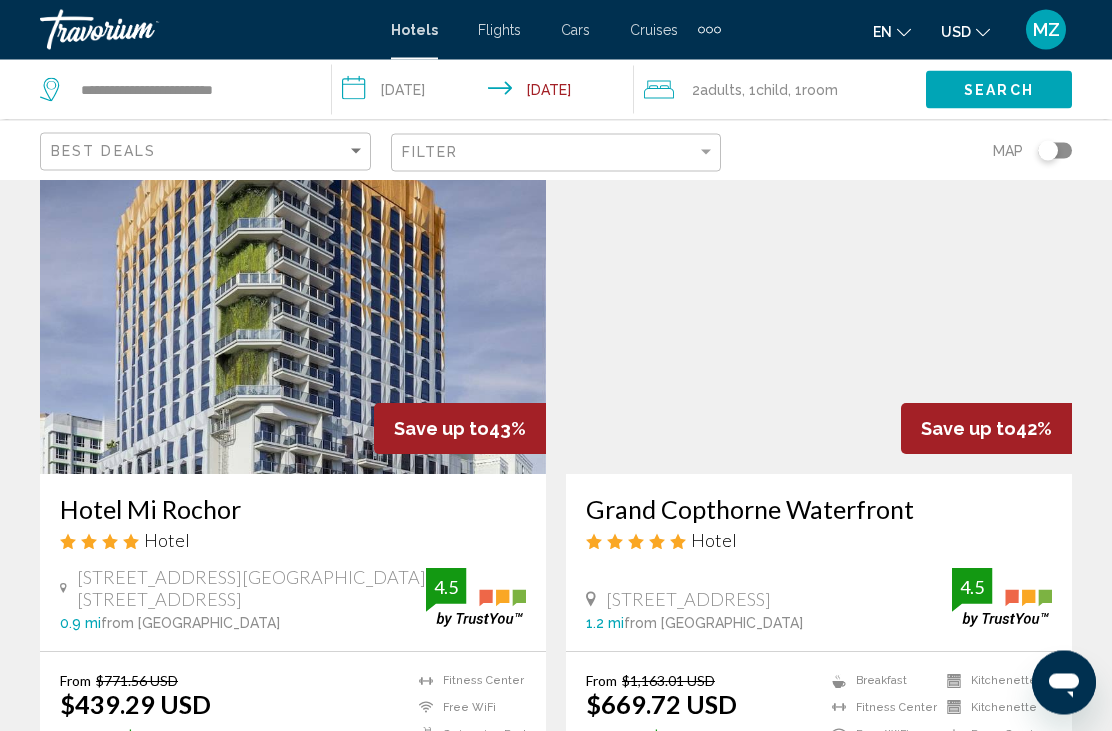 scroll, scrollTop: 2357, scrollLeft: 0, axis: vertical 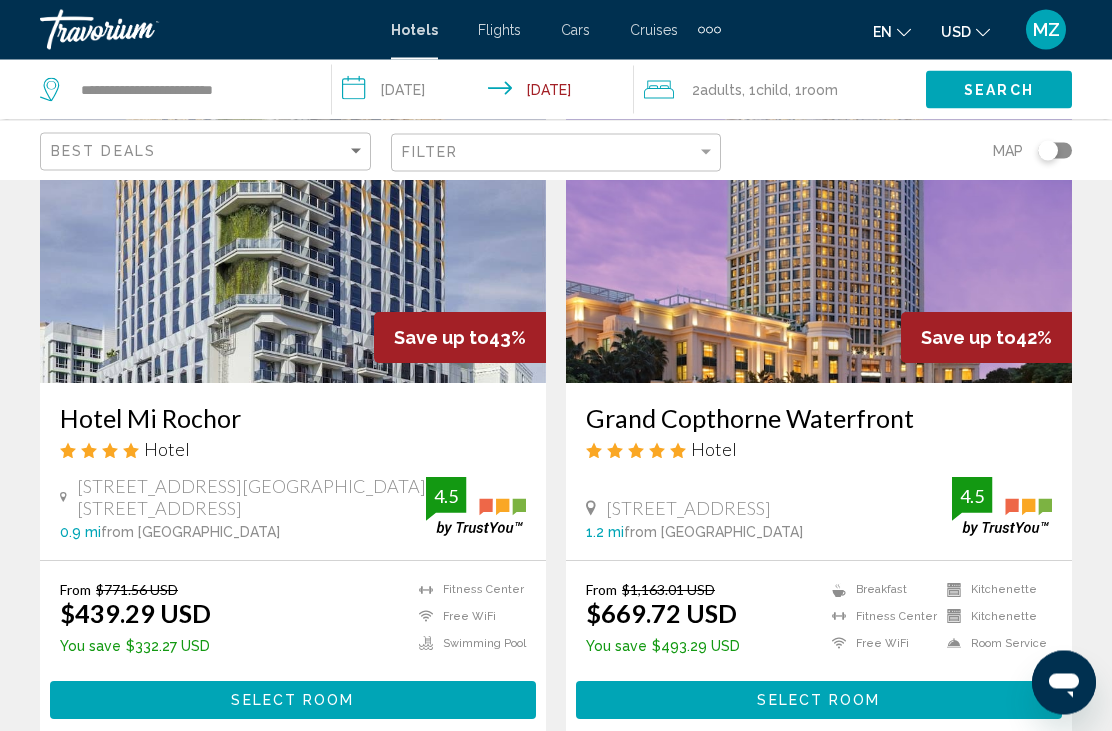 click at bounding box center [819, 224] 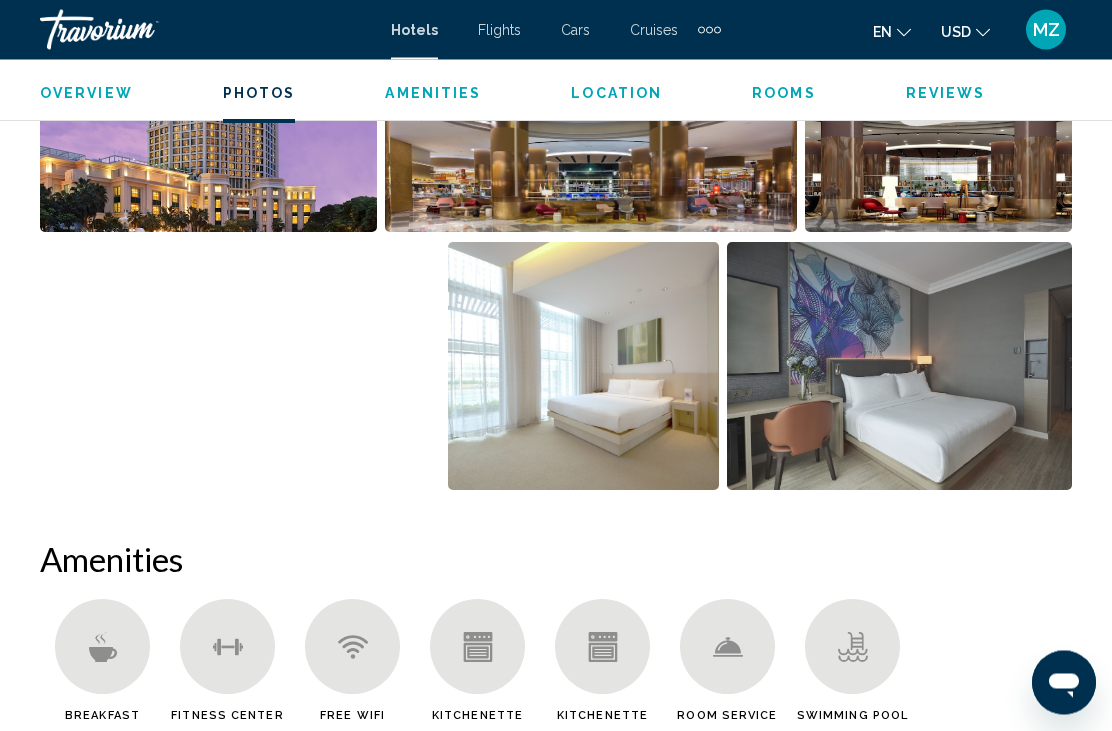 scroll, scrollTop: 1447, scrollLeft: 0, axis: vertical 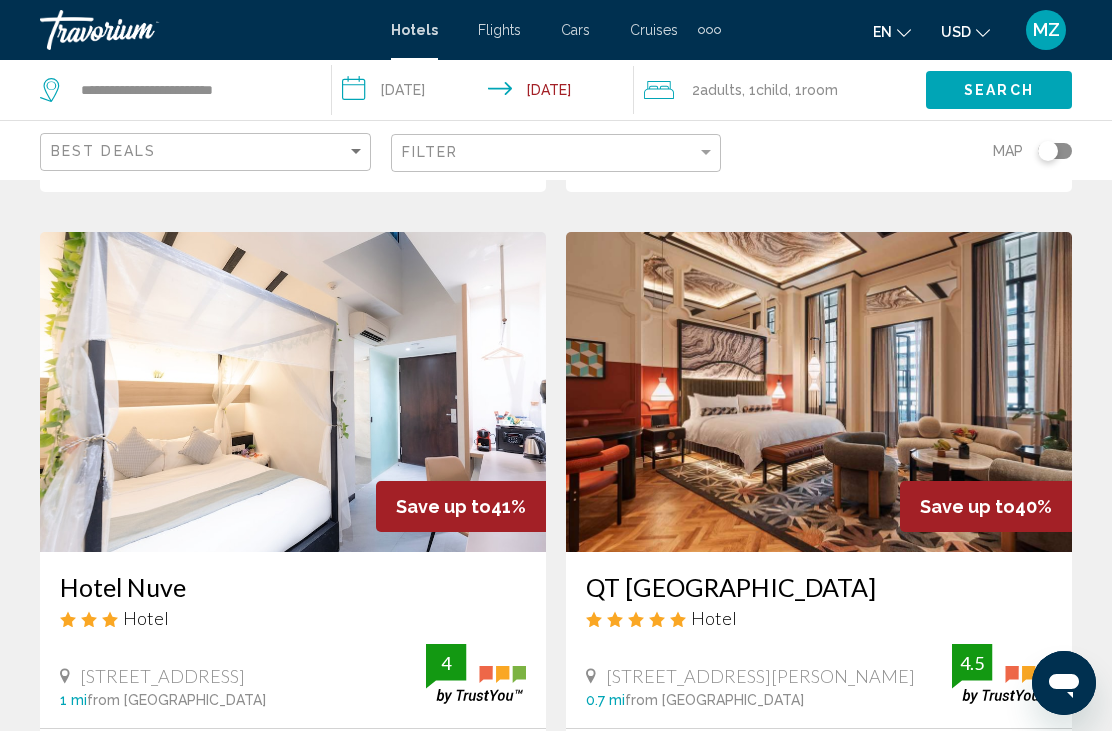 click at bounding box center [819, 392] 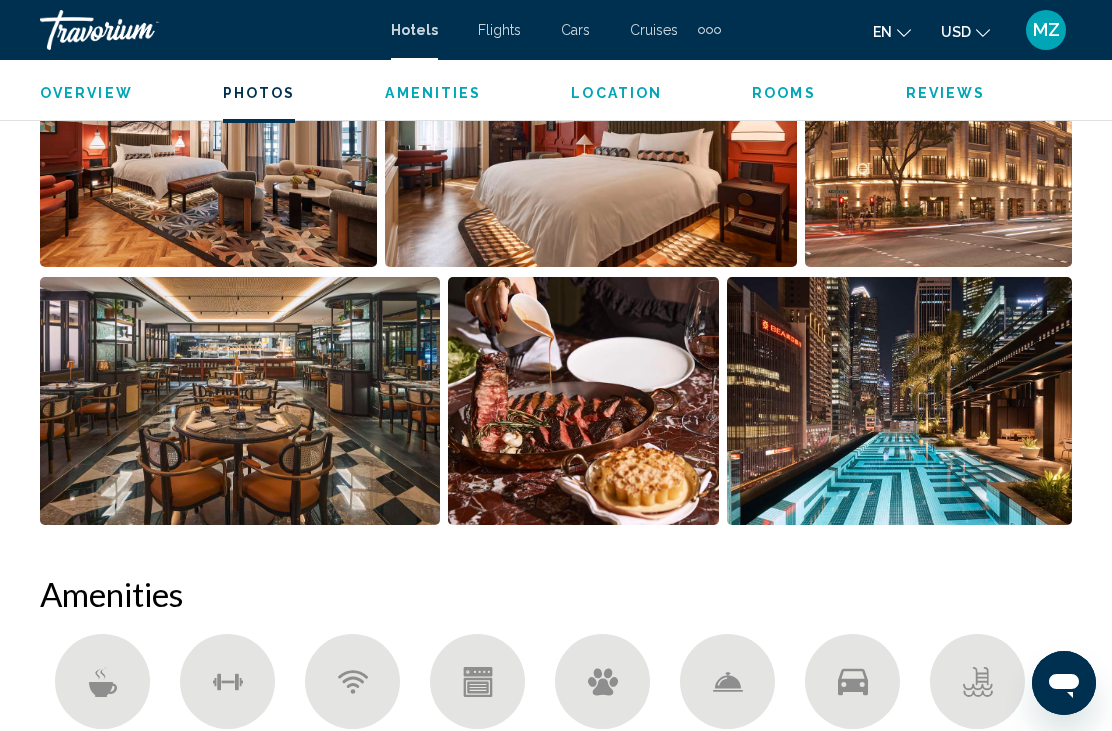 scroll, scrollTop: 1492, scrollLeft: 0, axis: vertical 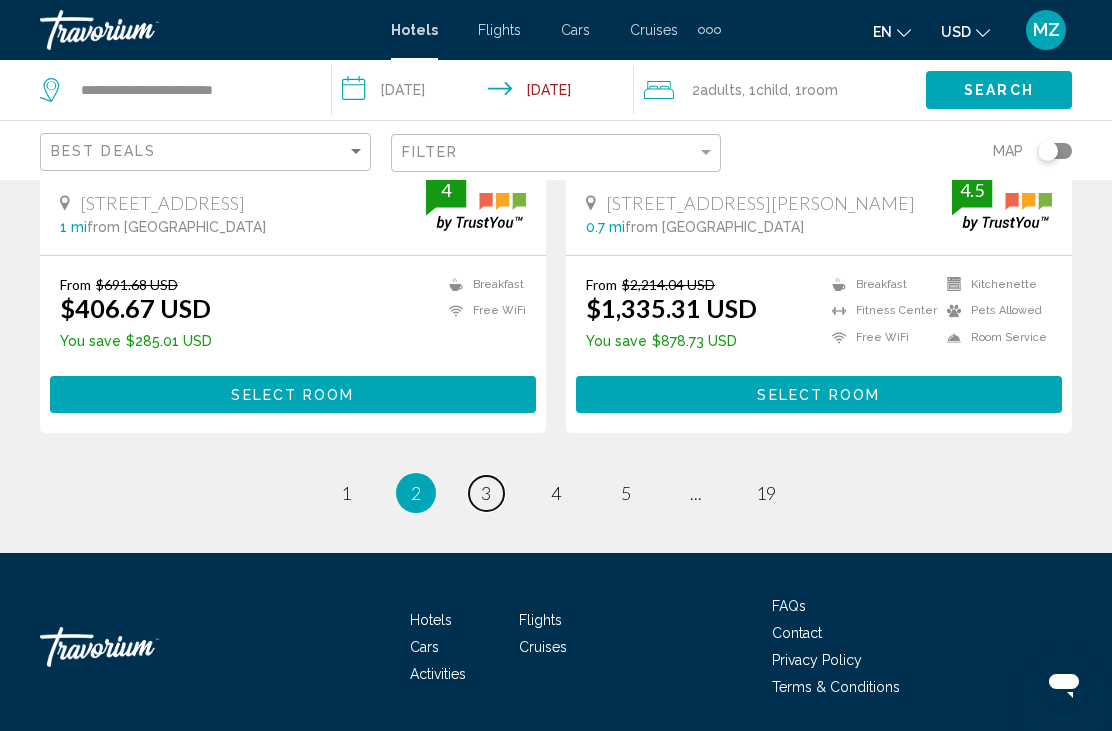 click on "3" at bounding box center [486, 493] 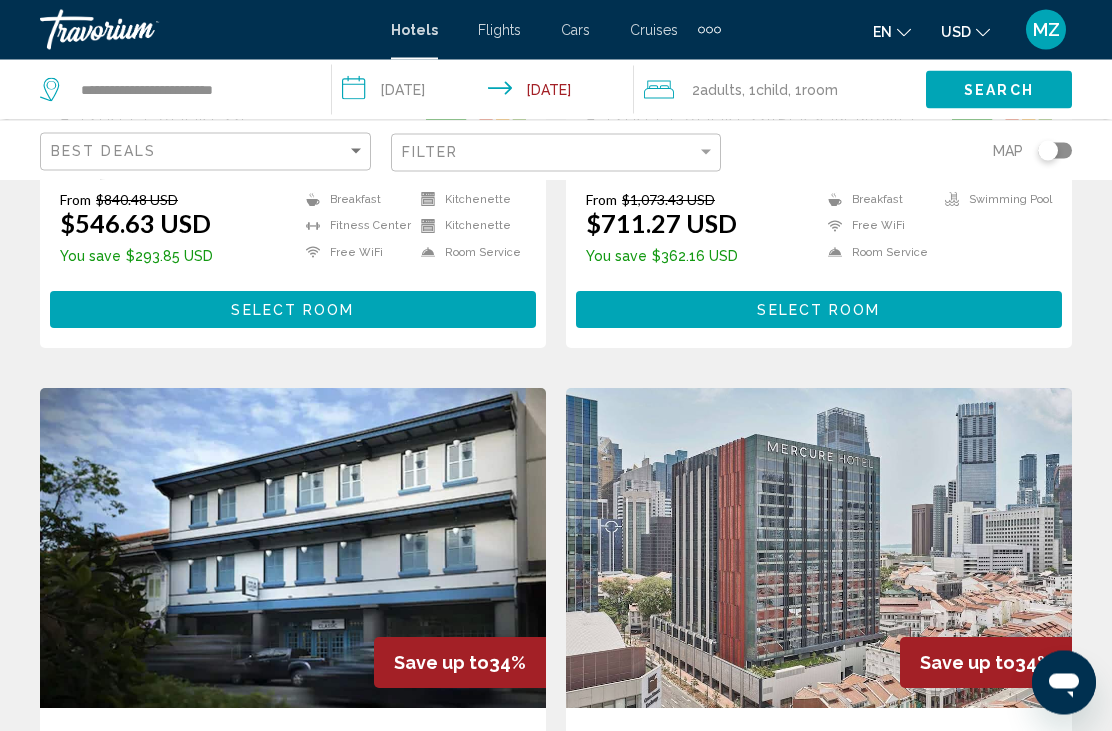 scroll, scrollTop: 1292, scrollLeft: 0, axis: vertical 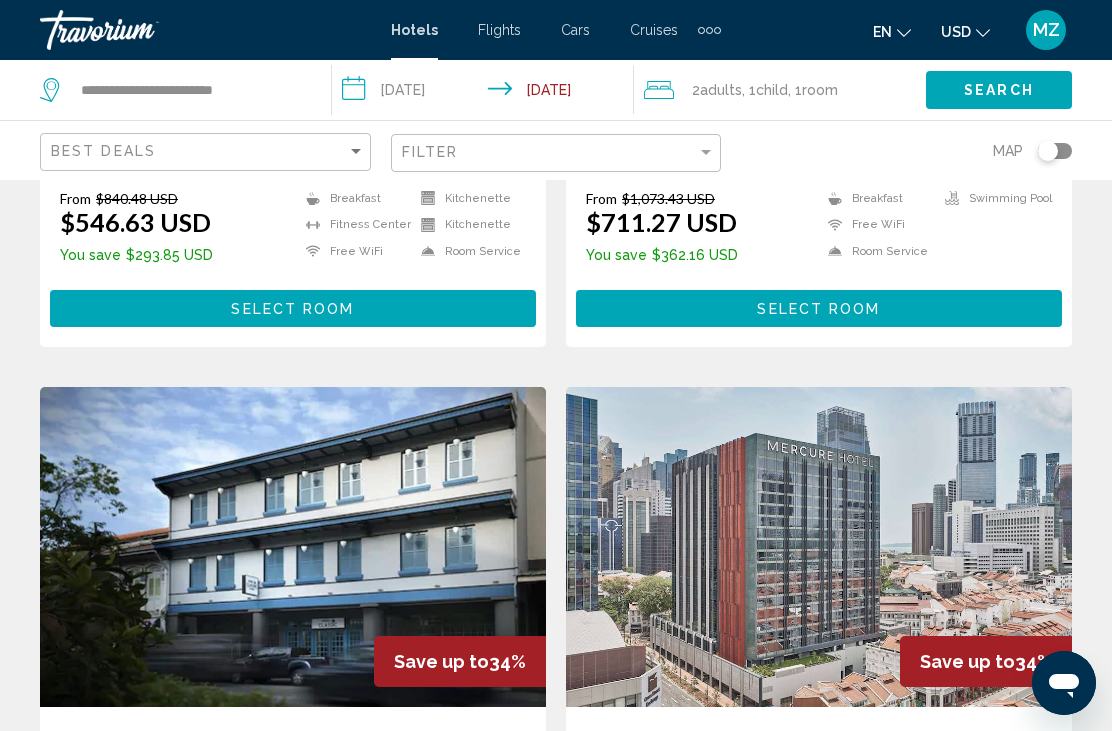 click on "Save up to  34%   Mercure ICON [GEOGRAPHIC_DATA]
Hotel
[STREET_ADDRESS] 0.6 mi  from [GEOGRAPHIC_DATA] from hotel 4 From $743.62 USD $492.14 USD  You save  $251.48 USD
Breakfast
[GEOGRAPHIC_DATA]
Free WiFi
Room Service
Swimming Pool  4 Select Room" at bounding box center [819, 724] 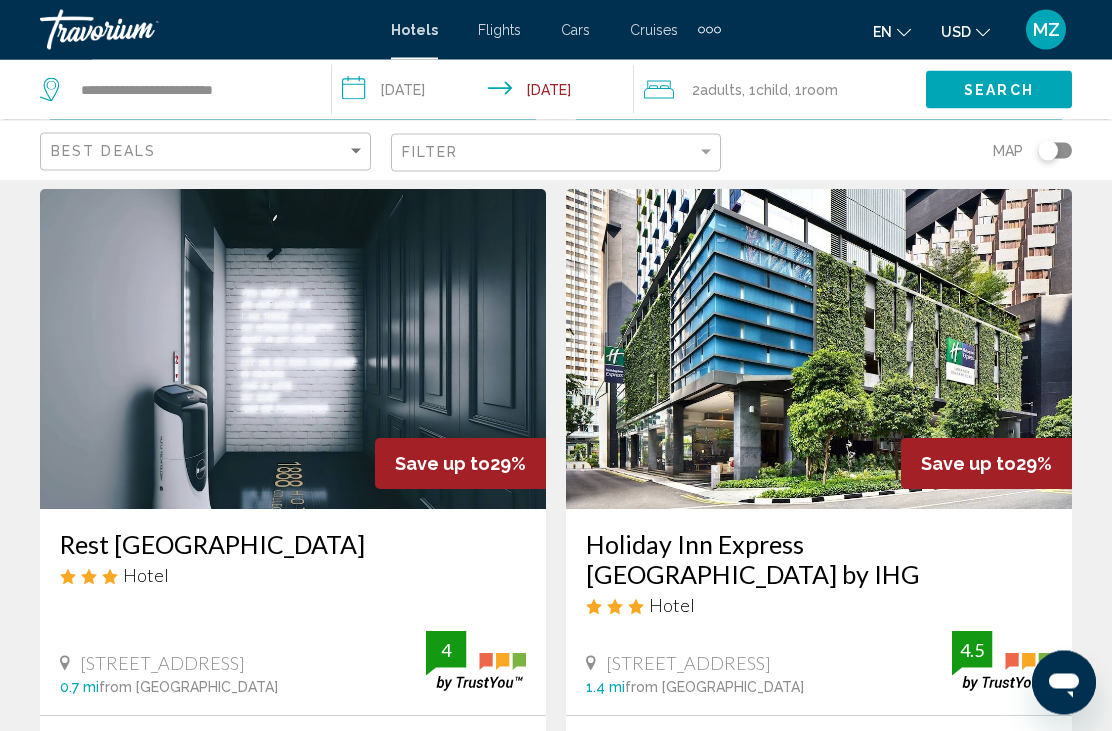 scroll, scrollTop: 3667, scrollLeft: 0, axis: vertical 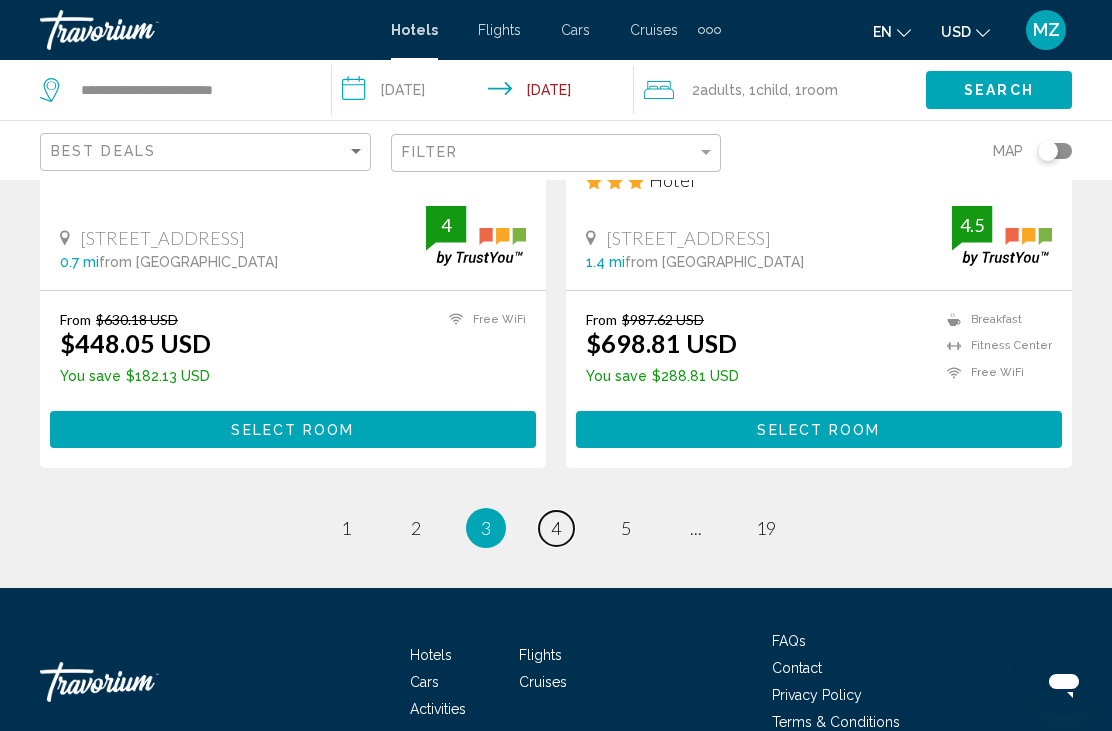 click on "page  4" at bounding box center [556, 528] 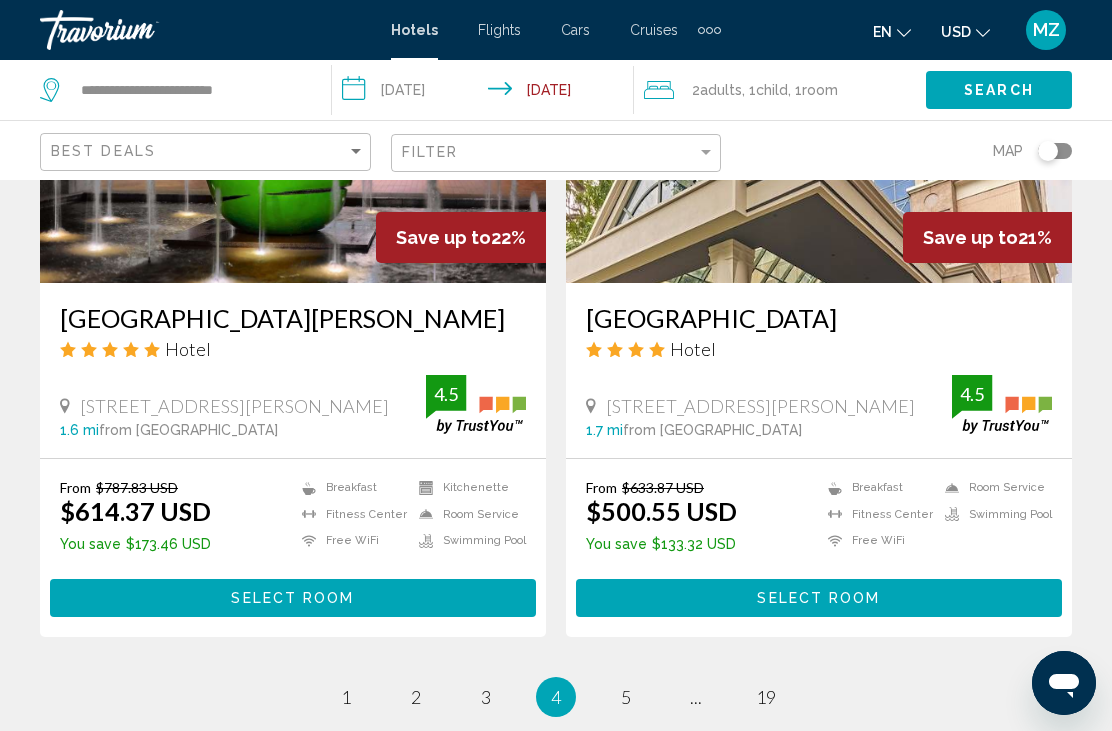 scroll, scrollTop: 3903, scrollLeft: 0, axis: vertical 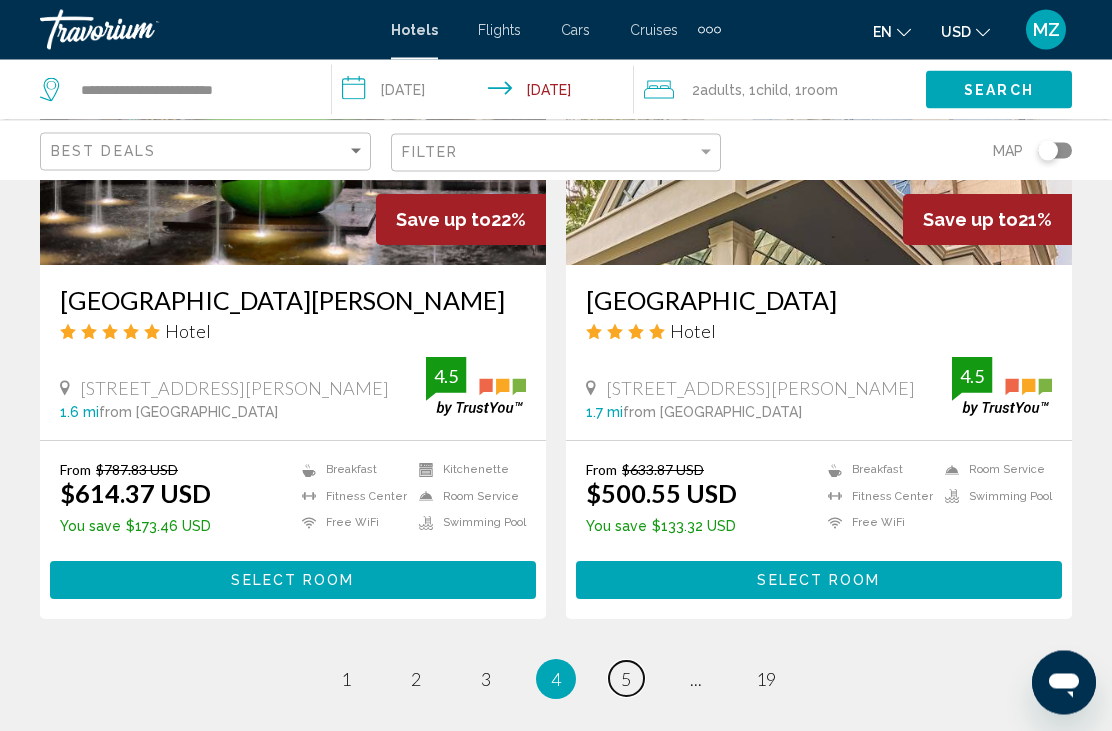 click on "page  5" at bounding box center (626, 679) 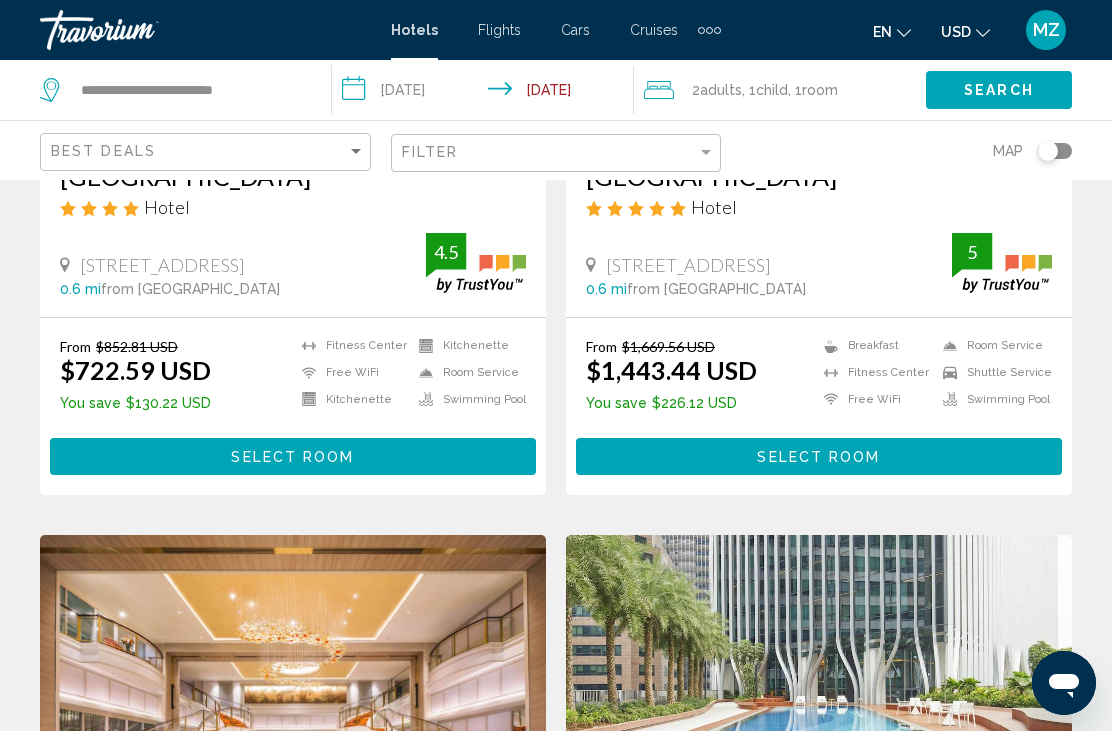 scroll, scrollTop: 3463, scrollLeft: 0, axis: vertical 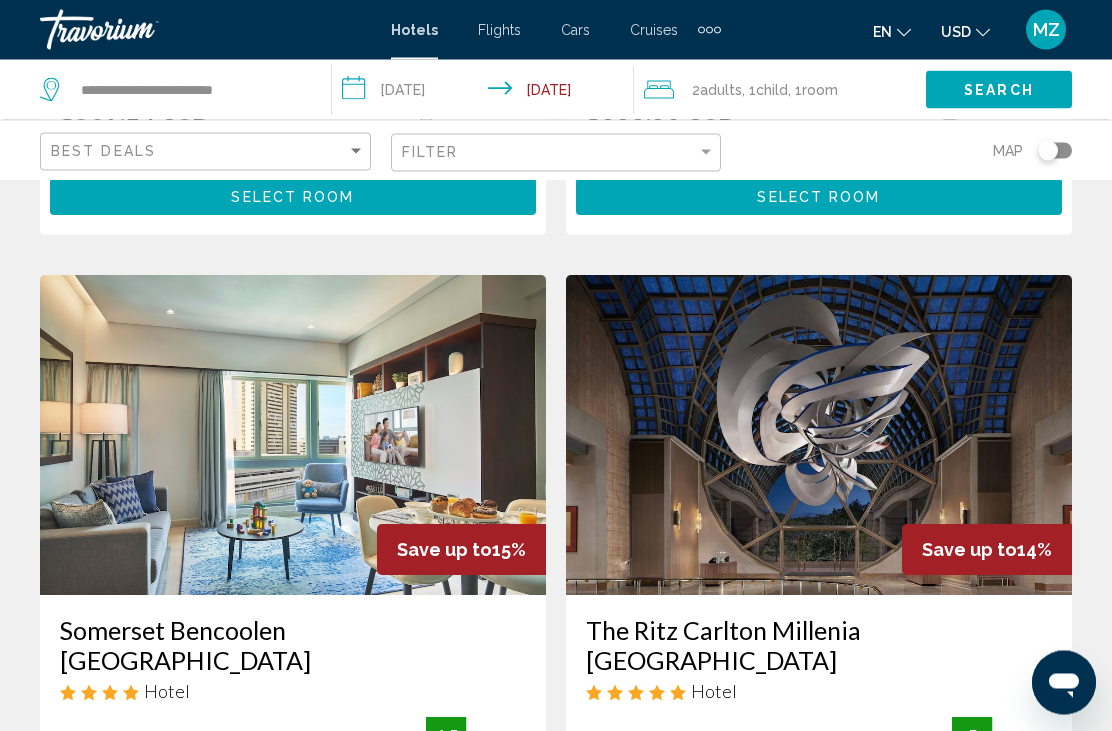 click at bounding box center (819, 436) 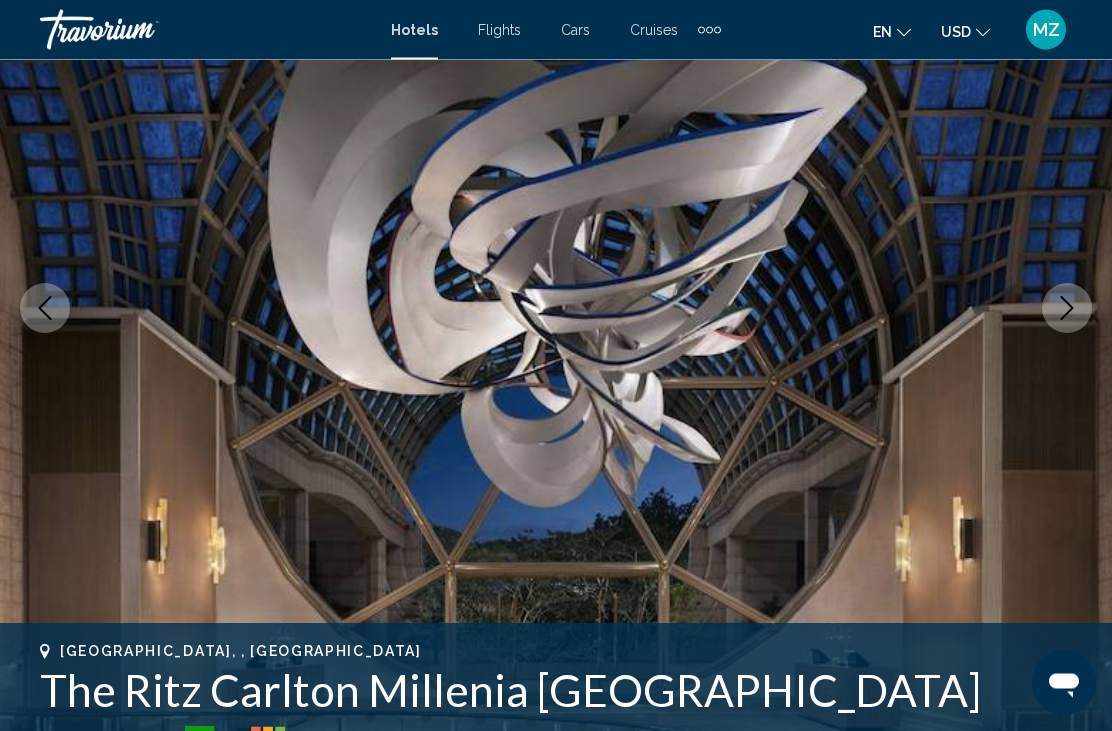 scroll, scrollTop: 98, scrollLeft: 0, axis: vertical 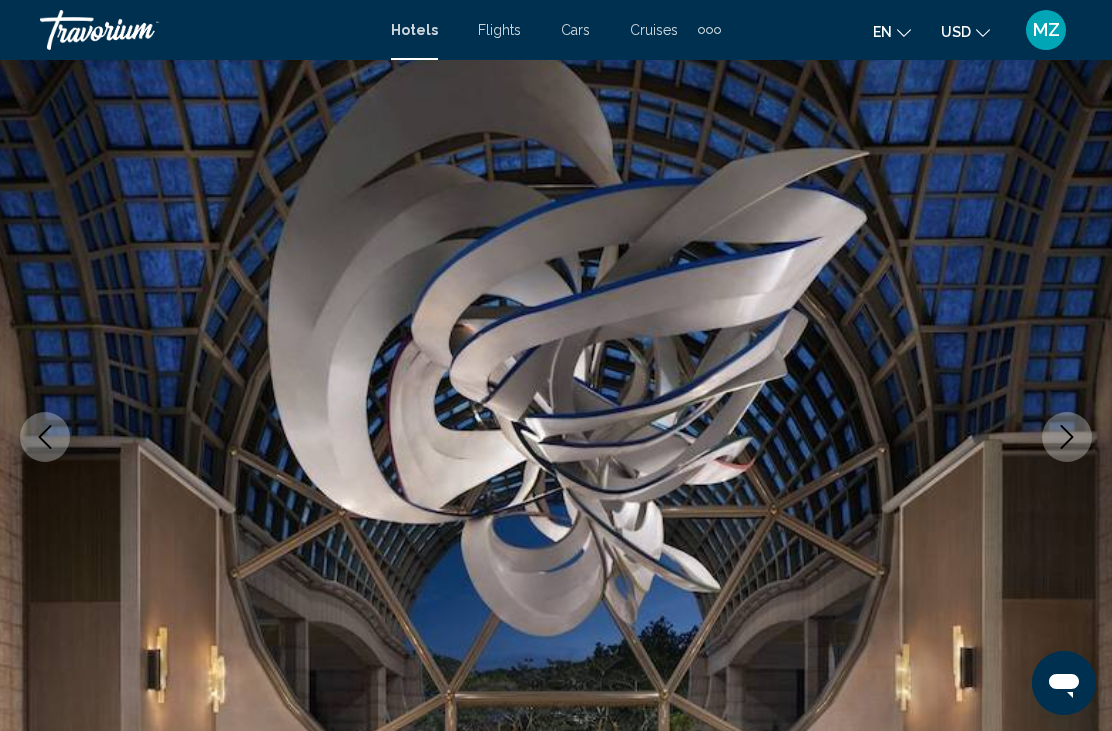 click 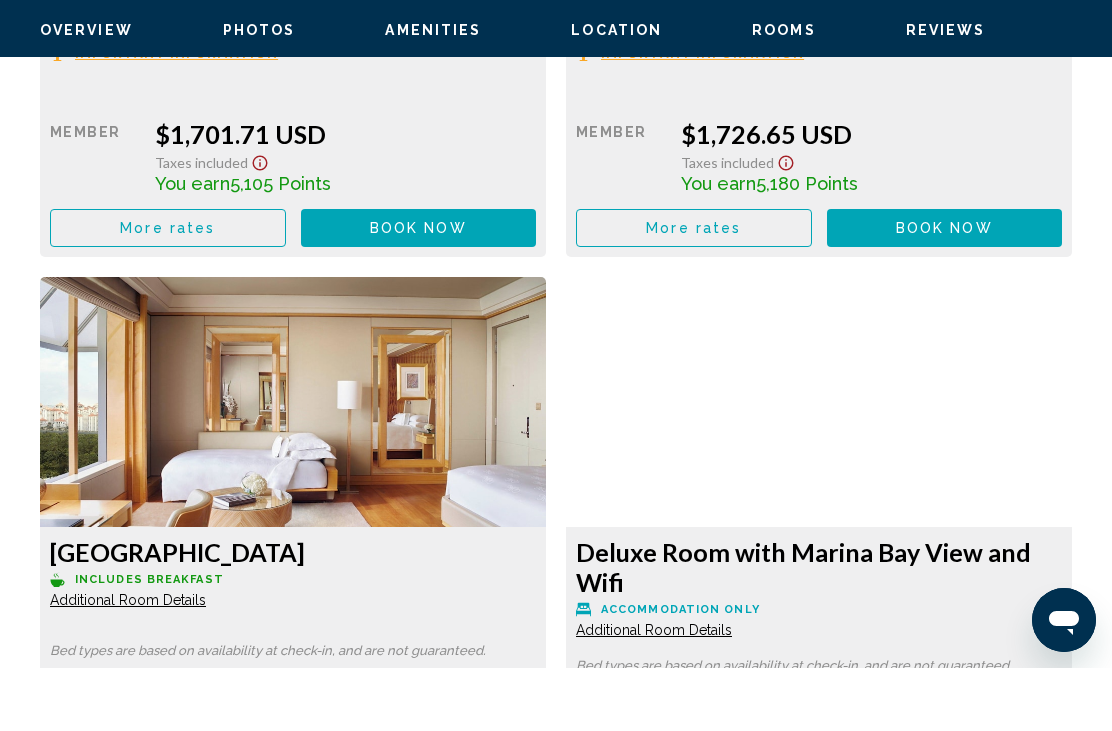 scroll, scrollTop: 7664, scrollLeft: 0, axis: vertical 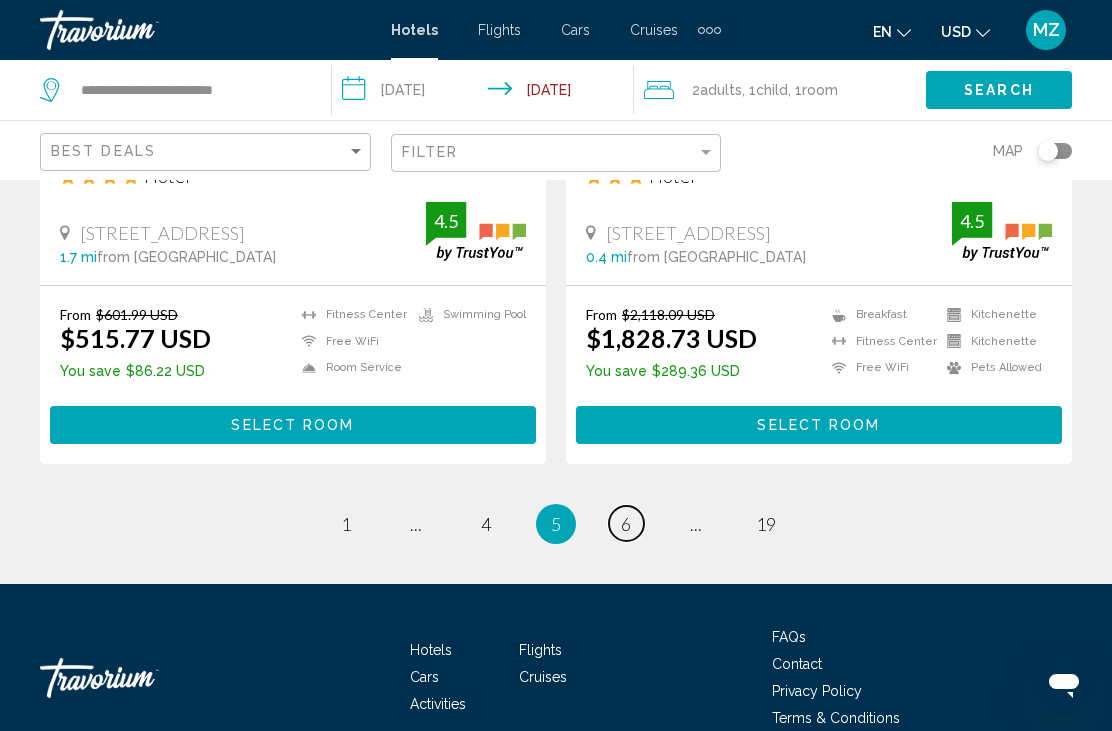 click on "6" at bounding box center (626, 524) 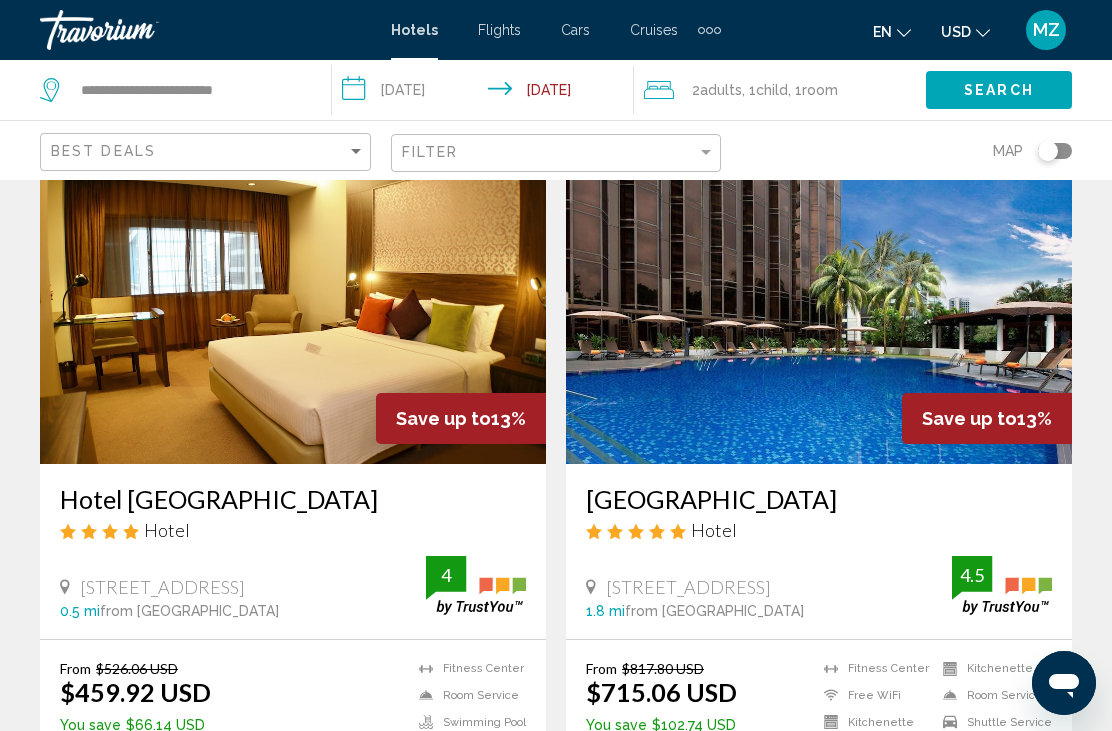 scroll, scrollTop: 189, scrollLeft: 0, axis: vertical 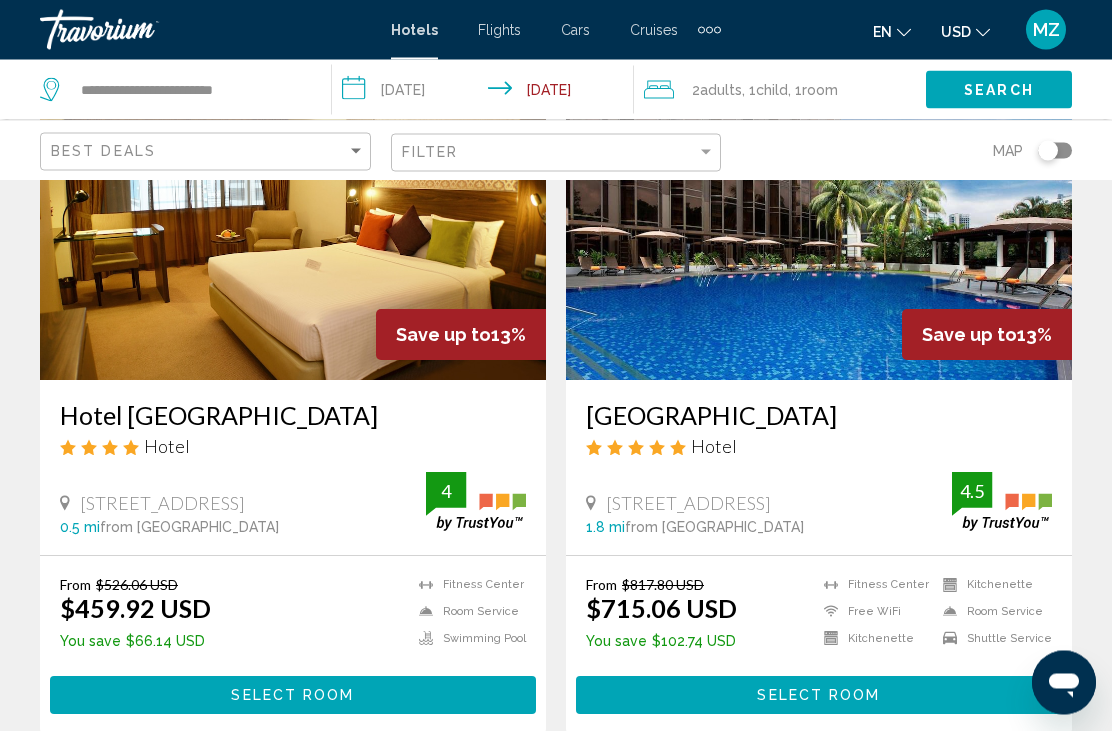 click at bounding box center [819, 221] 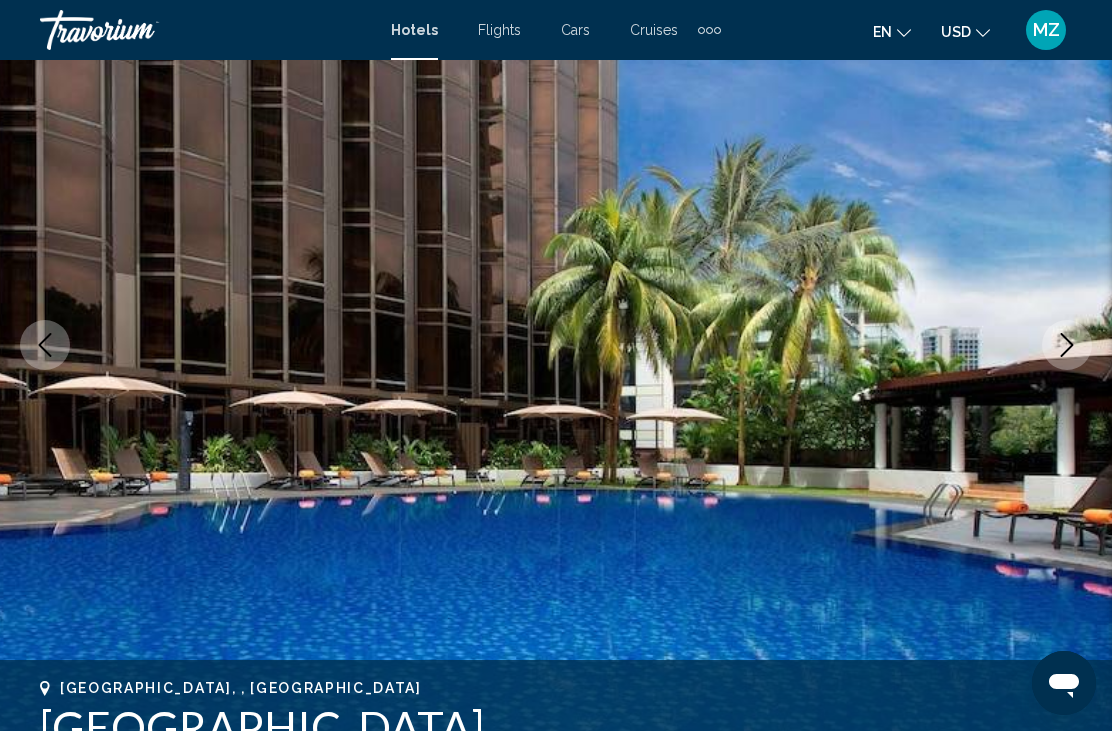 scroll, scrollTop: 0, scrollLeft: 0, axis: both 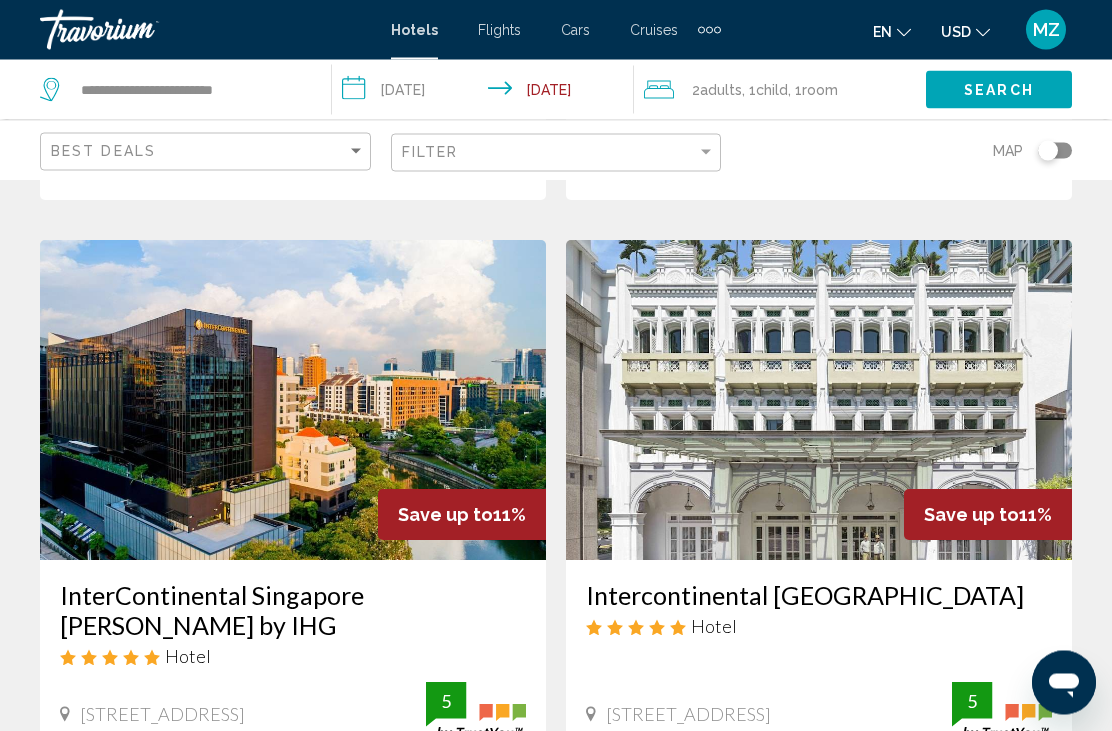 click at bounding box center [293, 401] 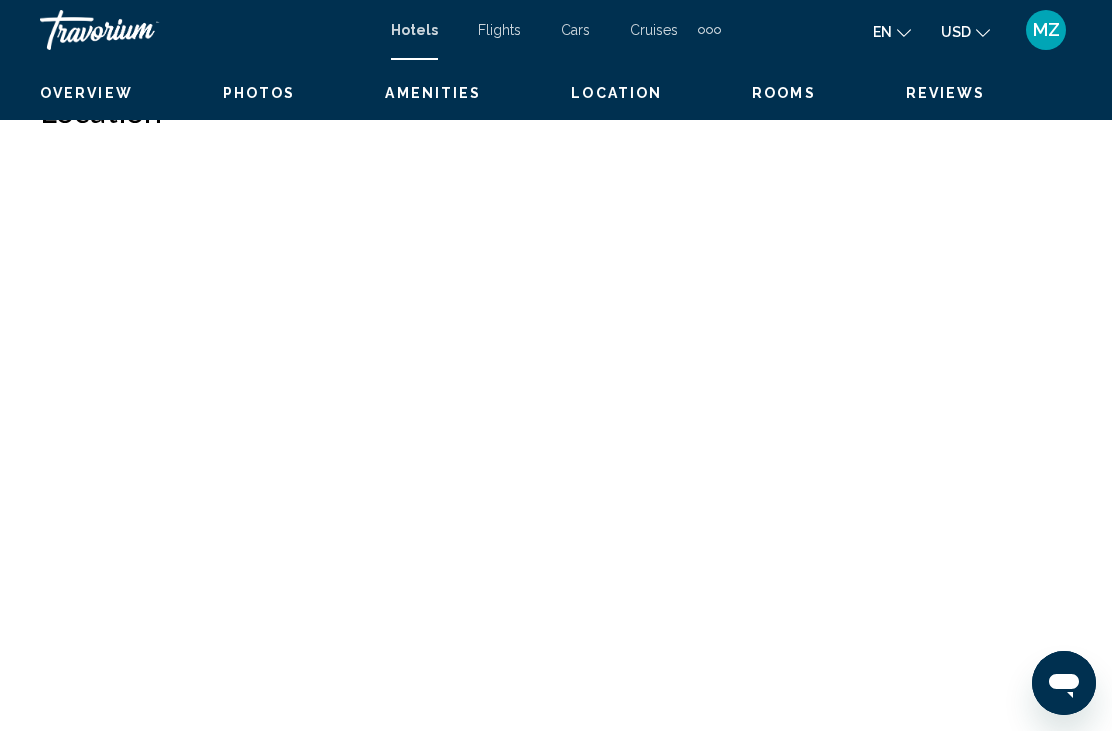 scroll, scrollTop: 0, scrollLeft: 0, axis: both 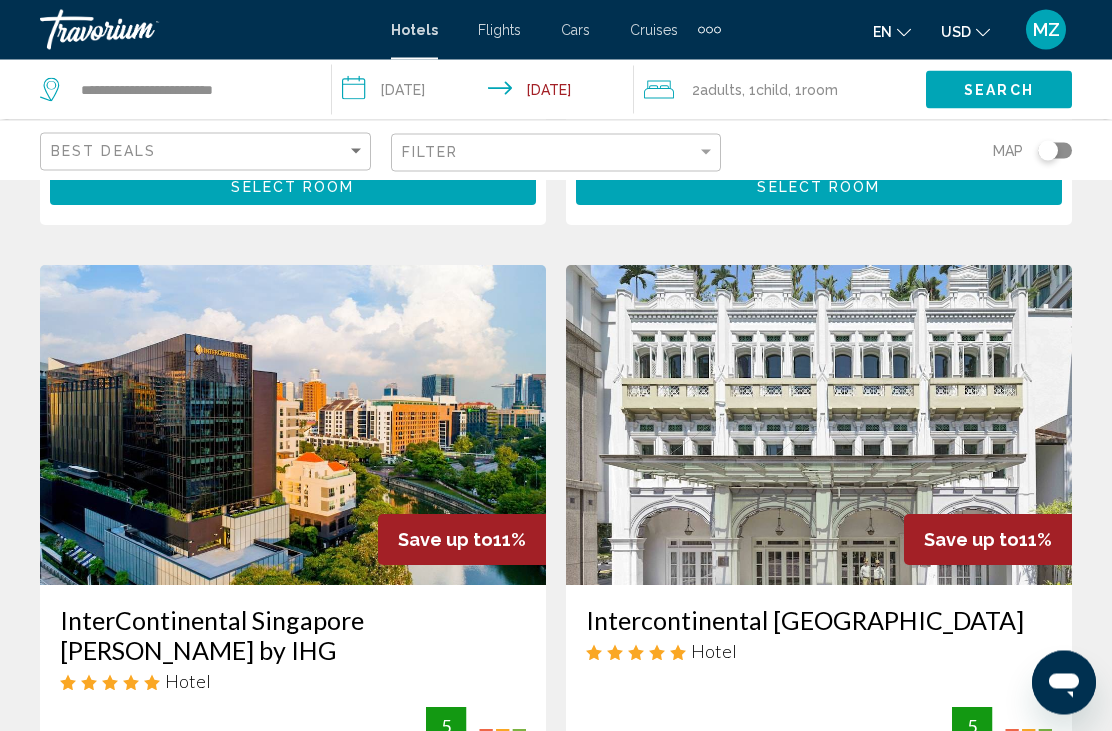 click at bounding box center [819, 426] 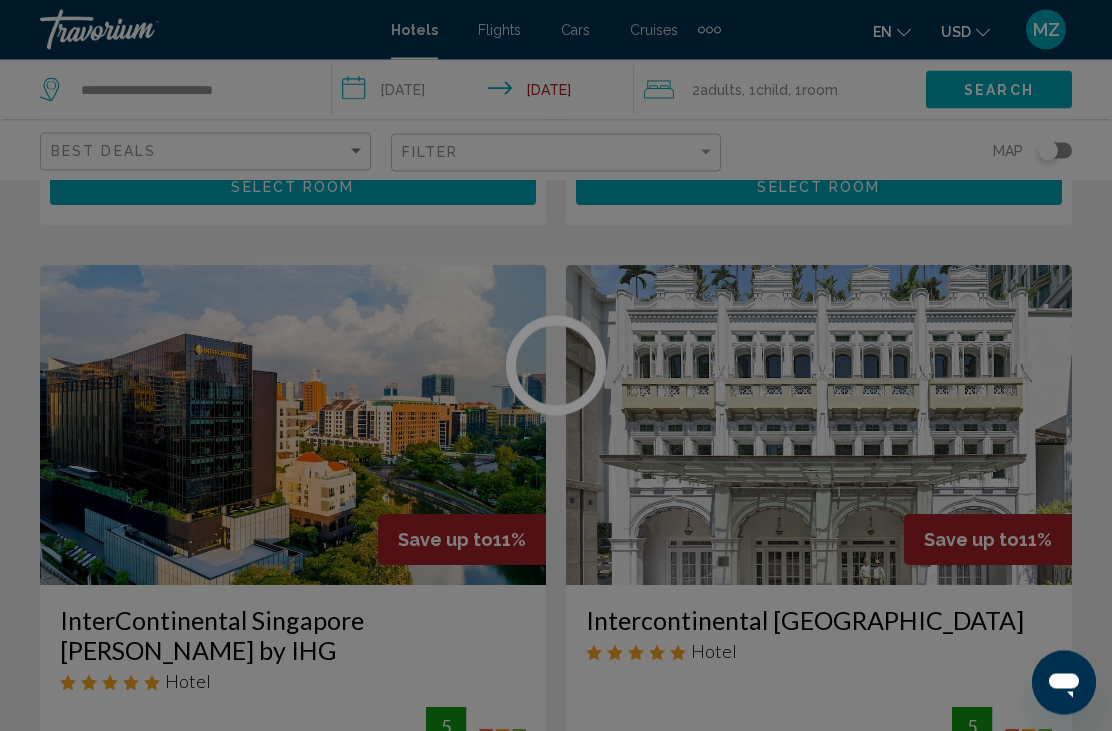 scroll, scrollTop: 2186, scrollLeft: 0, axis: vertical 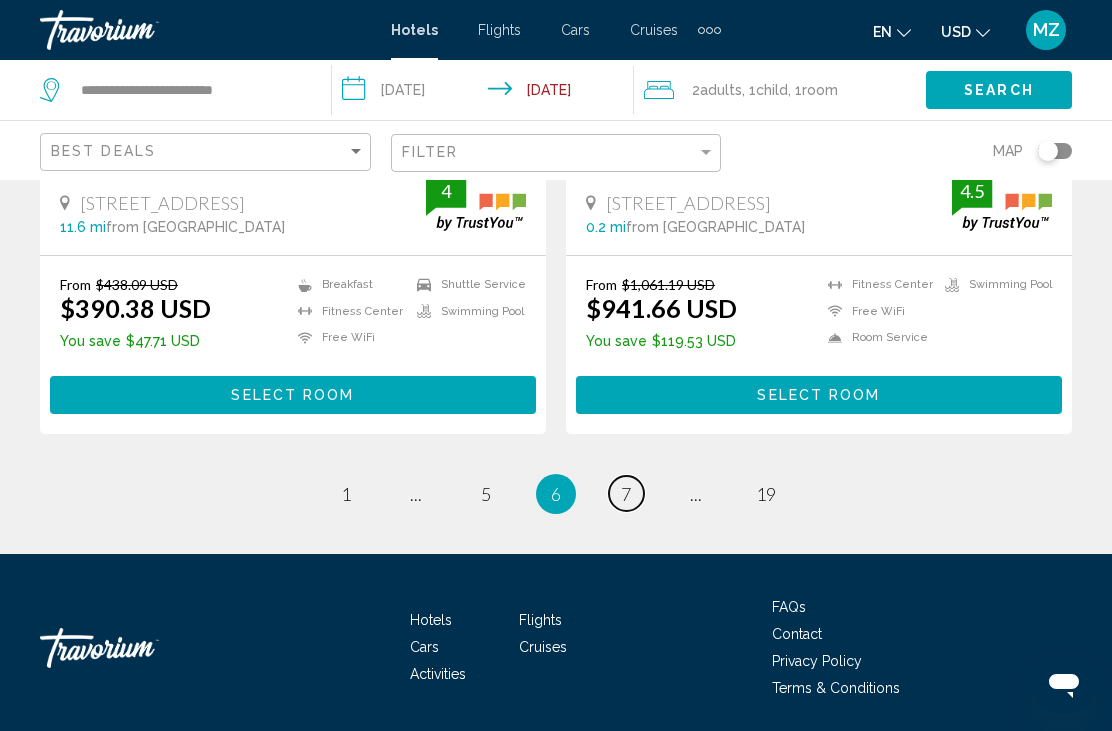 click on "page  7" at bounding box center (626, 493) 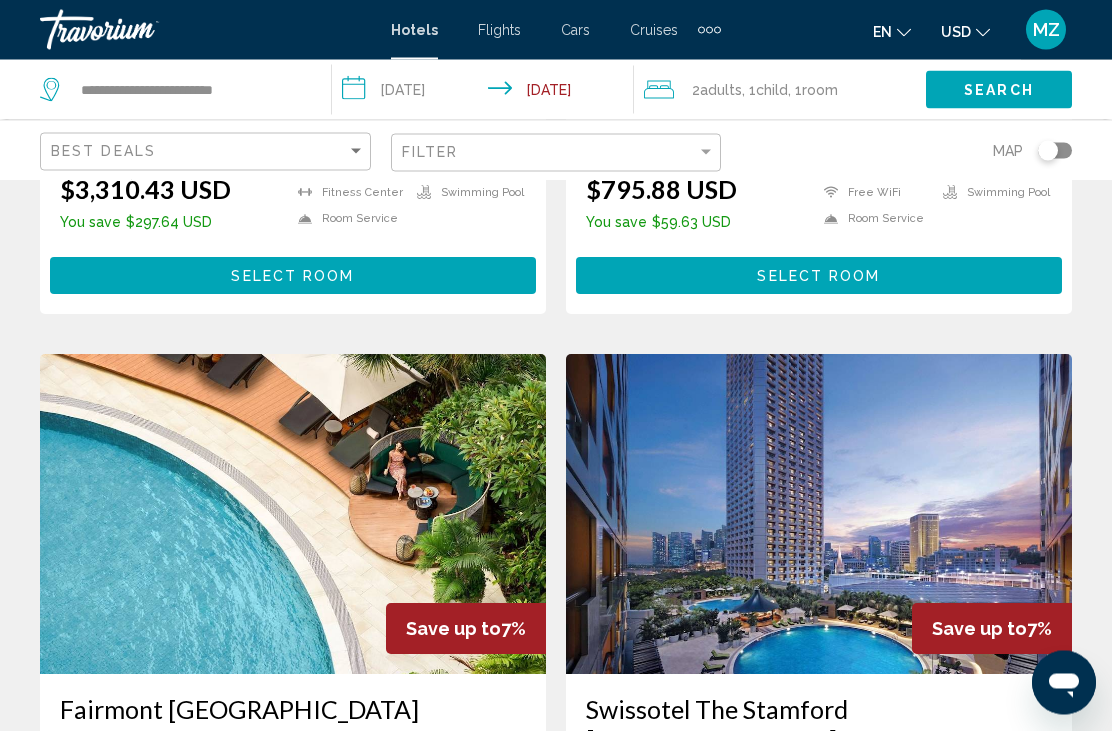 scroll, scrollTop: 3522, scrollLeft: 0, axis: vertical 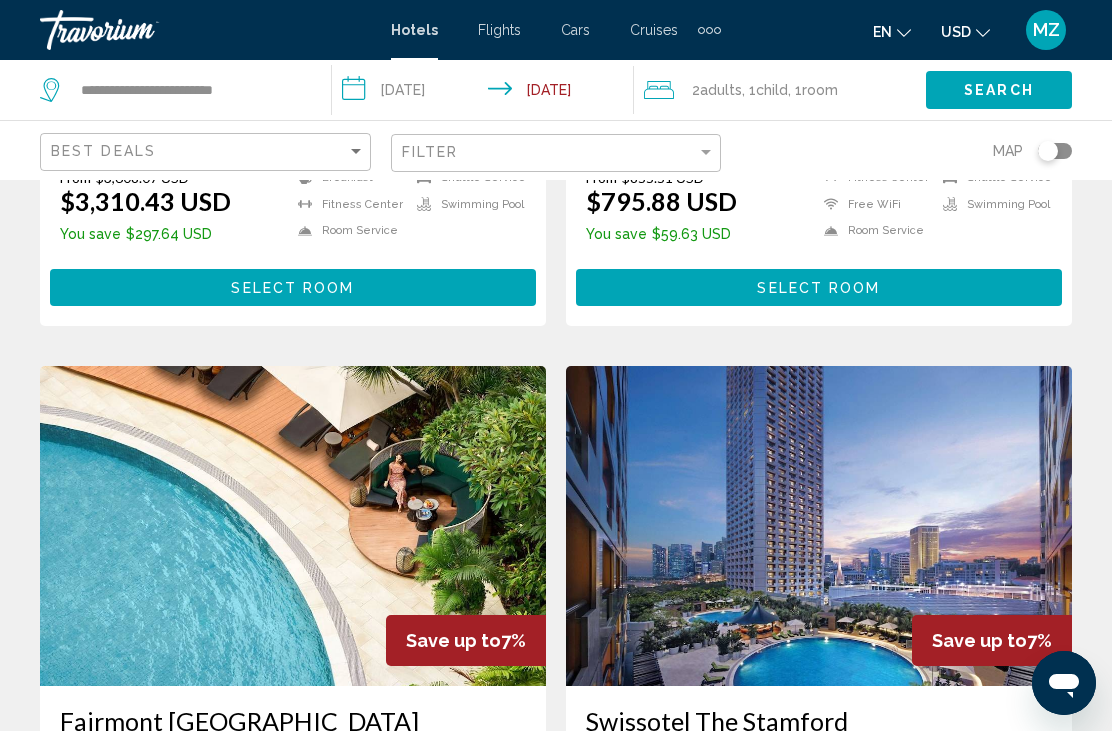 click at bounding box center (293, 526) 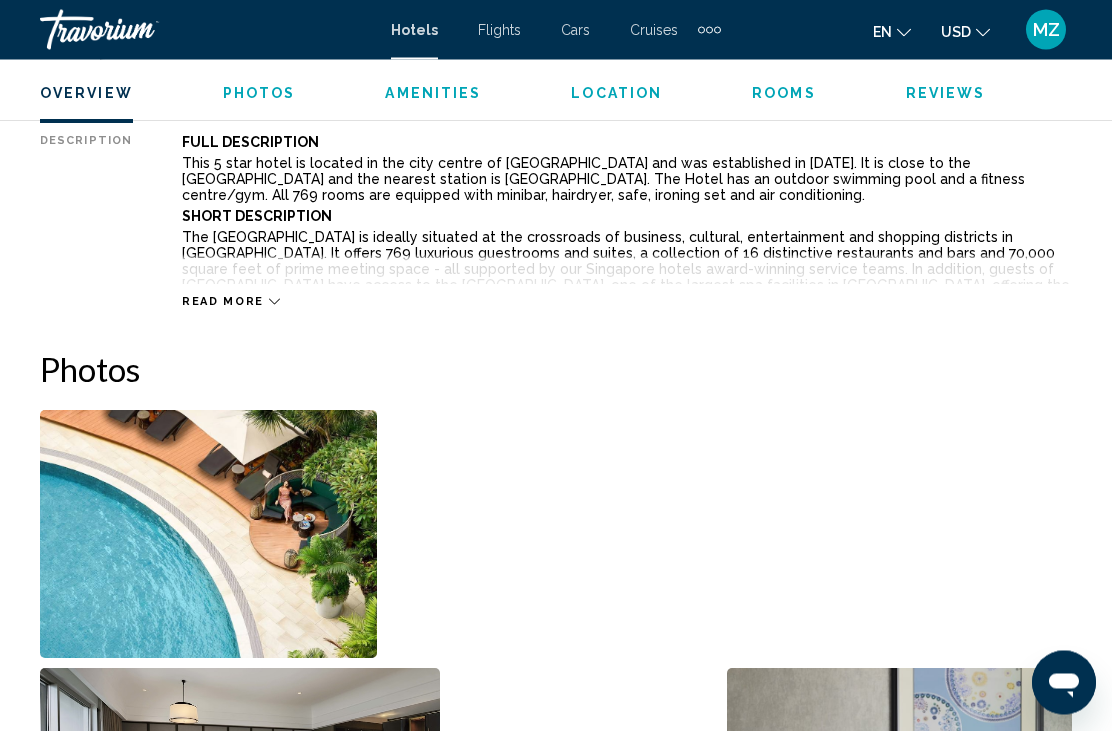 scroll, scrollTop: 1117, scrollLeft: 0, axis: vertical 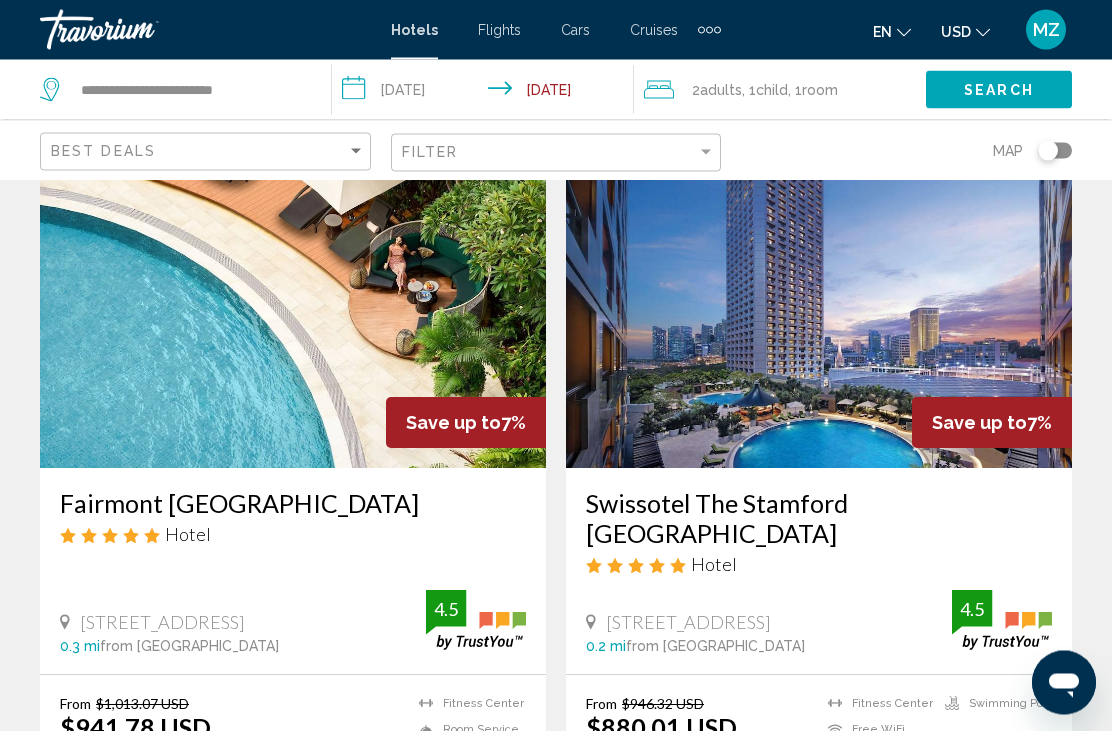 click at bounding box center [819, 309] 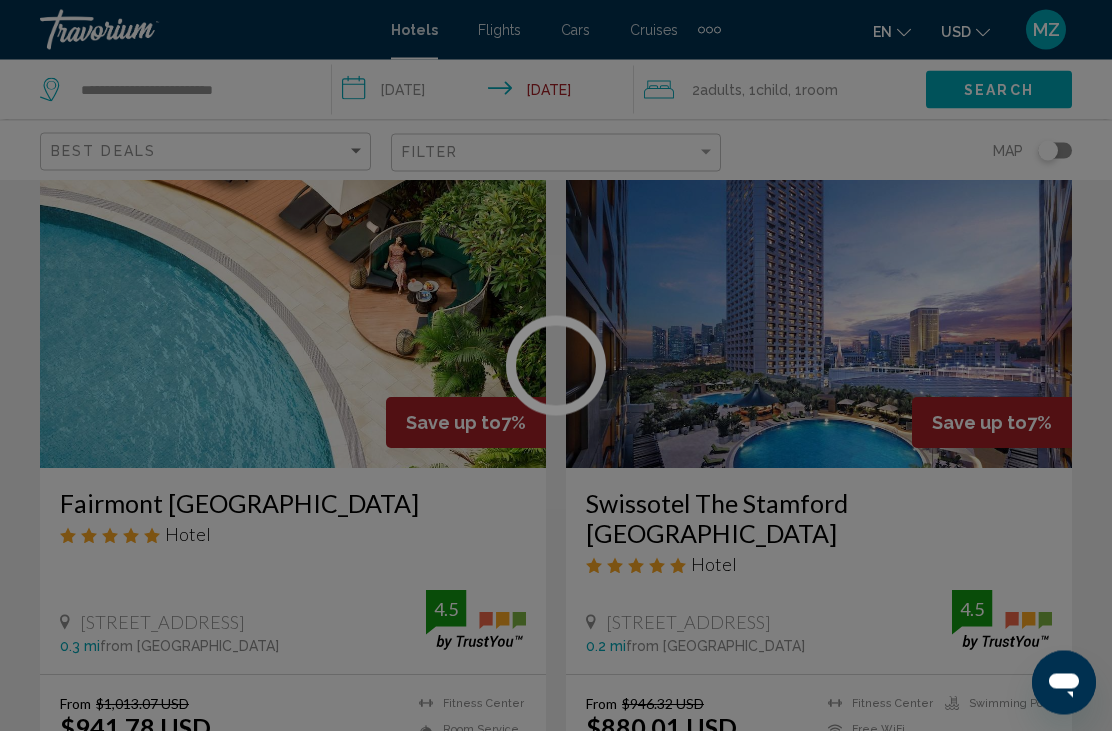 scroll, scrollTop: 3740, scrollLeft: 0, axis: vertical 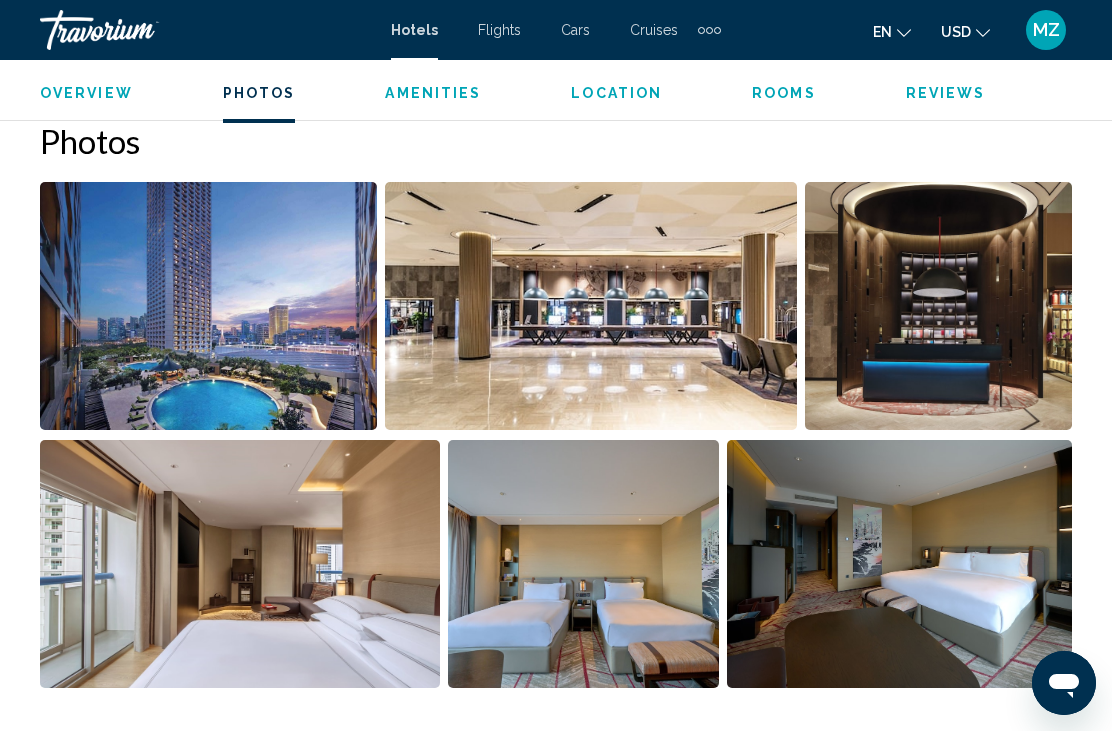 click at bounding box center [938, 306] 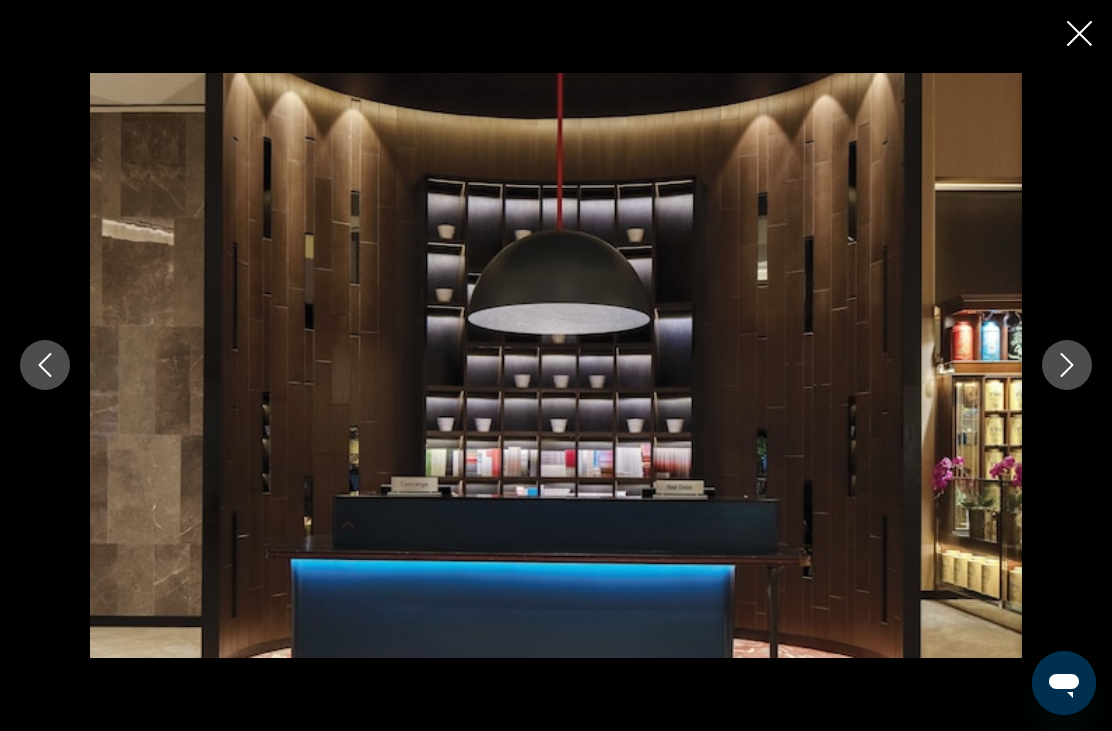 click at bounding box center (1067, 365) 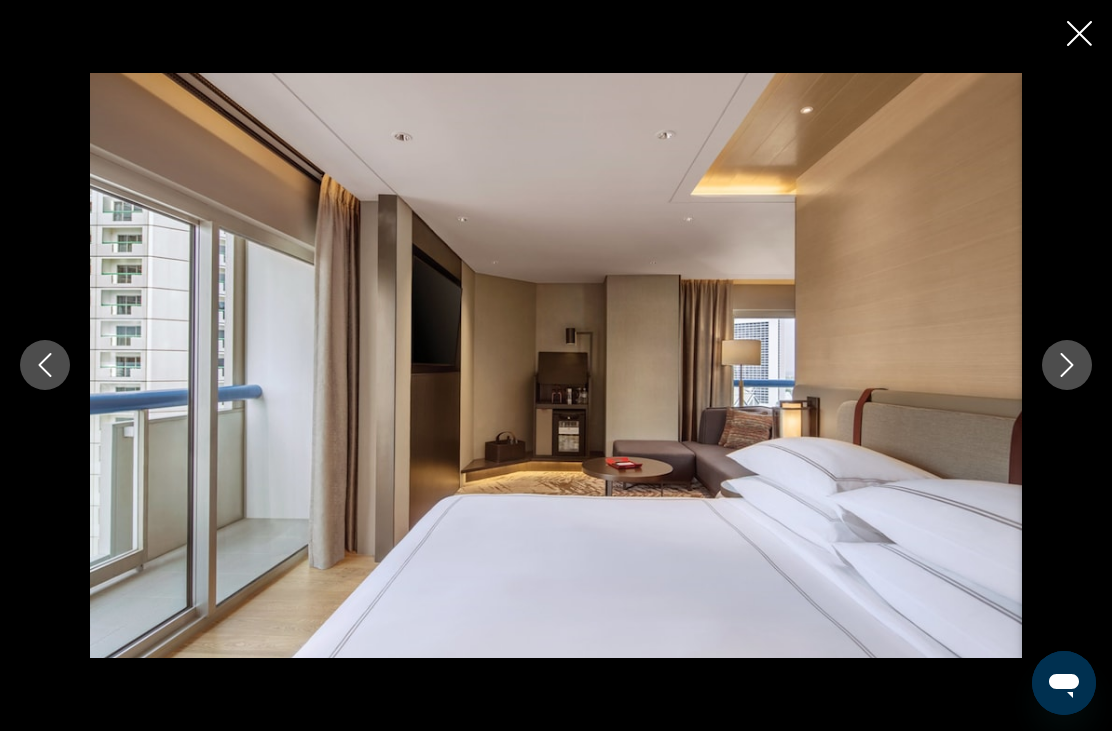 click 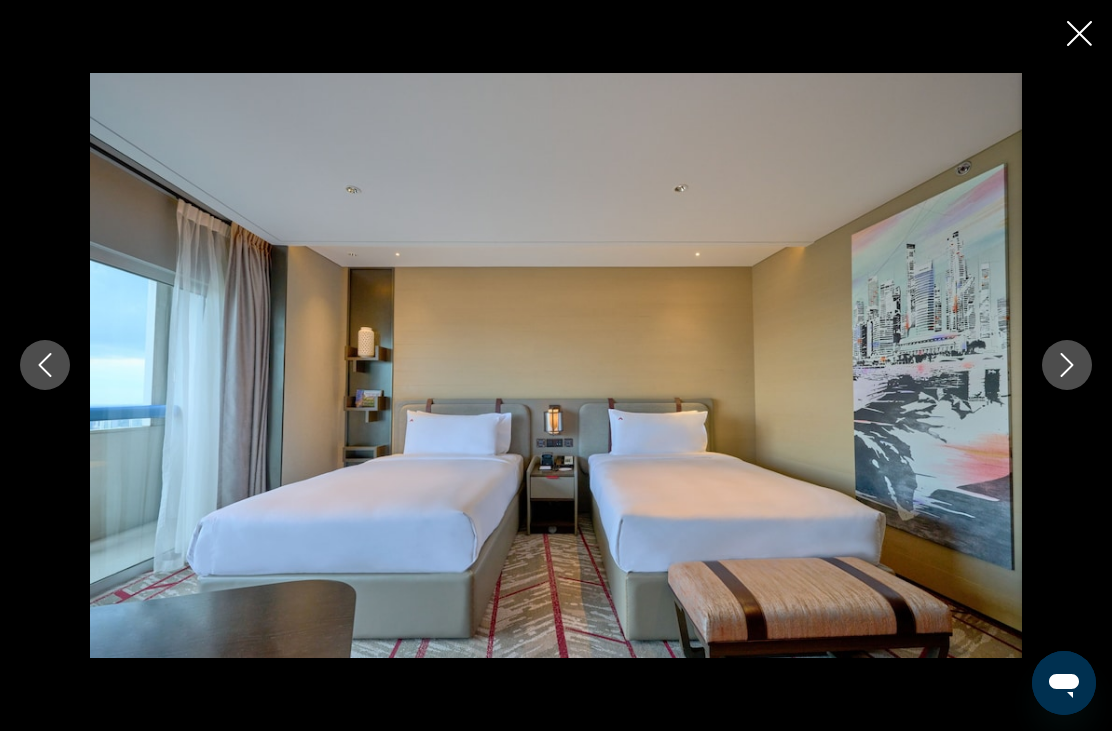 click at bounding box center [1067, 365] 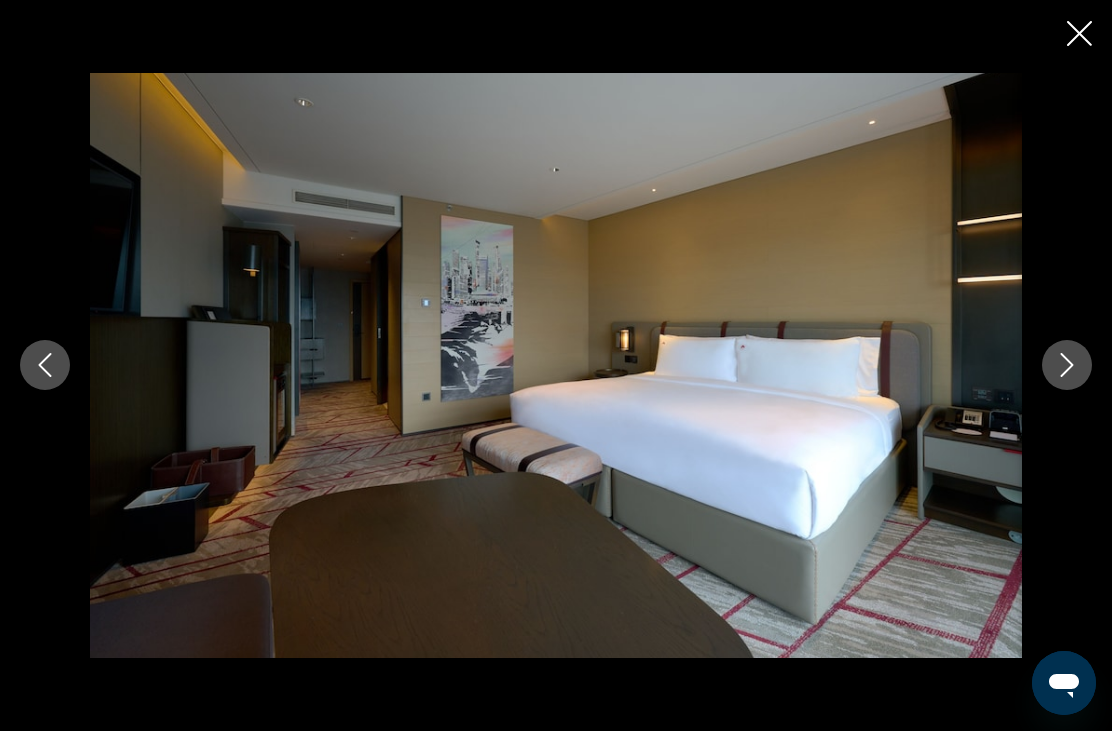 click 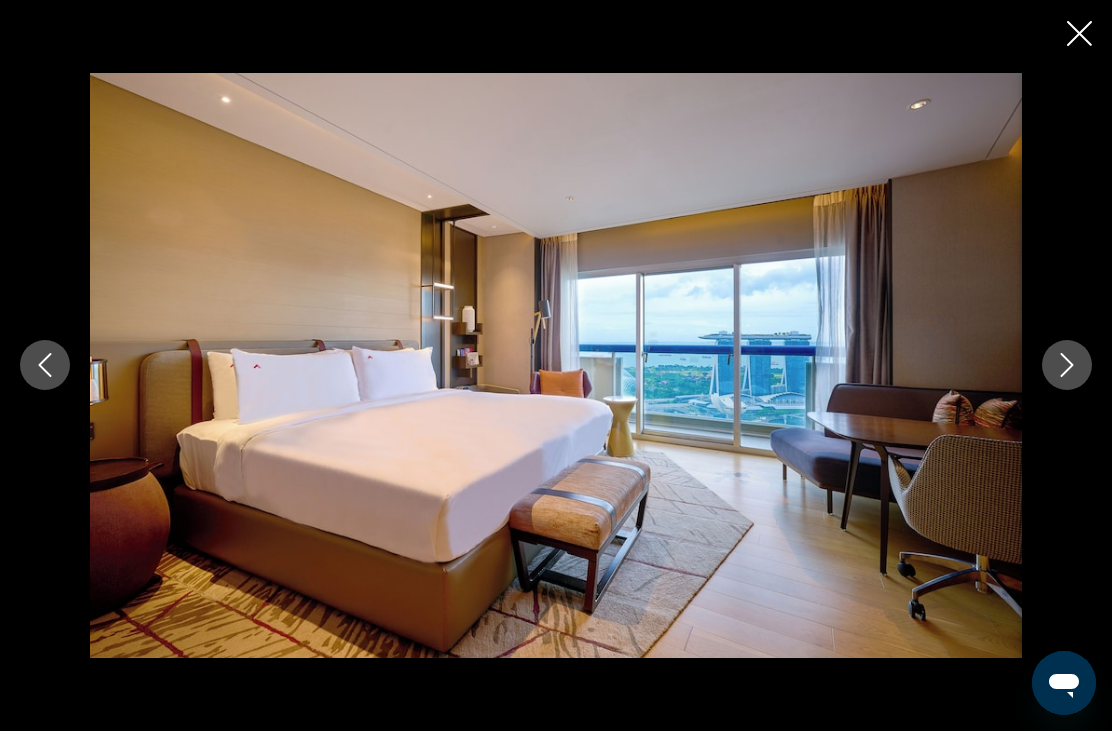 click at bounding box center [1067, 365] 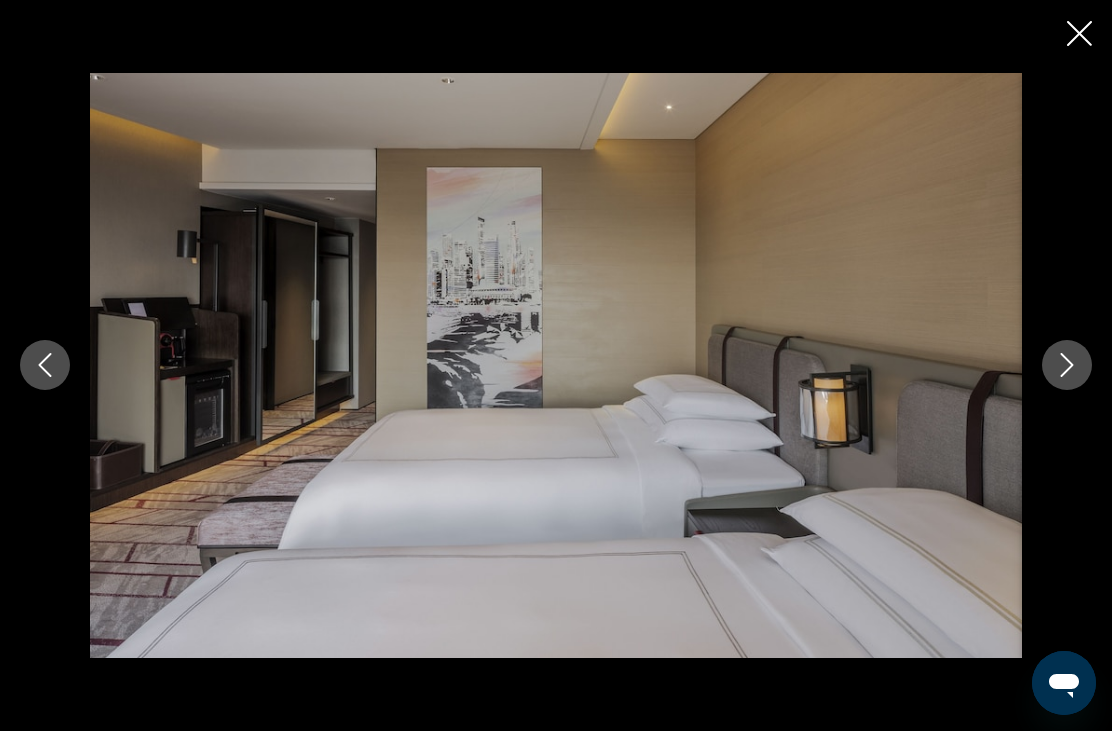 click at bounding box center [1067, 365] 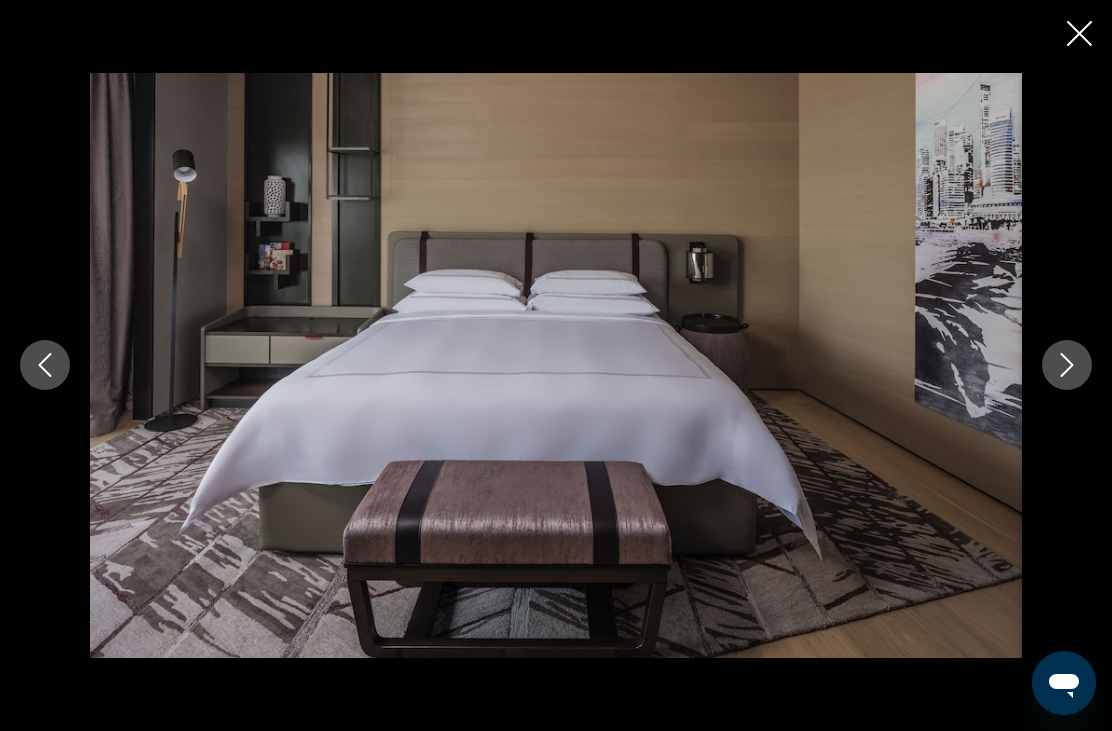 click 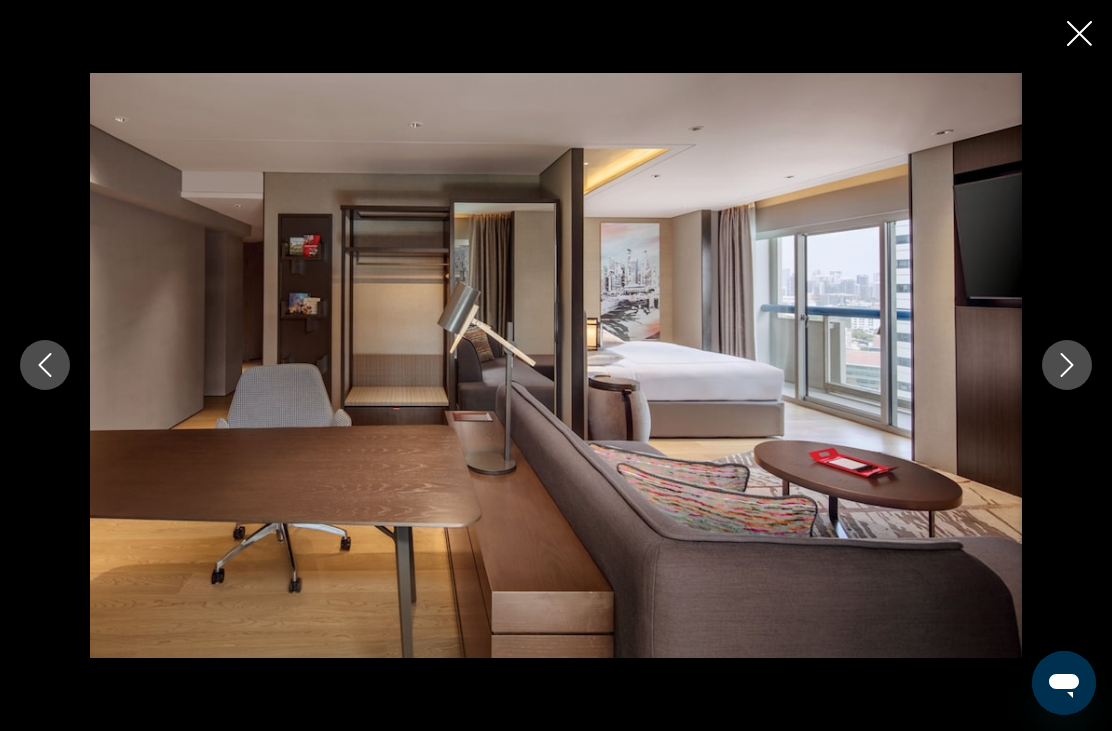 click 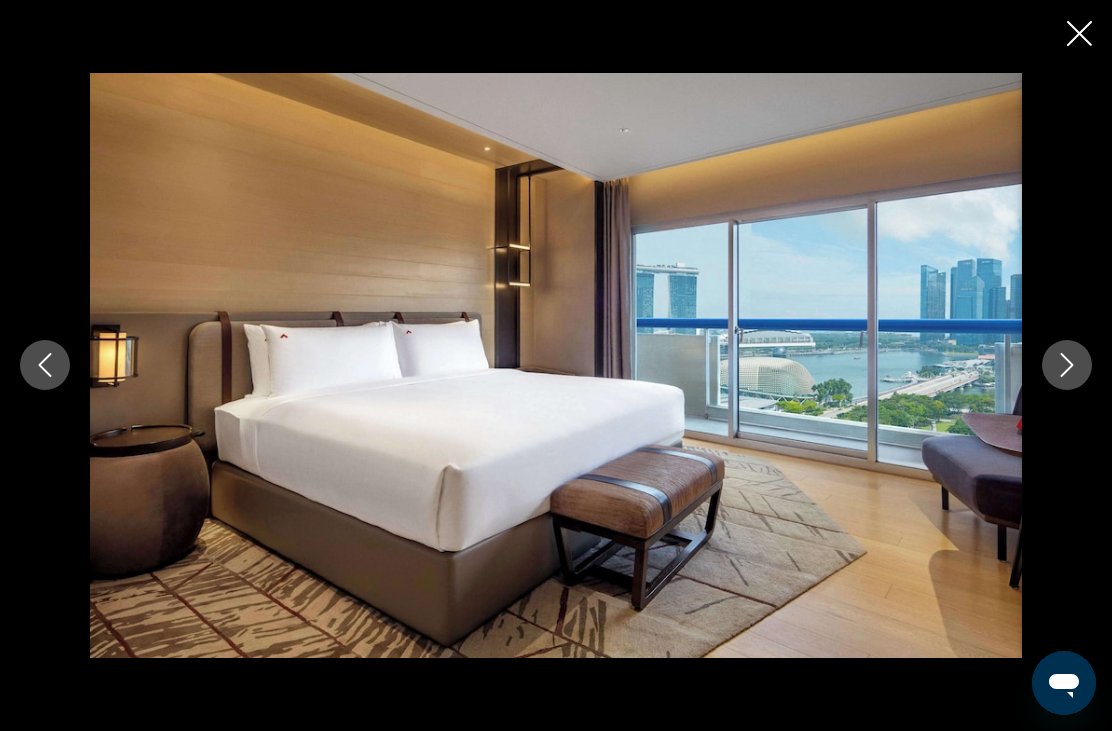 click 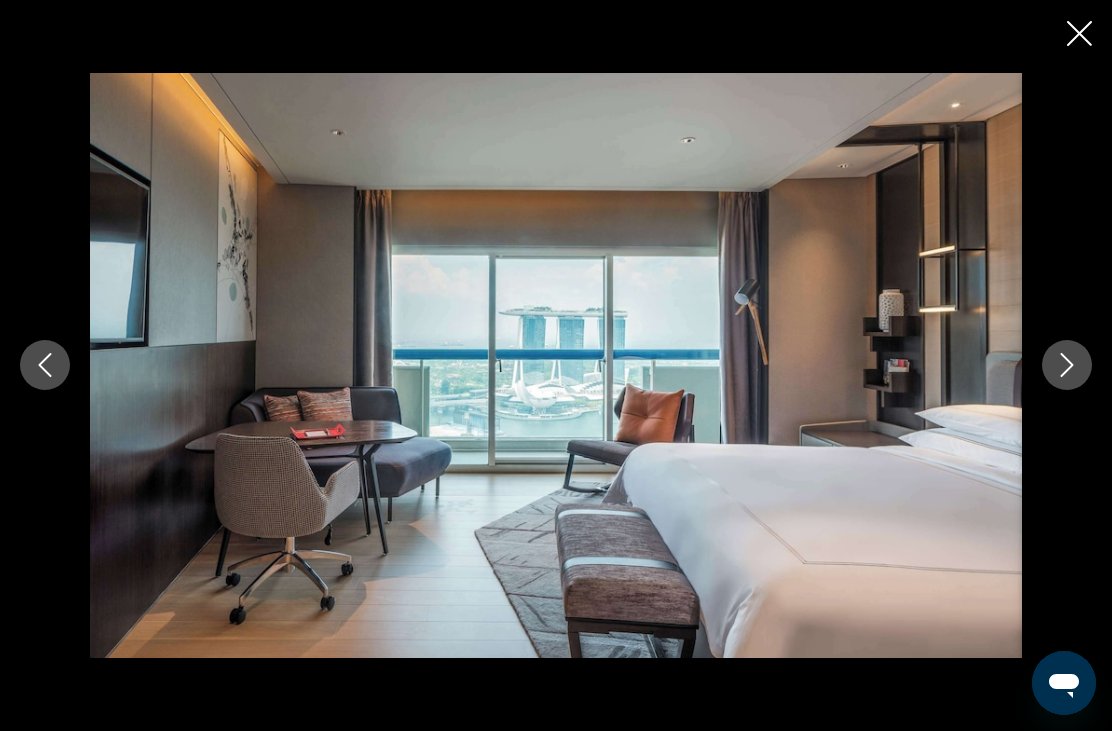 click 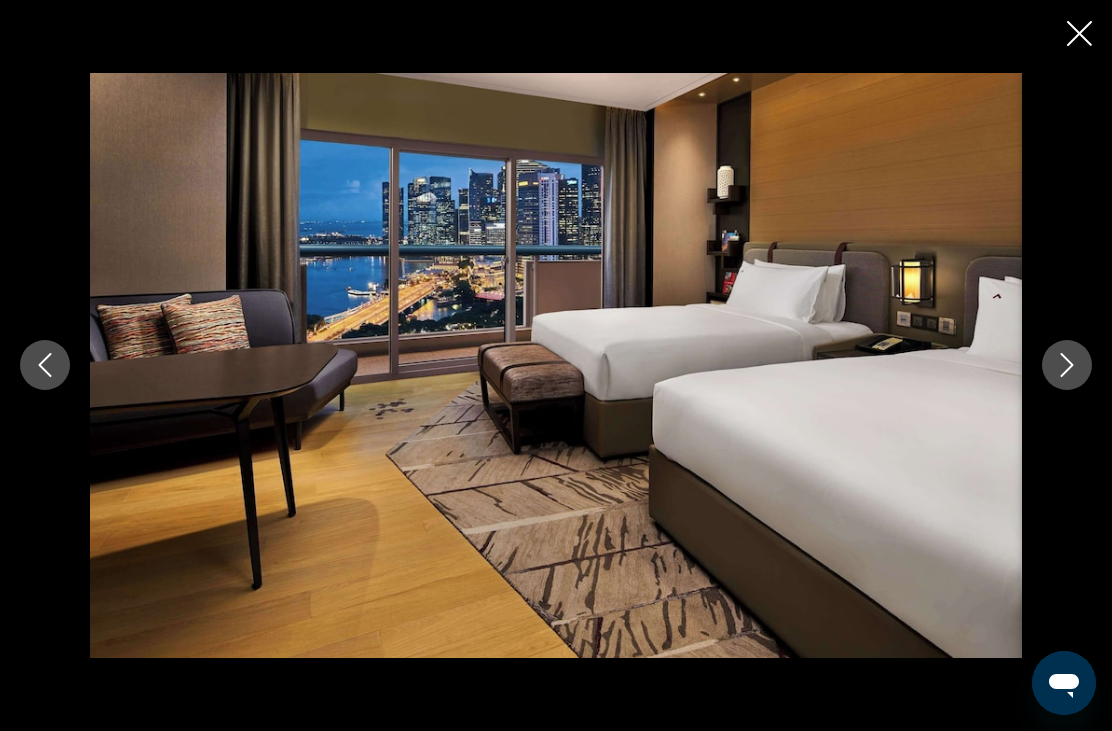 click 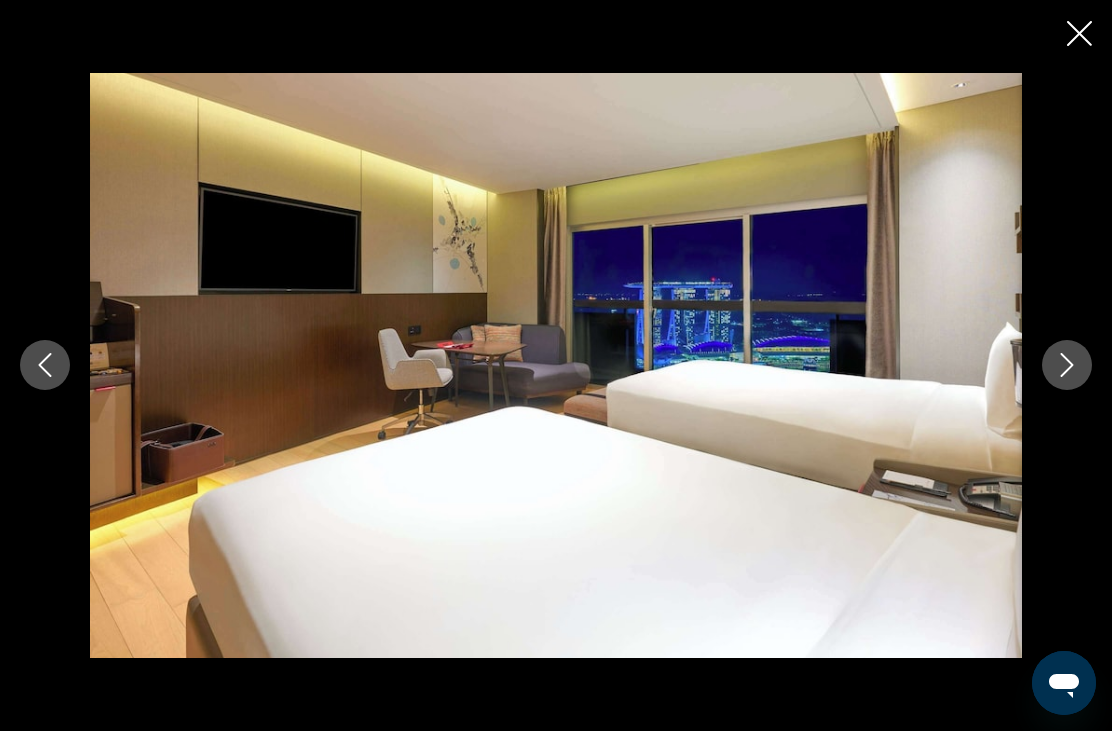 click 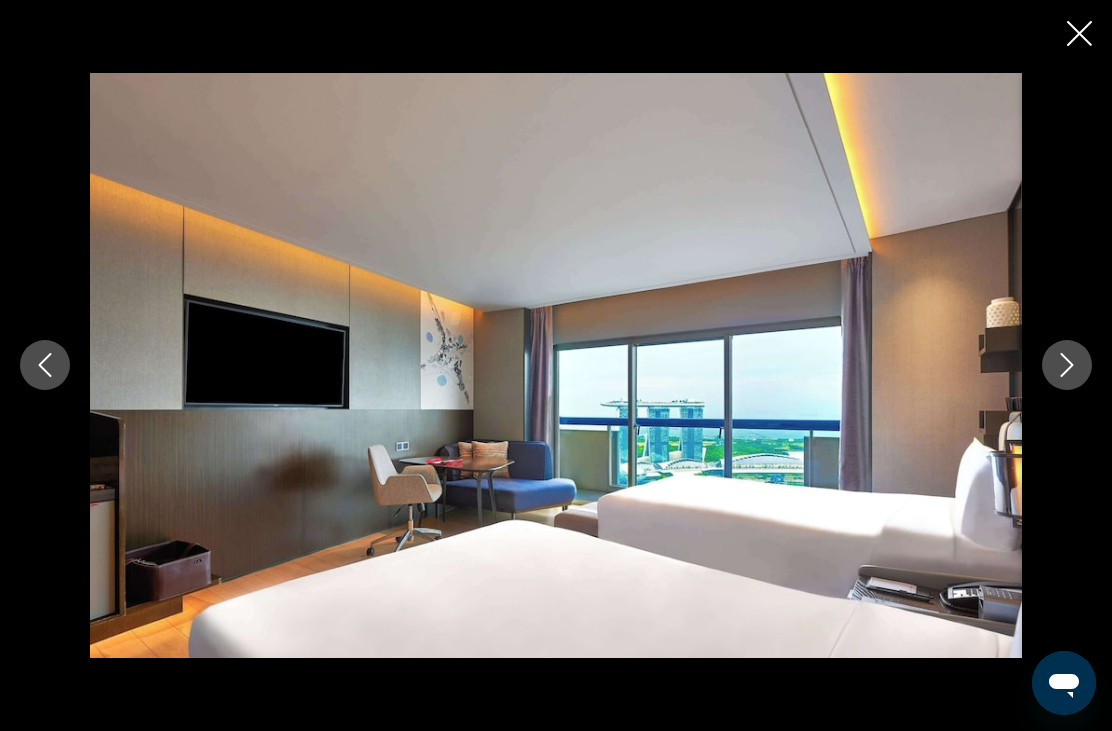 click at bounding box center [1067, 365] 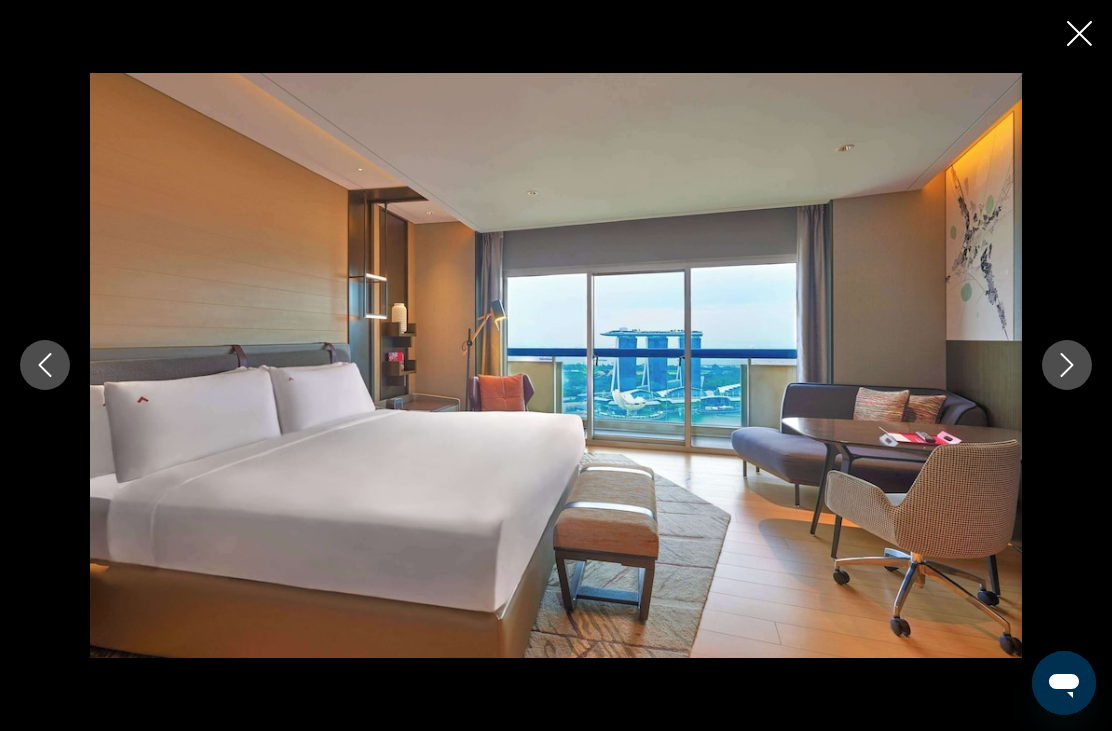 click 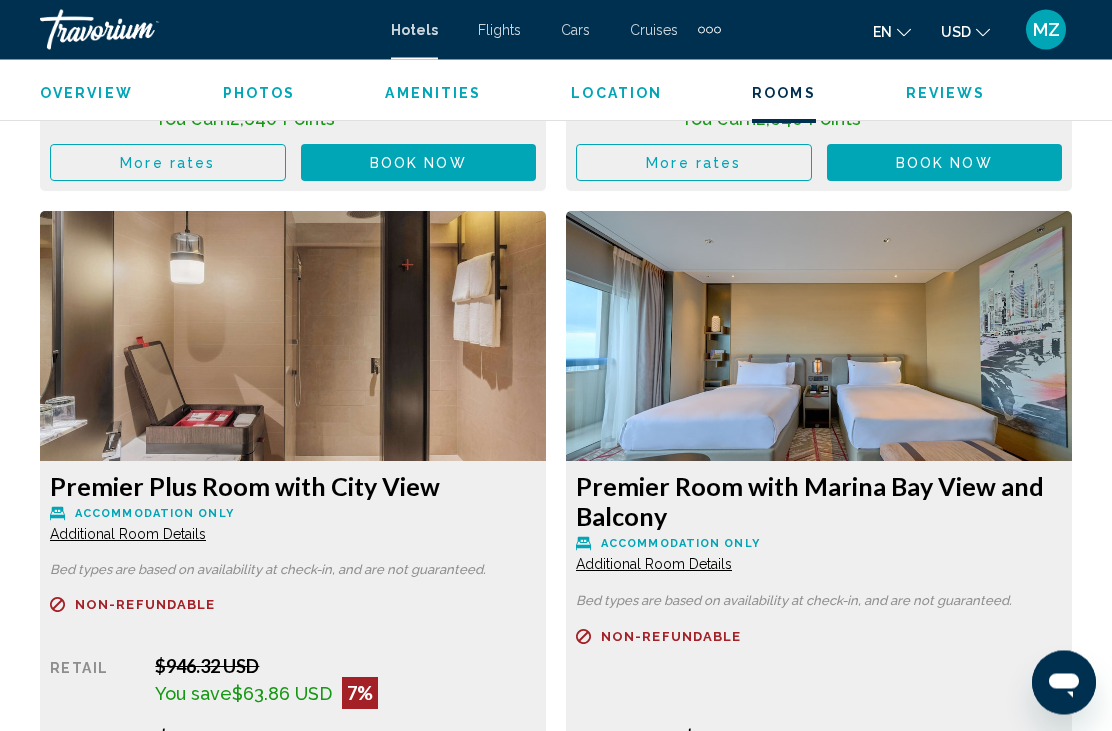 scroll, scrollTop: 3658, scrollLeft: 0, axis: vertical 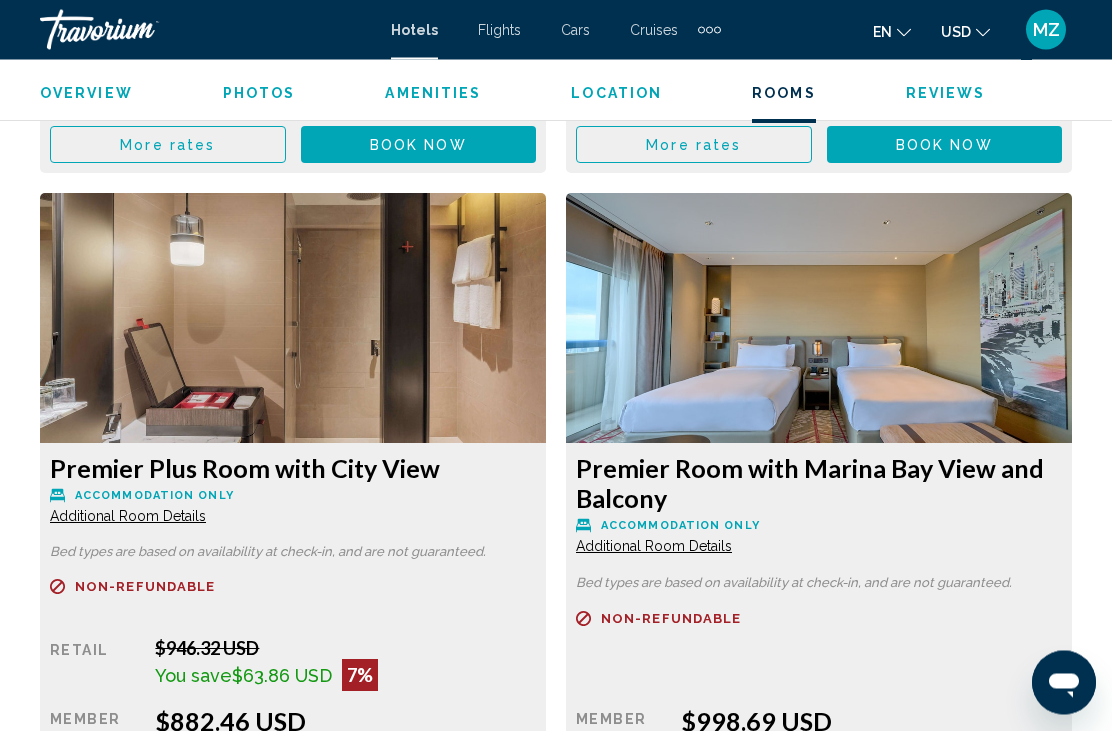 click at bounding box center (293, -351) 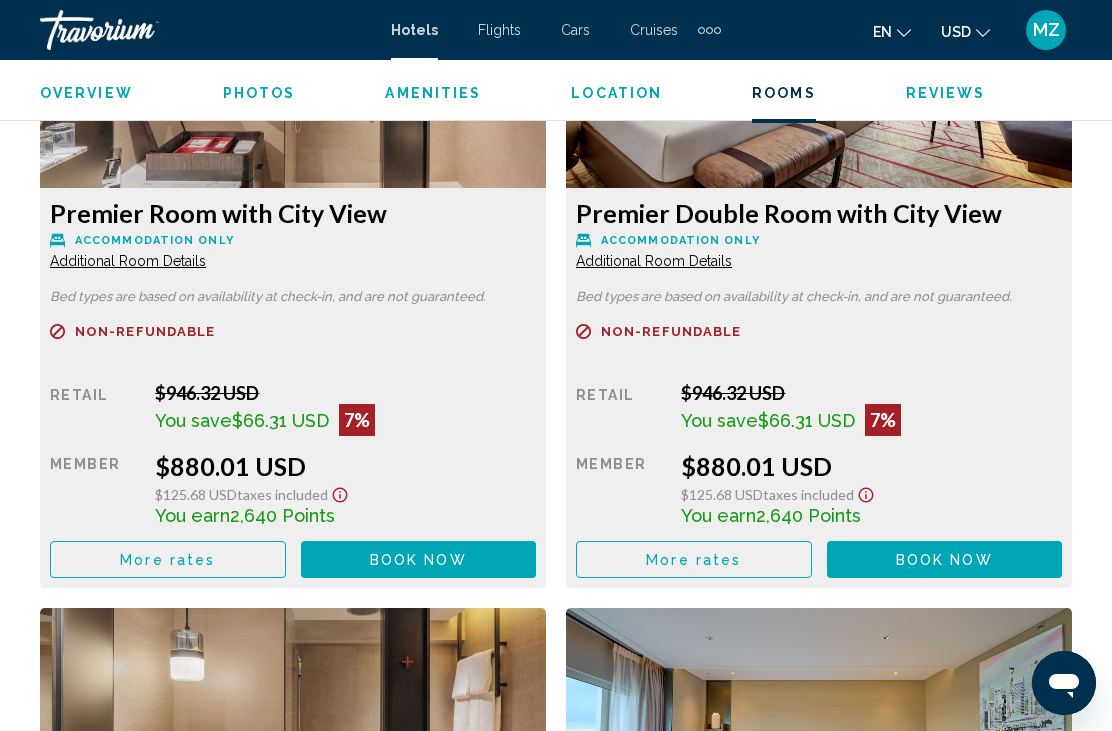 scroll, scrollTop: 3225, scrollLeft: 0, axis: vertical 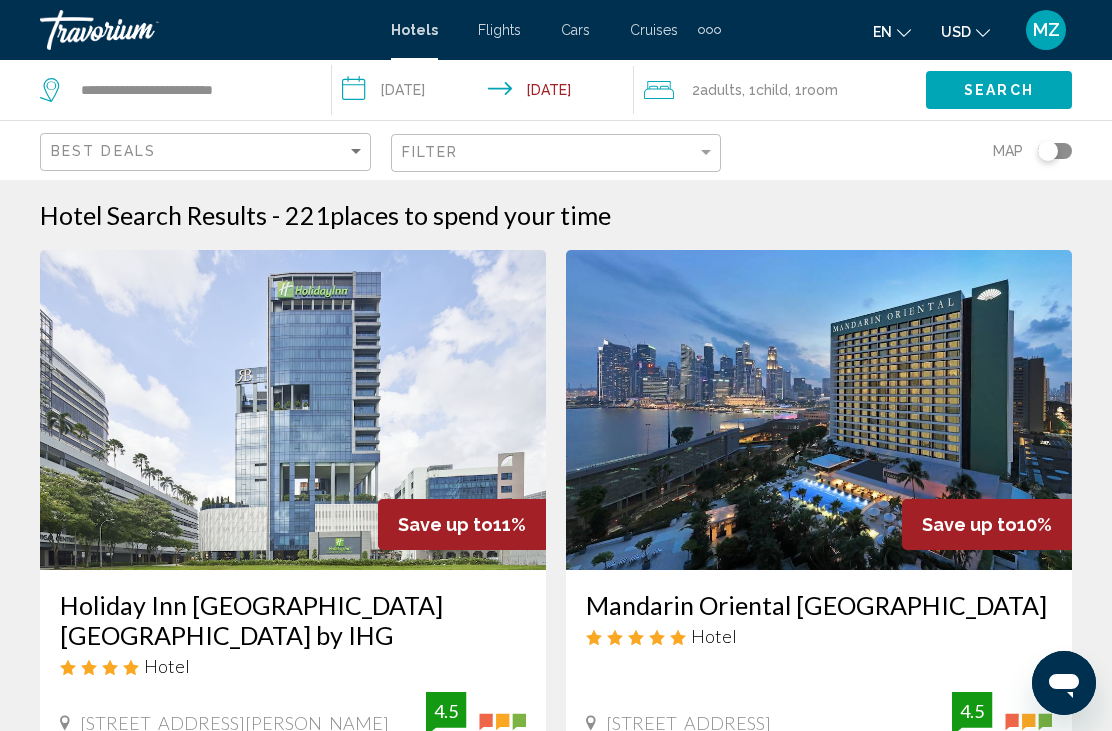 click at bounding box center (819, 410) 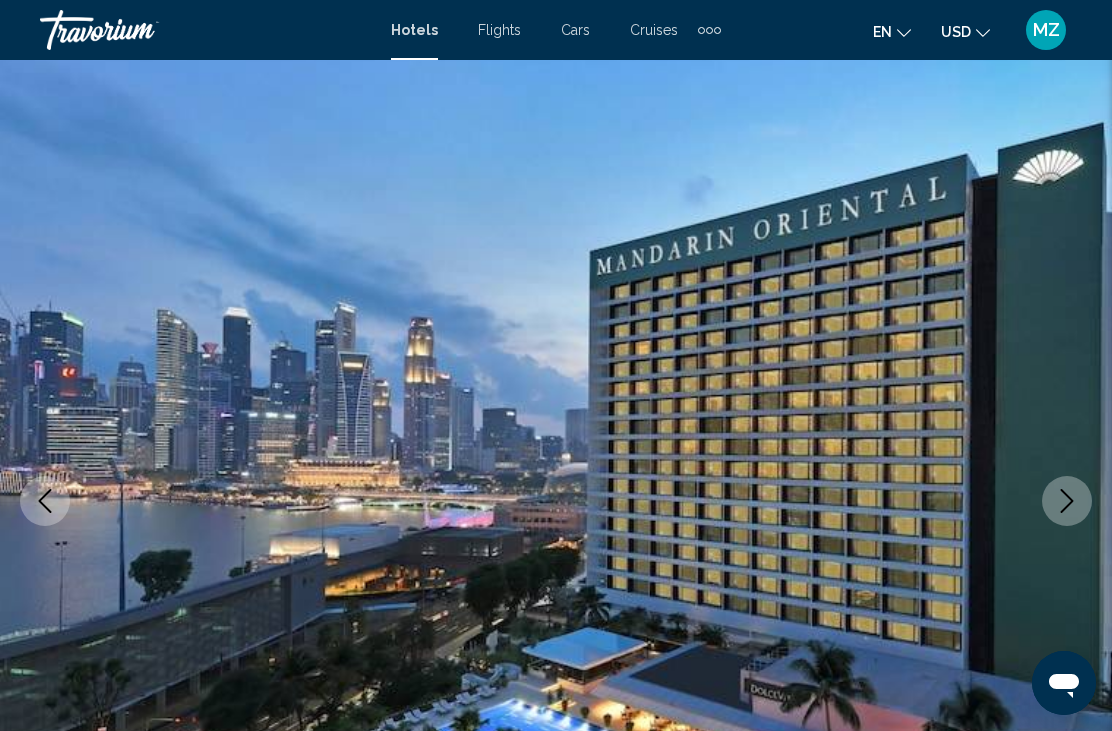 scroll, scrollTop: 47, scrollLeft: 0, axis: vertical 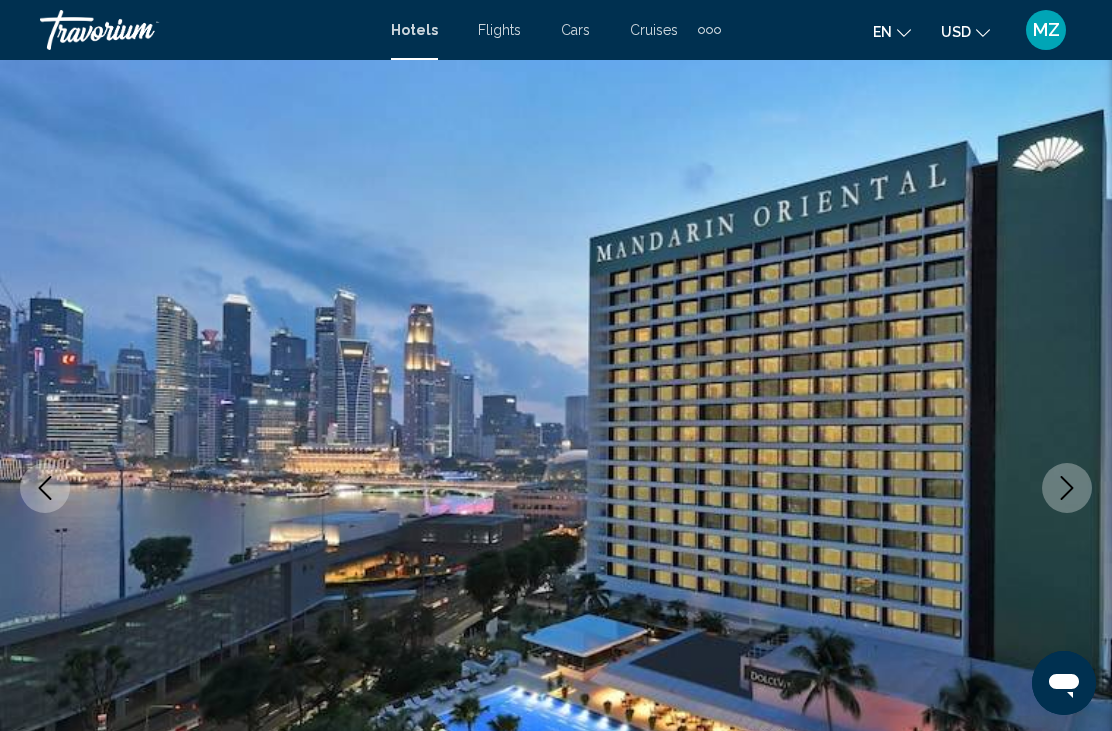 click 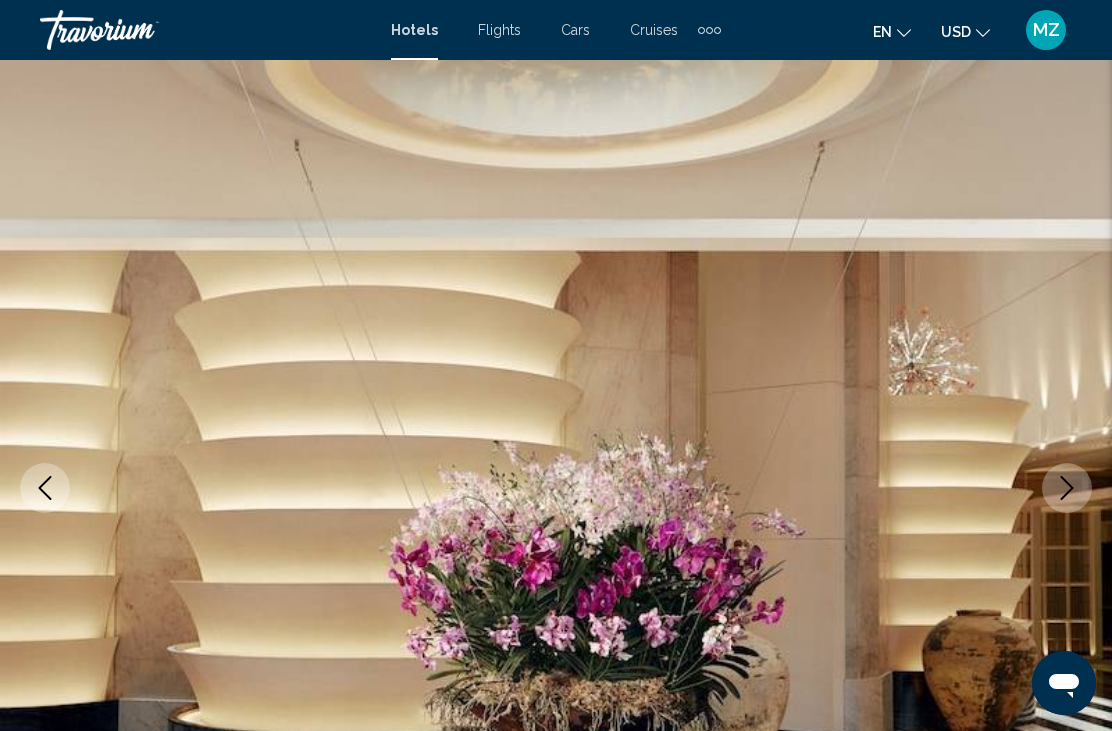 click 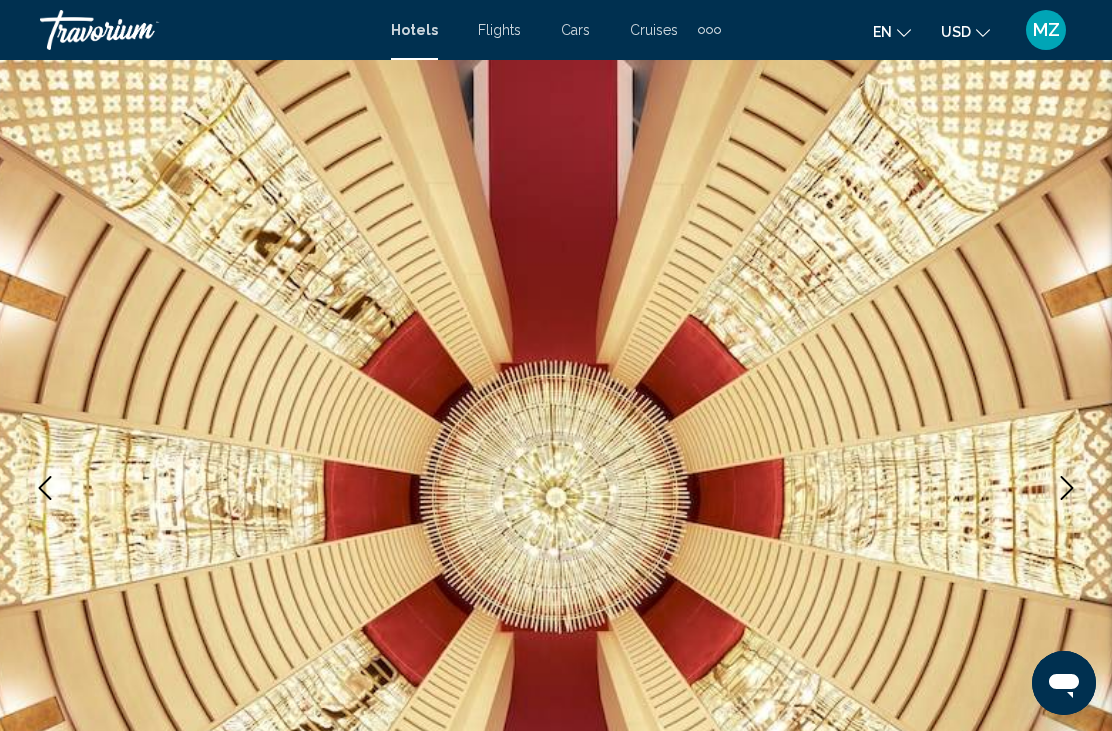 click 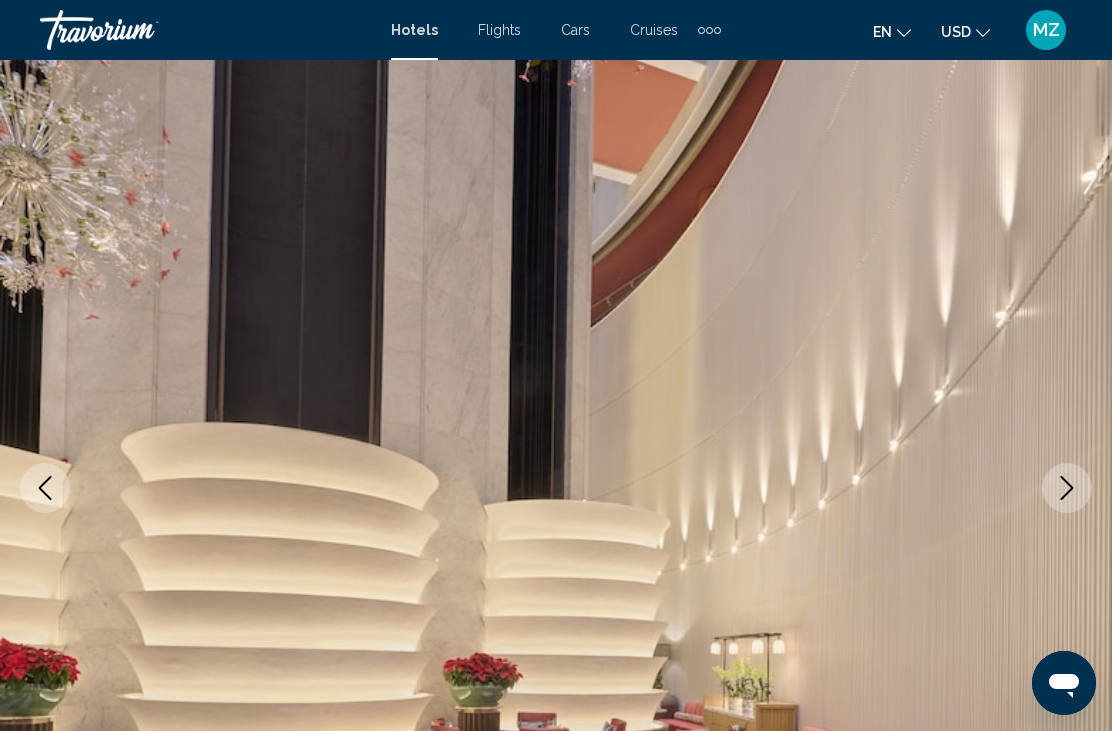 click 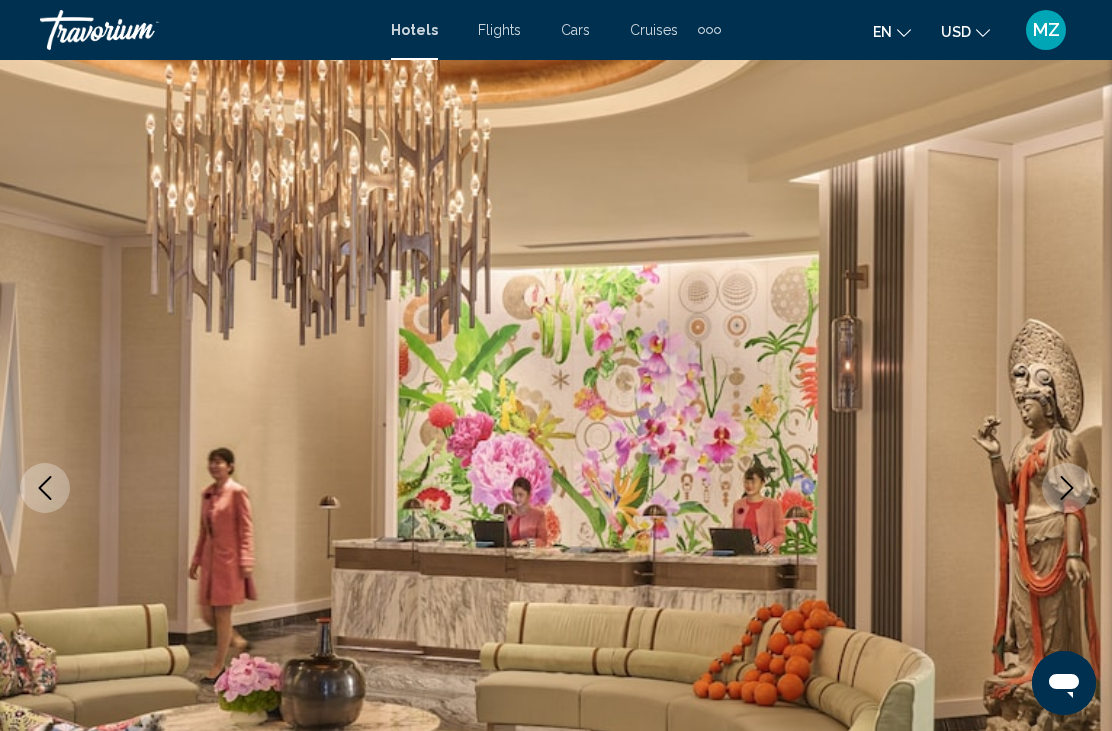 click 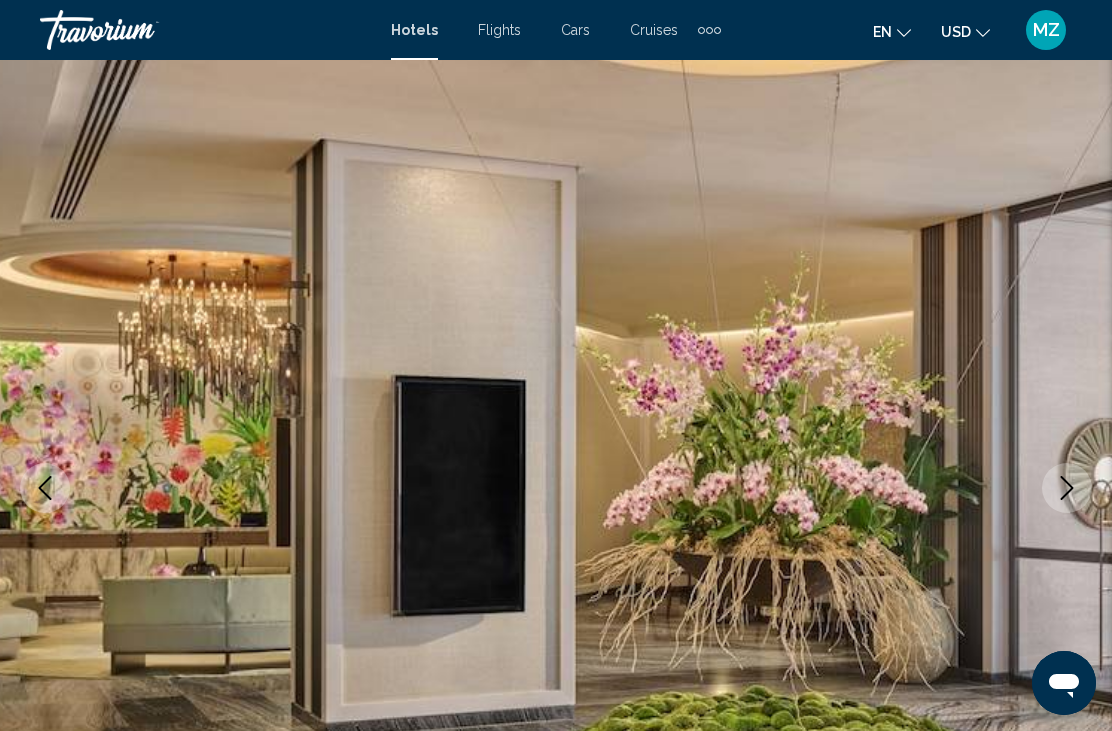 click 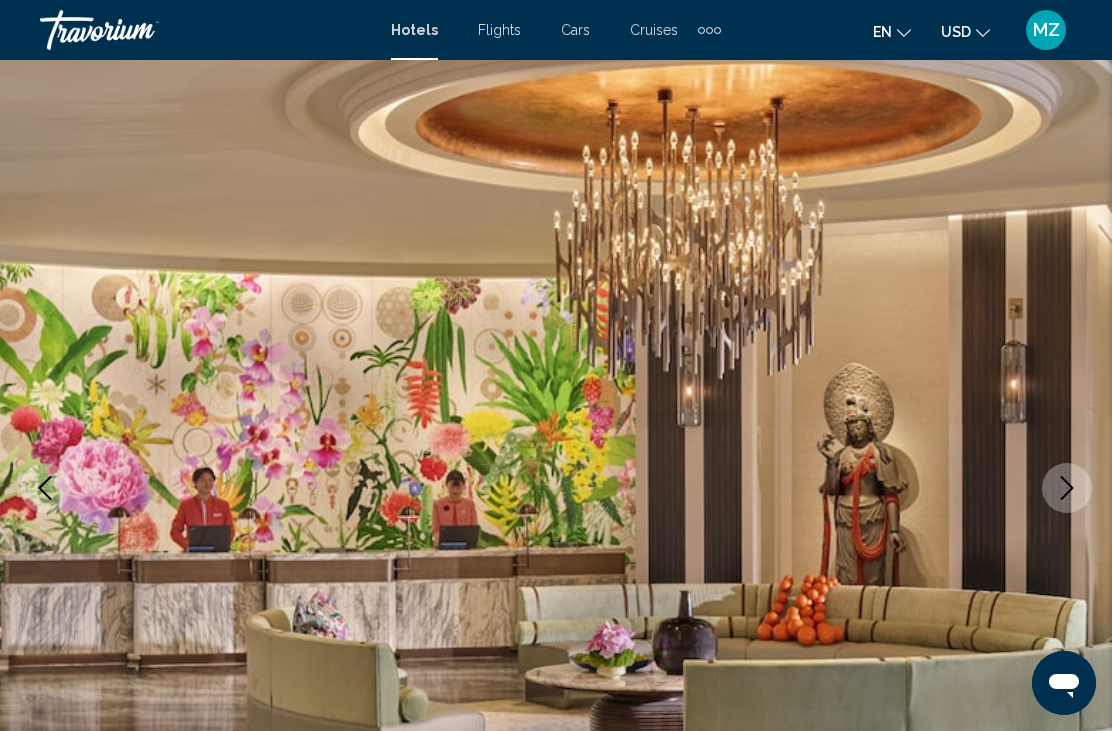 click 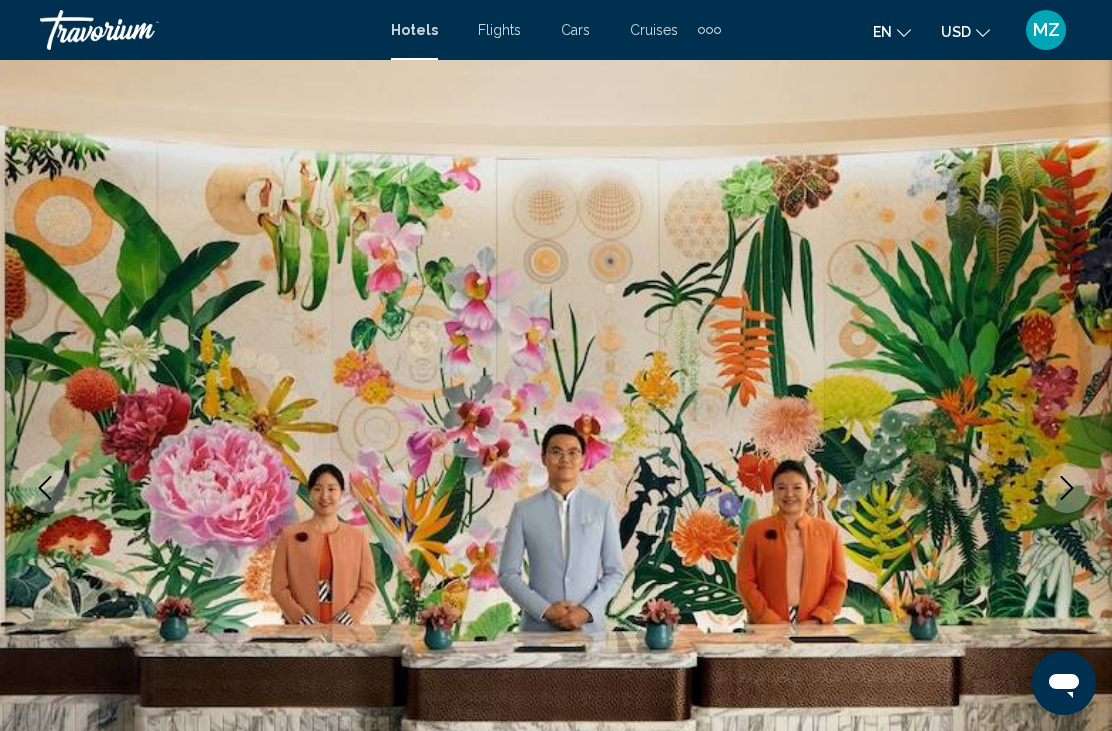 click at bounding box center (1067, 488) 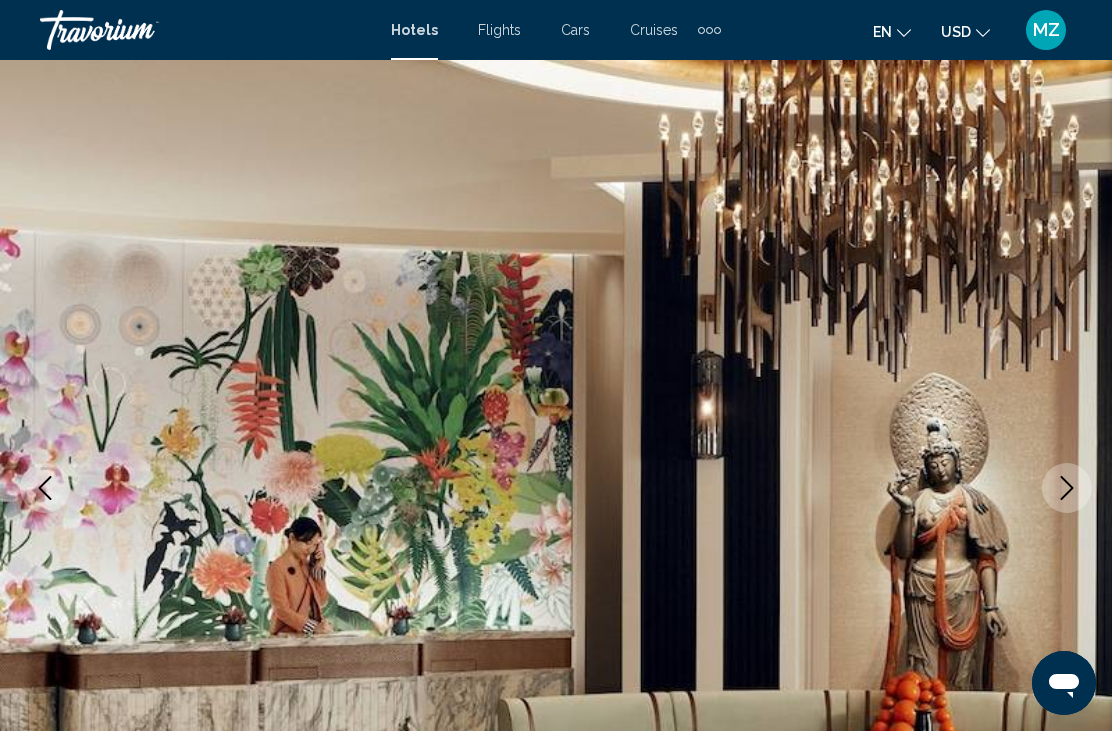 click at bounding box center (556, 488) 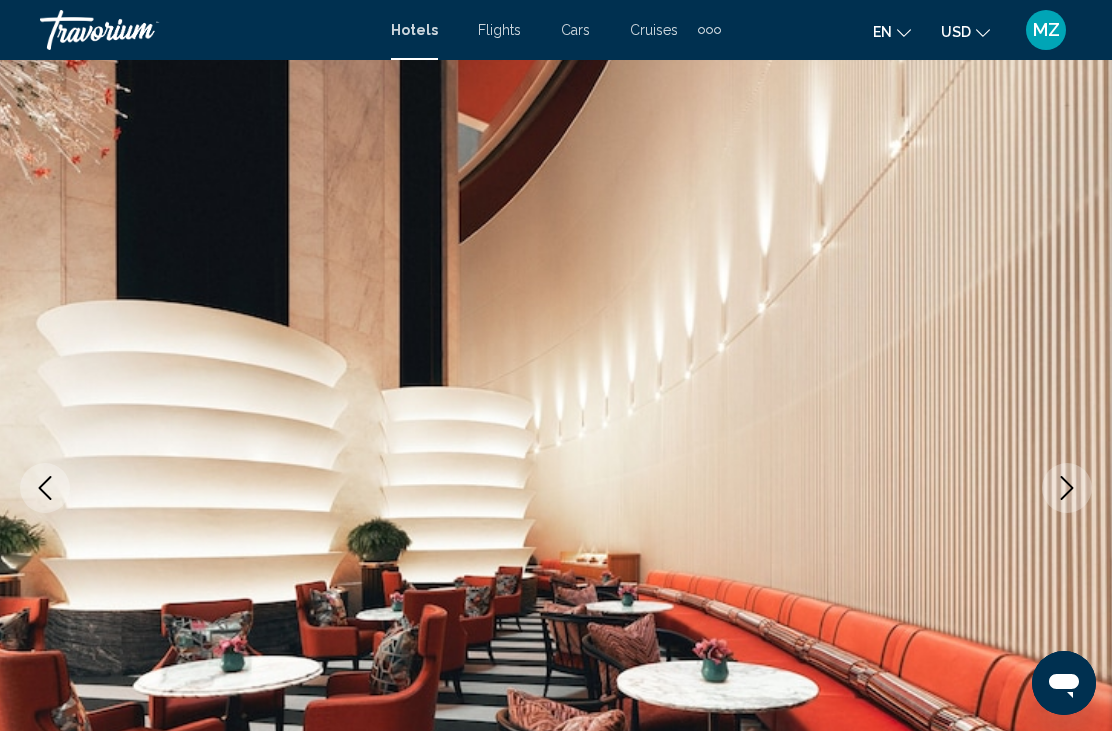 click 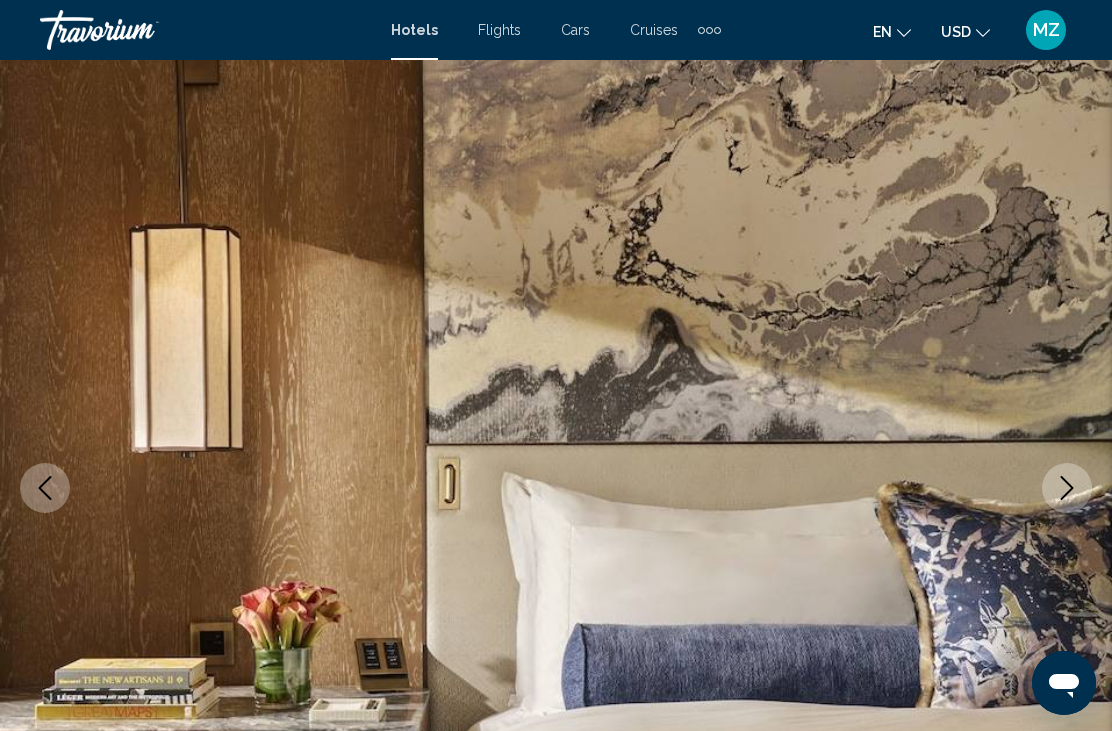 click 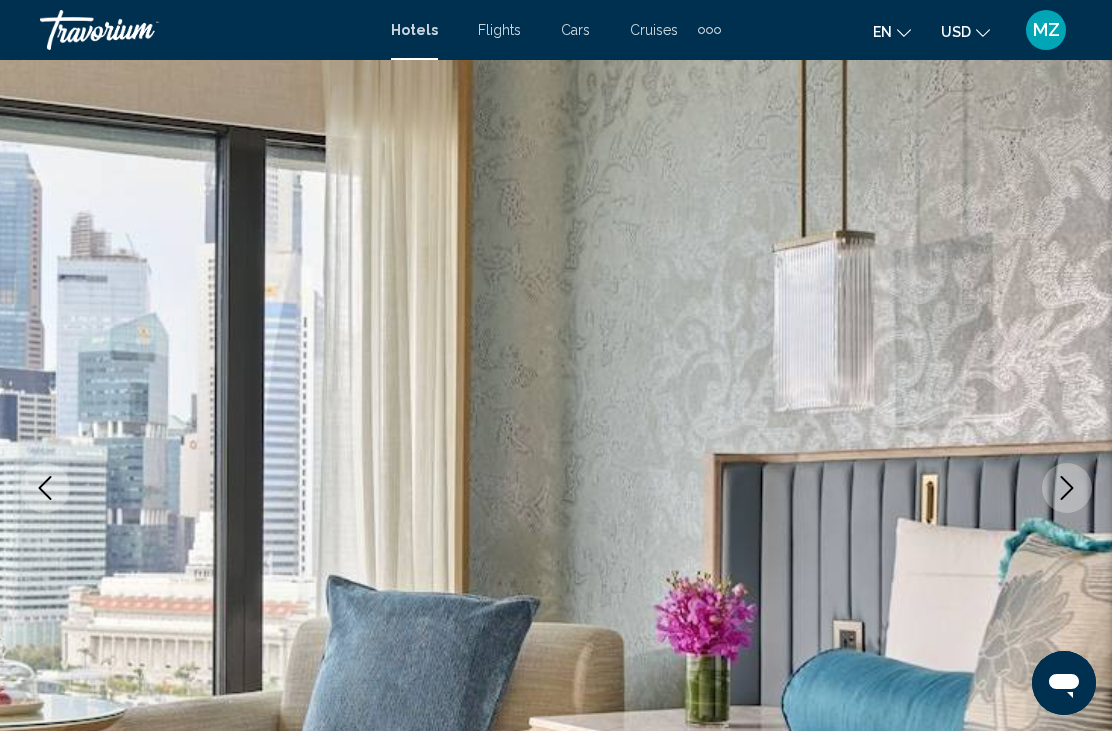 click 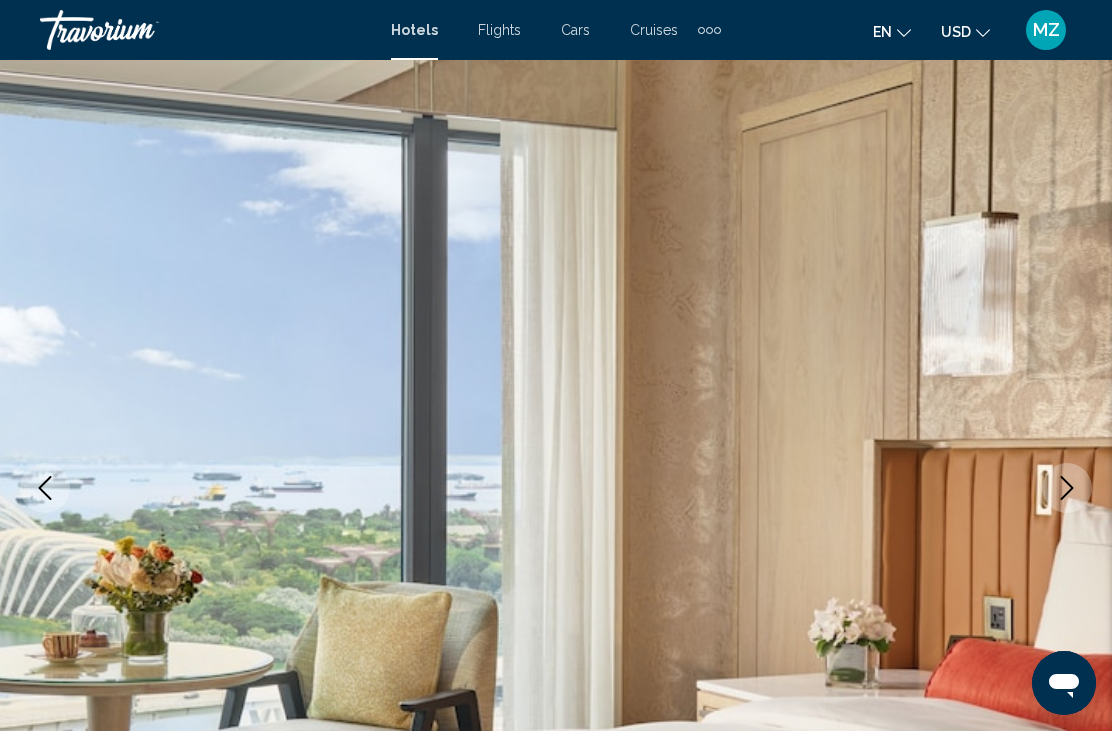 click 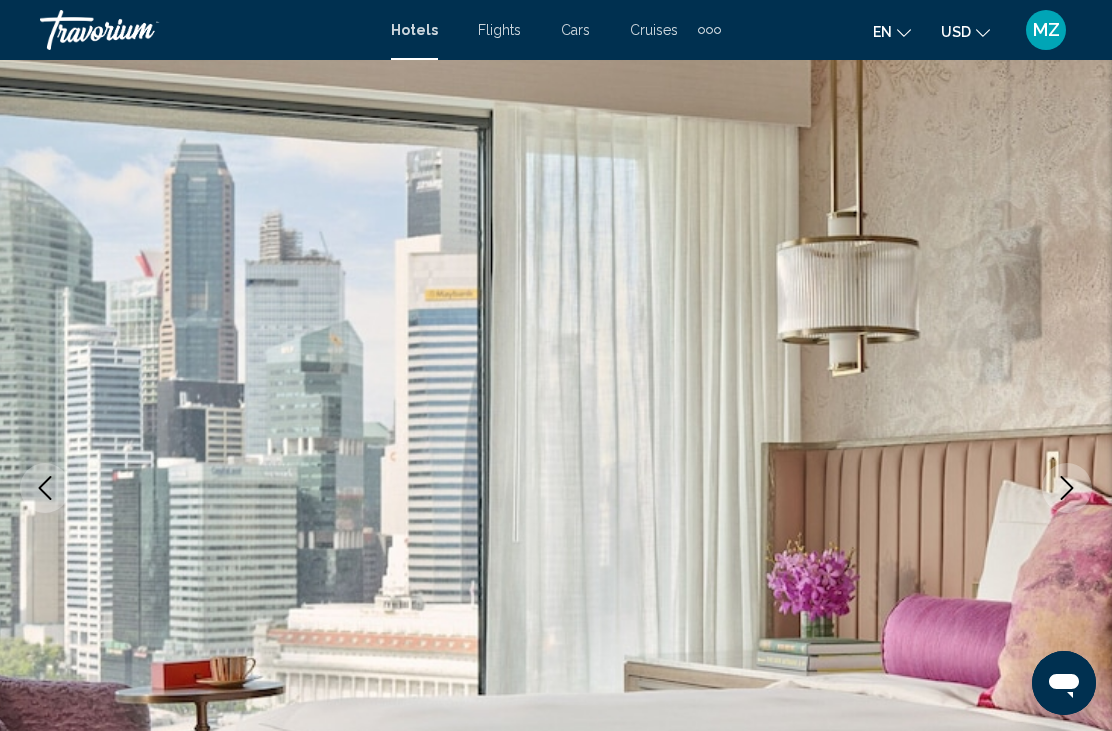 click 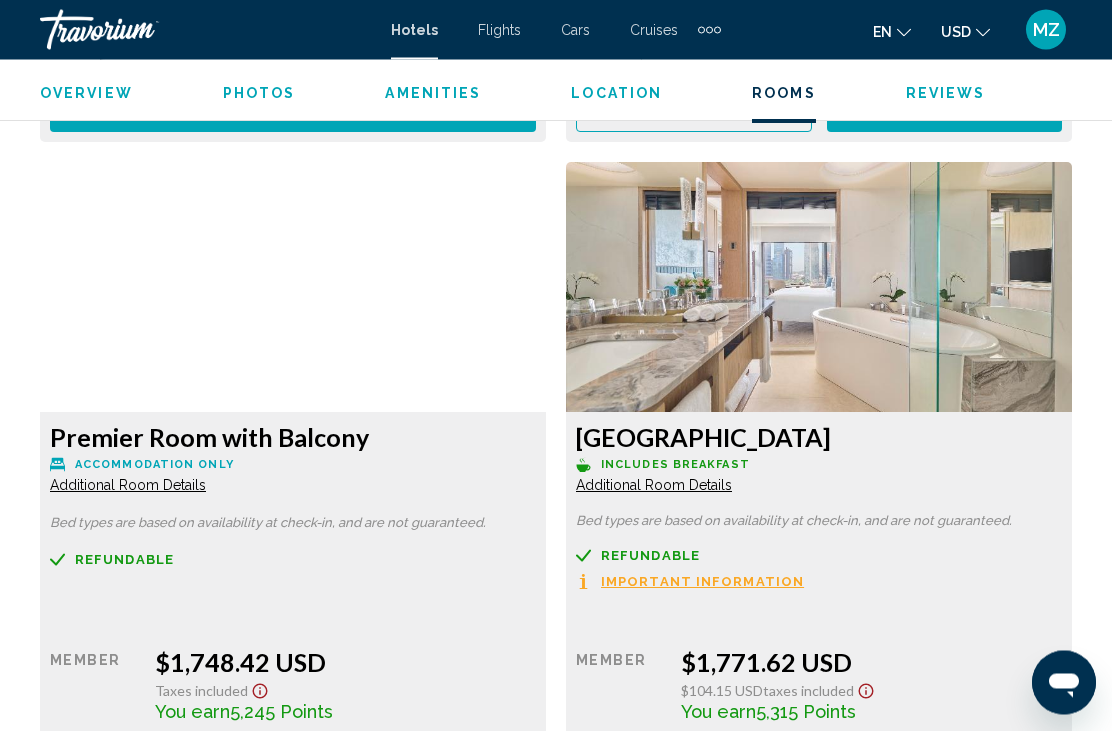 scroll, scrollTop: 4400, scrollLeft: 0, axis: vertical 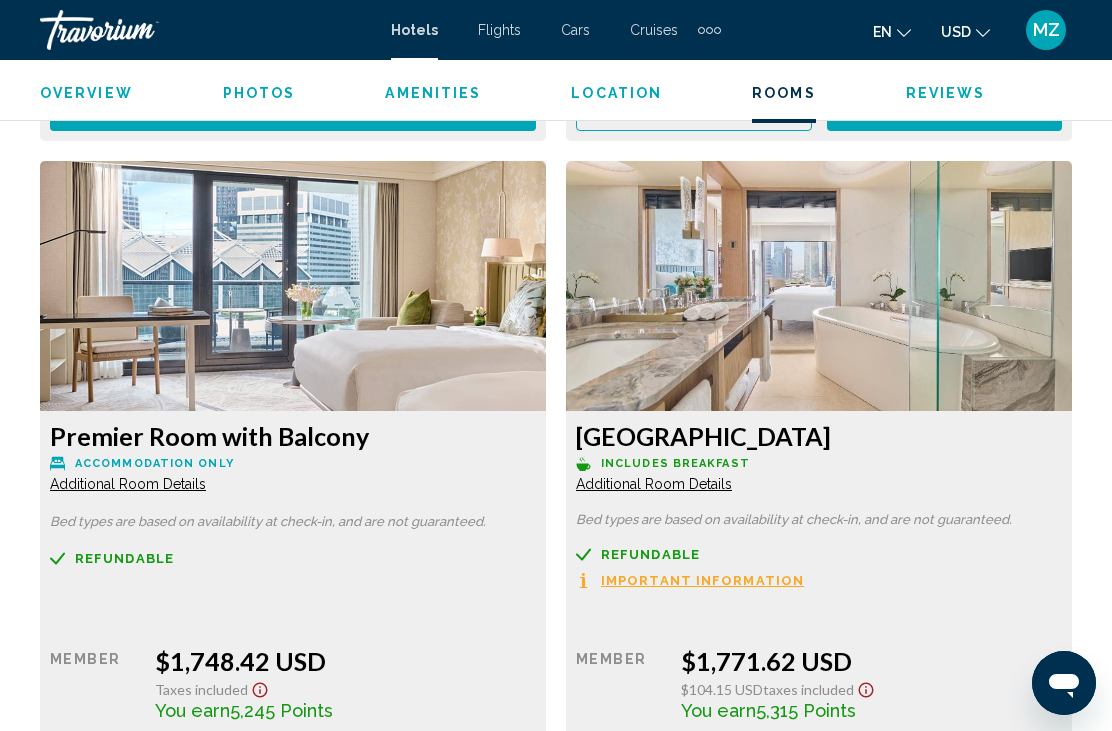 click at bounding box center (293, -1093) 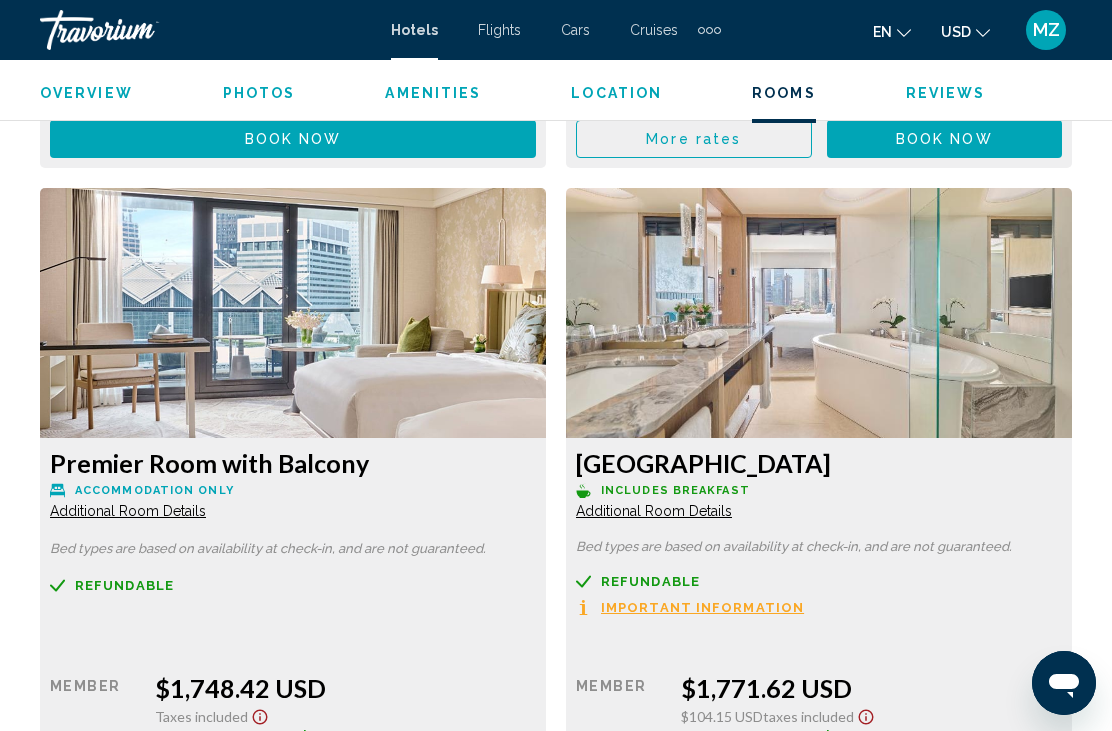 scroll, scrollTop: 4375, scrollLeft: 0, axis: vertical 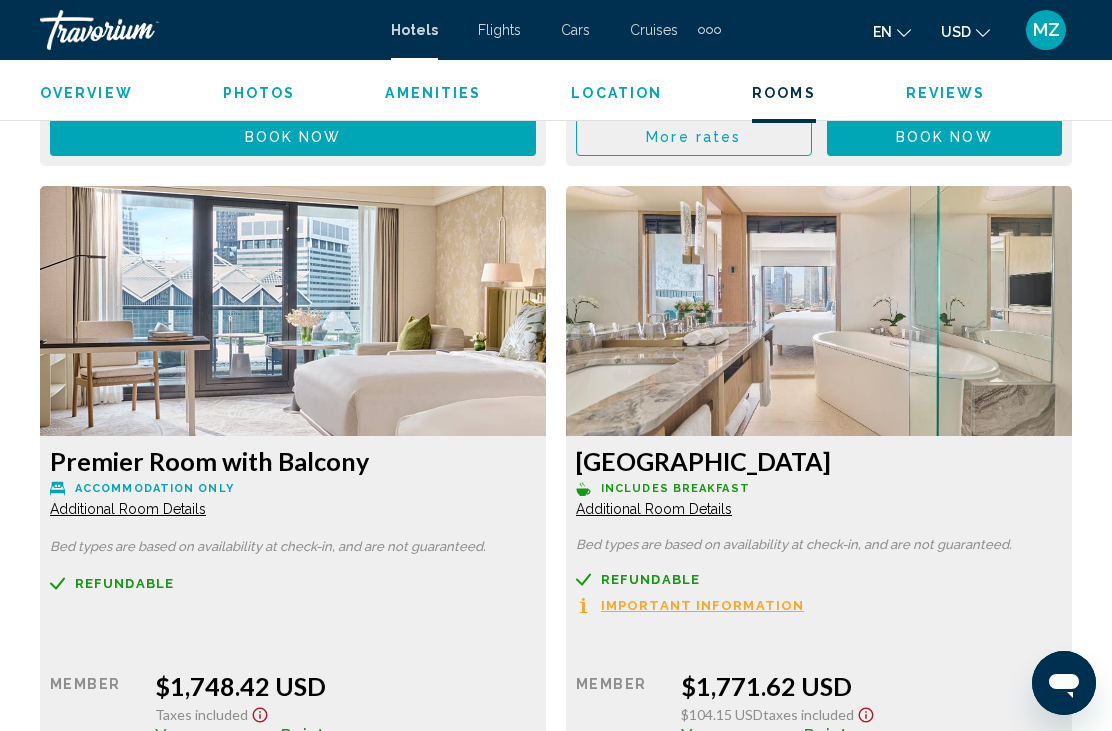 click at bounding box center [293, -1068] 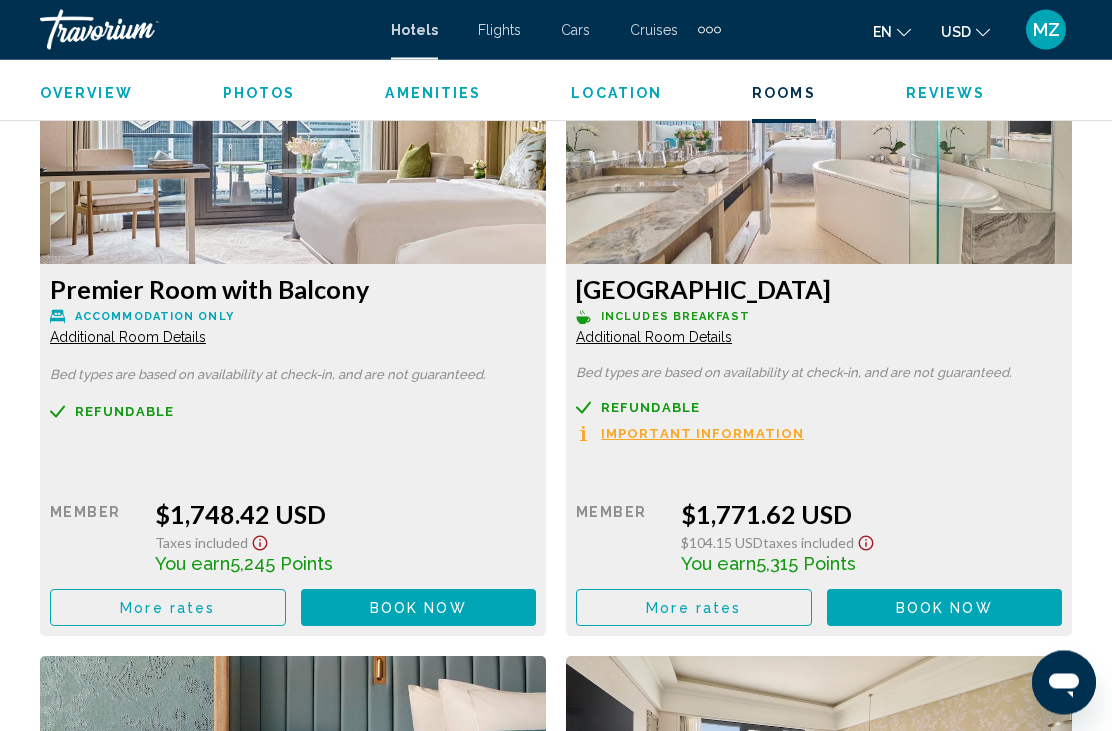 scroll, scrollTop: 4548, scrollLeft: 0, axis: vertical 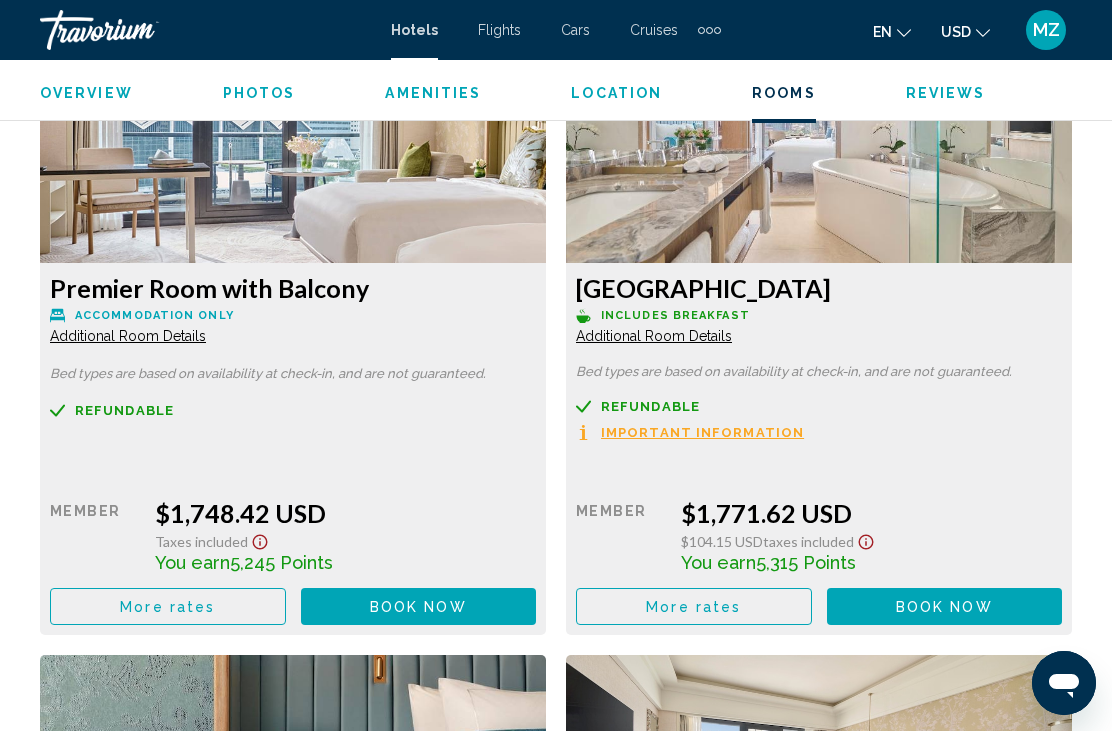 click on "Book now" at bounding box center [418, -710] 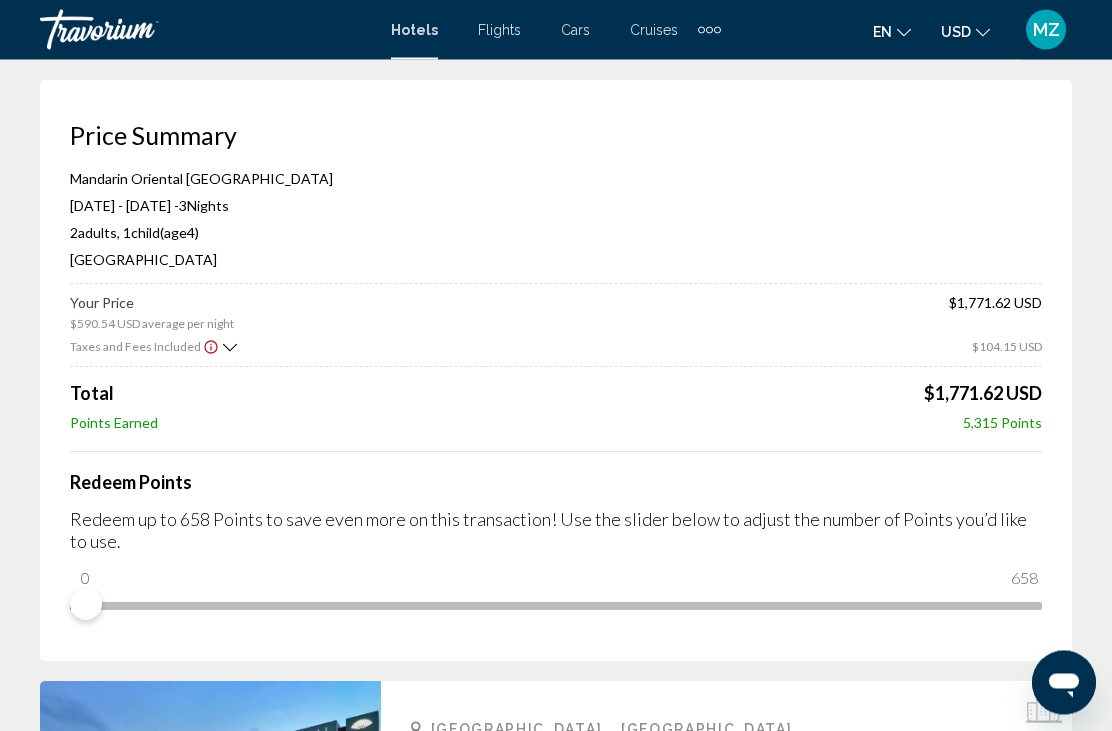 scroll, scrollTop: 0, scrollLeft: 0, axis: both 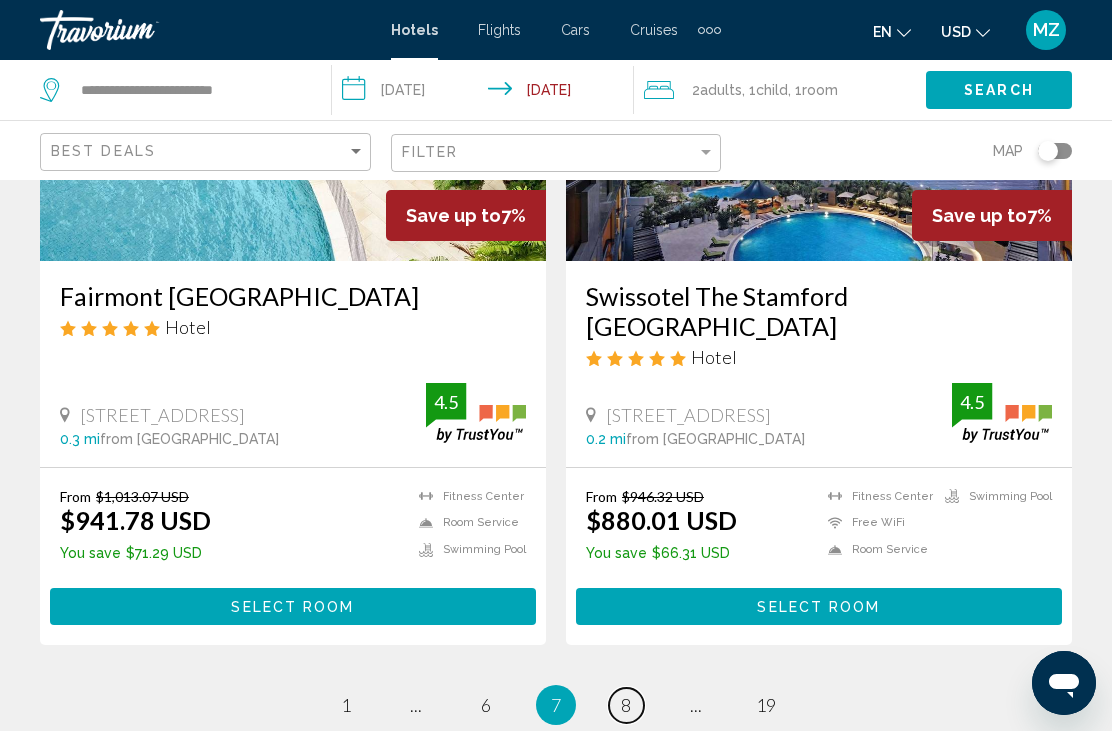 click on "page  8" at bounding box center [626, 705] 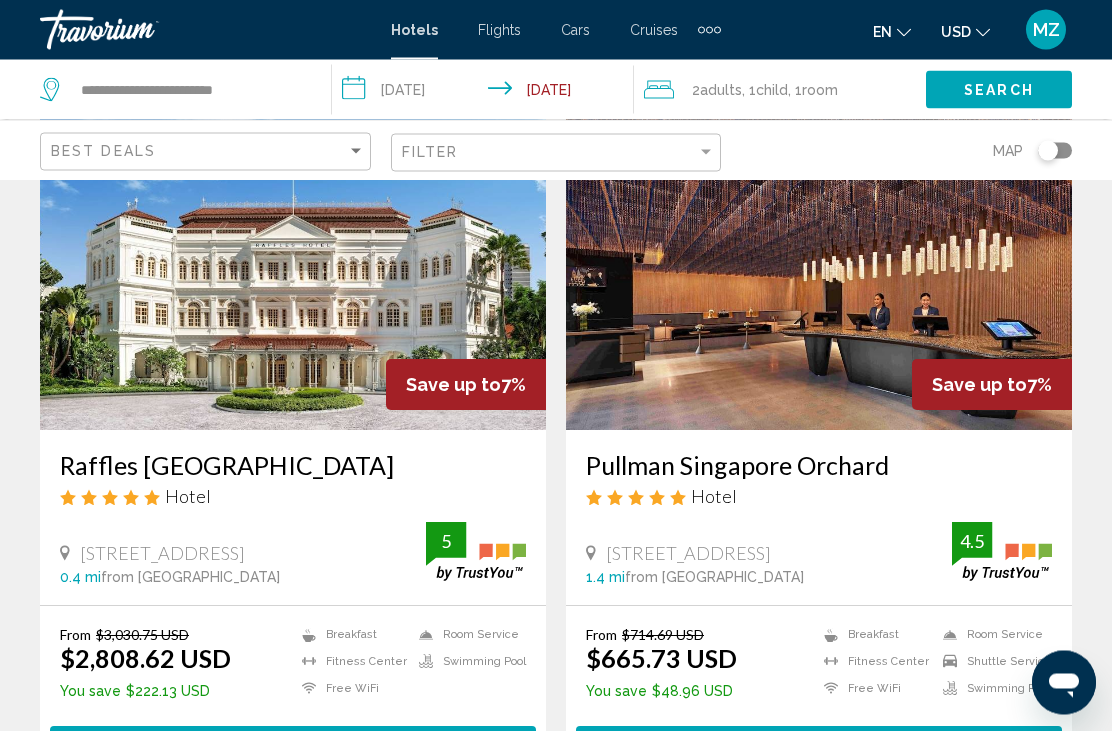 scroll, scrollTop: 138, scrollLeft: 0, axis: vertical 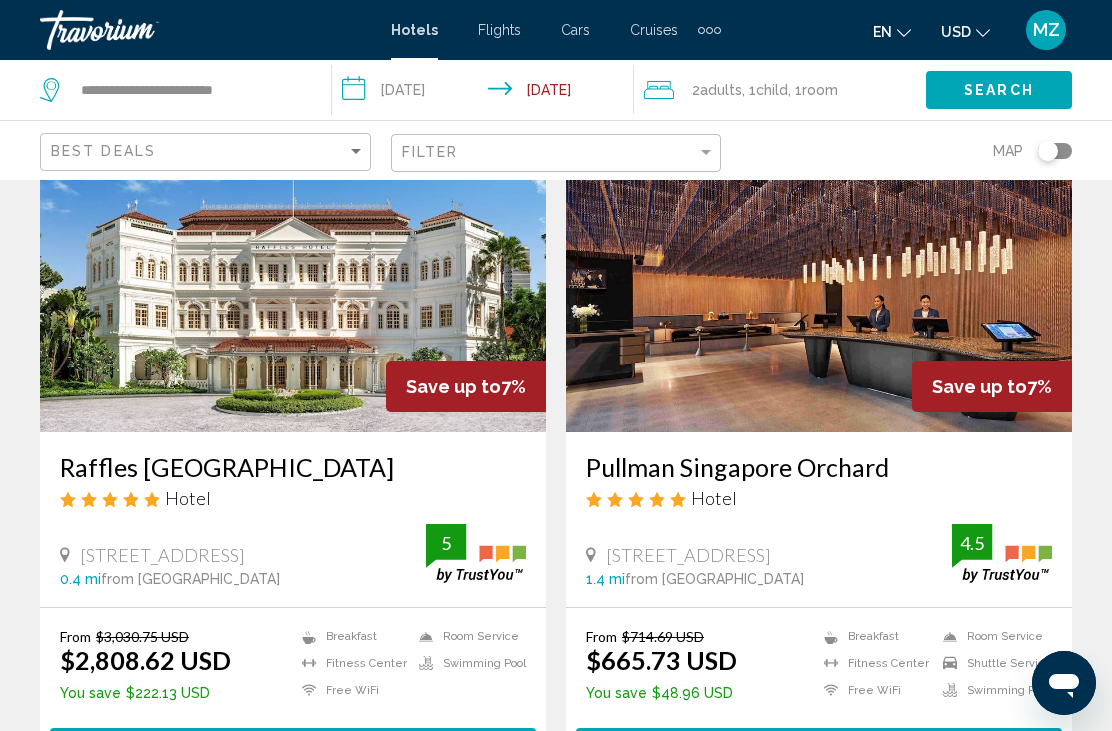 click at bounding box center [819, 272] 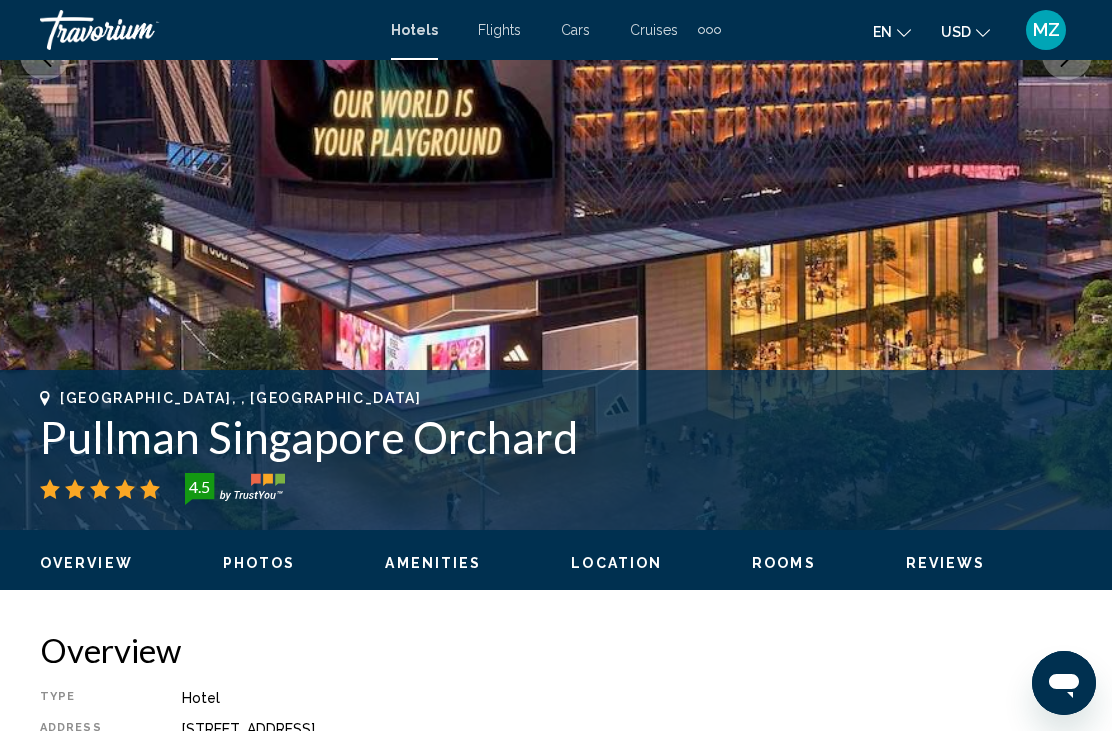 scroll, scrollTop: 451, scrollLeft: 0, axis: vertical 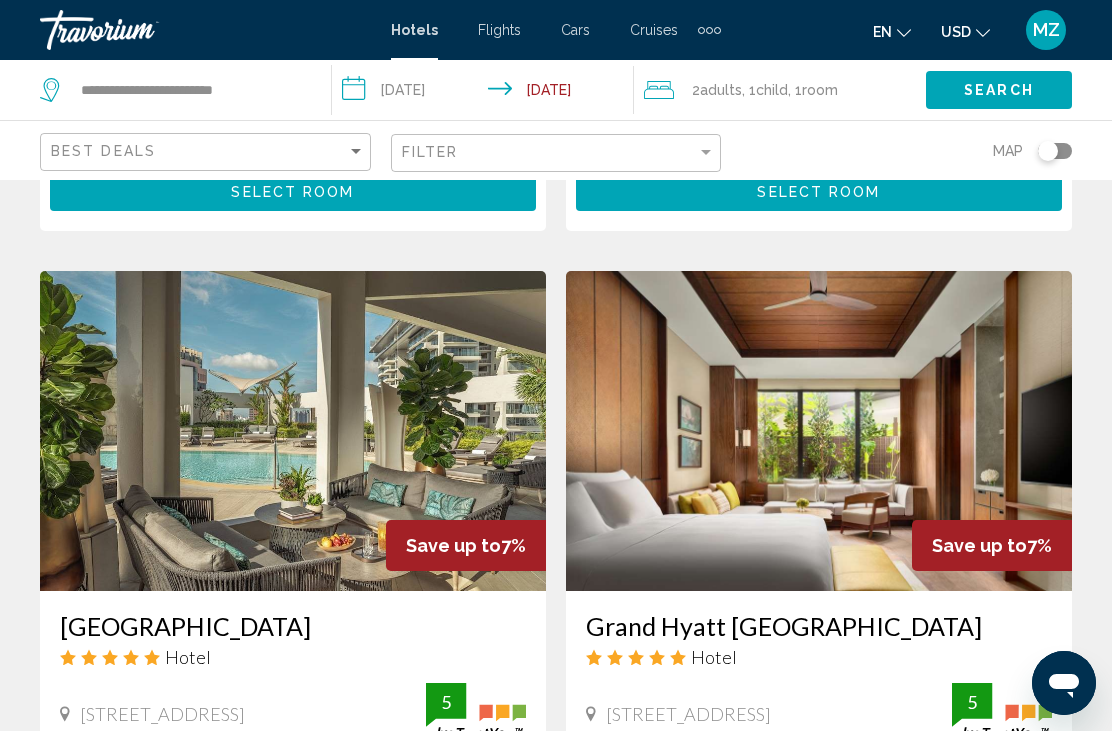 click at bounding box center (293, 431) 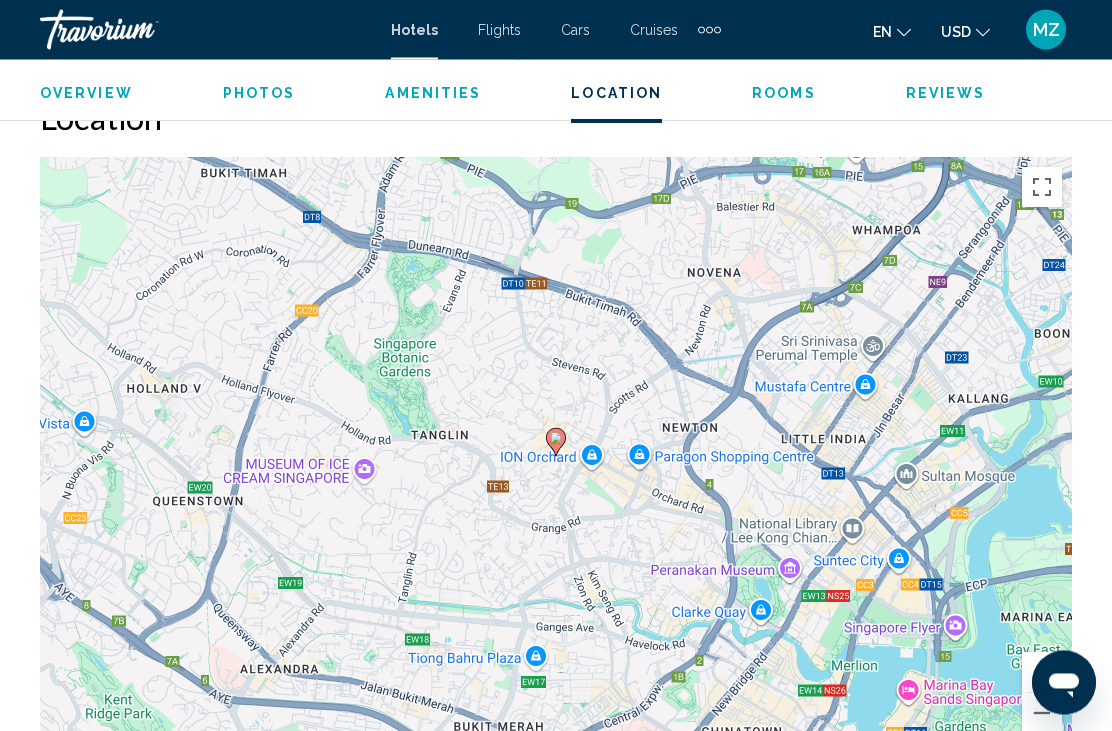 scroll, scrollTop: 2218, scrollLeft: 0, axis: vertical 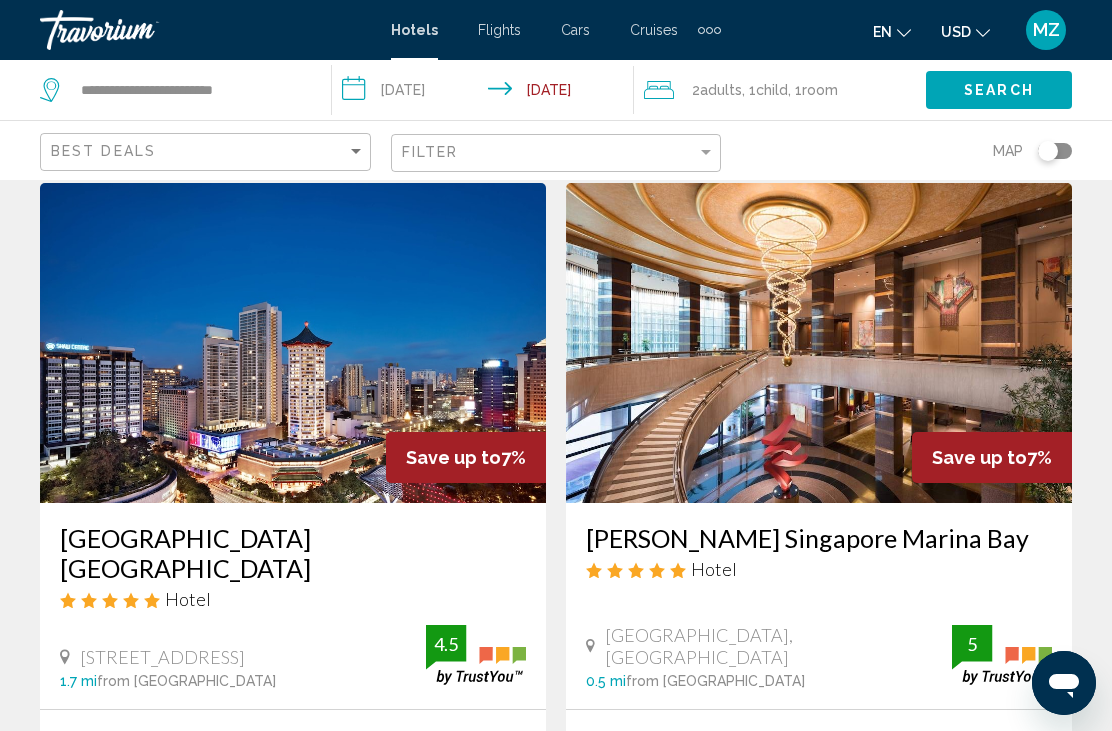 click at bounding box center (819, 343) 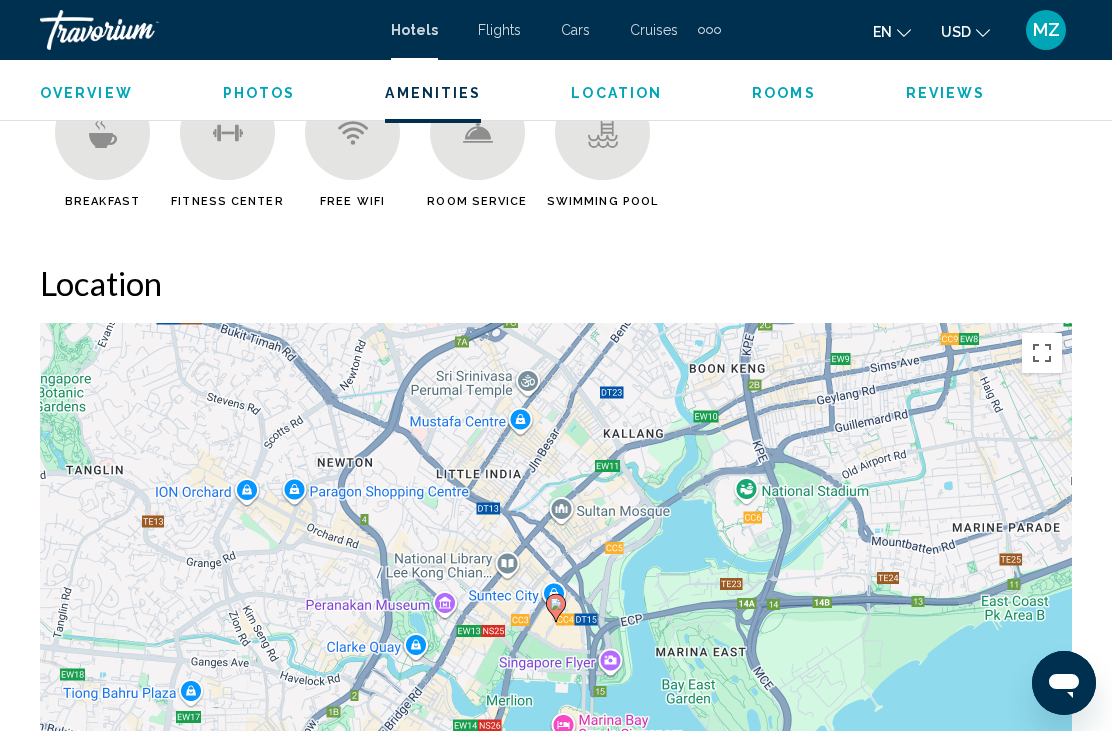 scroll, scrollTop: 2040, scrollLeft: 0, axis: vertical 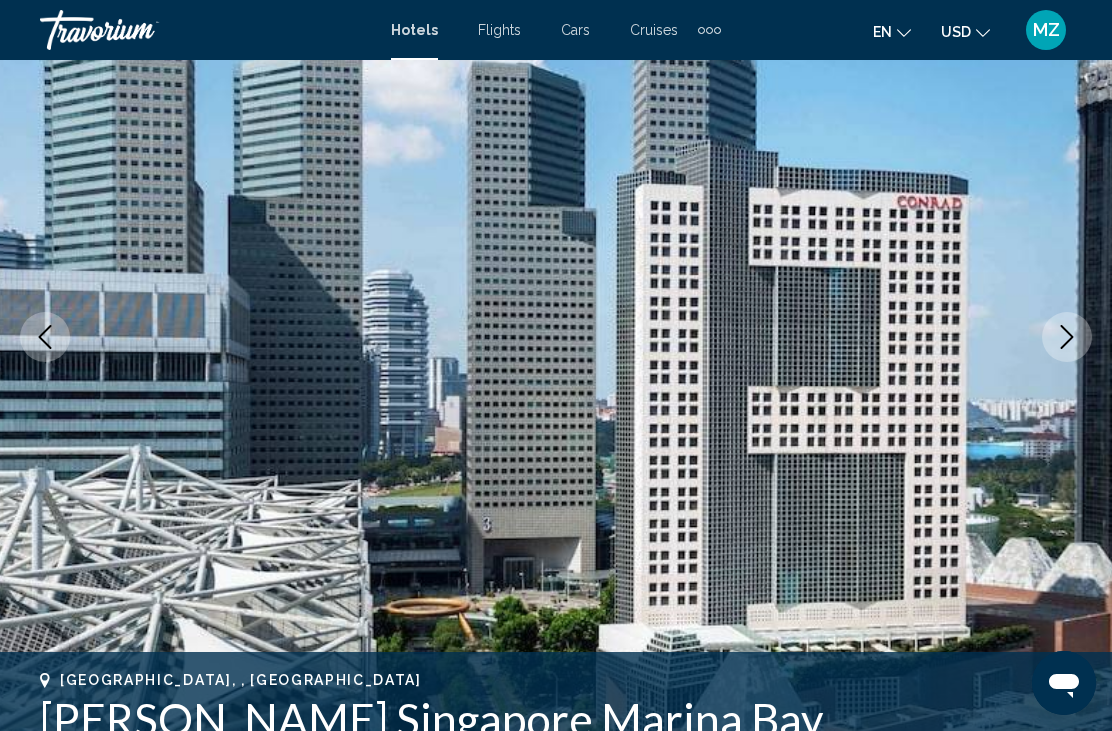 click 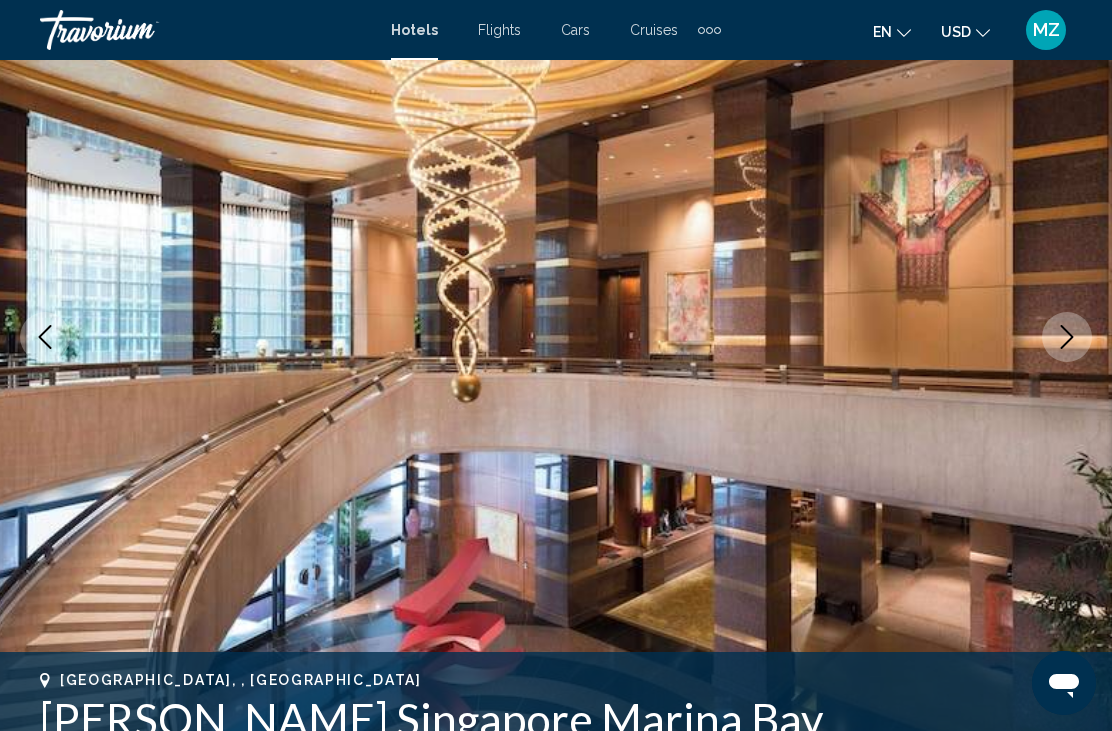 click at bounding box center [1067, 337] 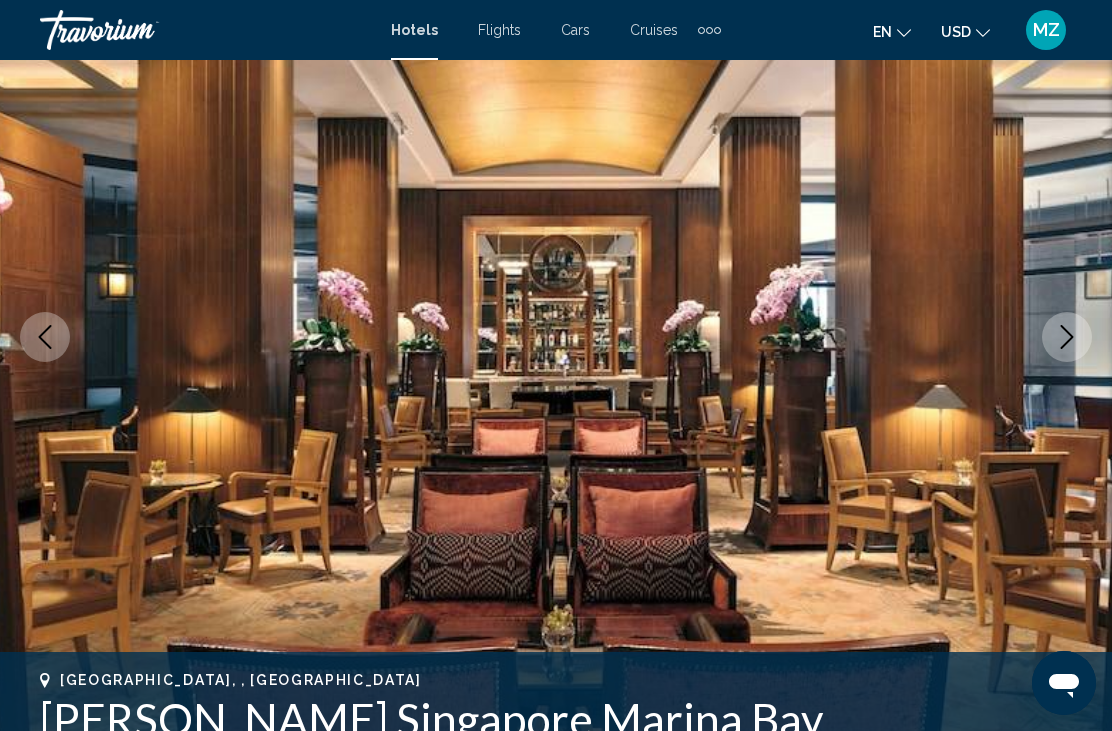 click at bounding box center (556, 337) 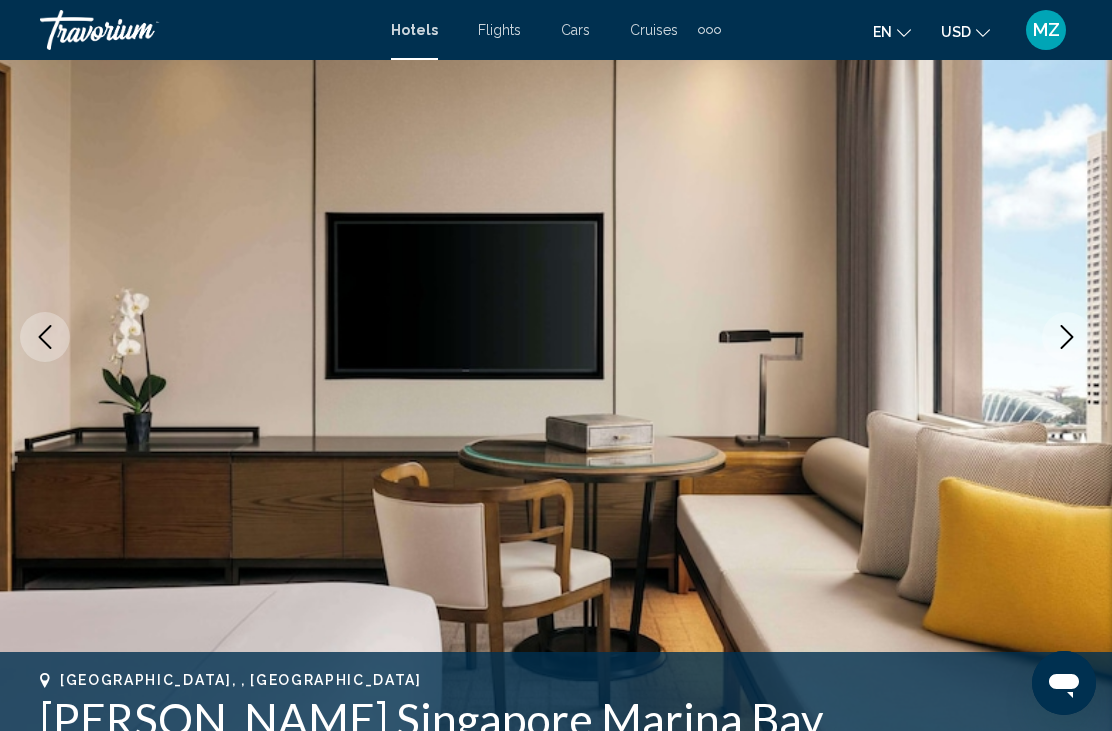 click 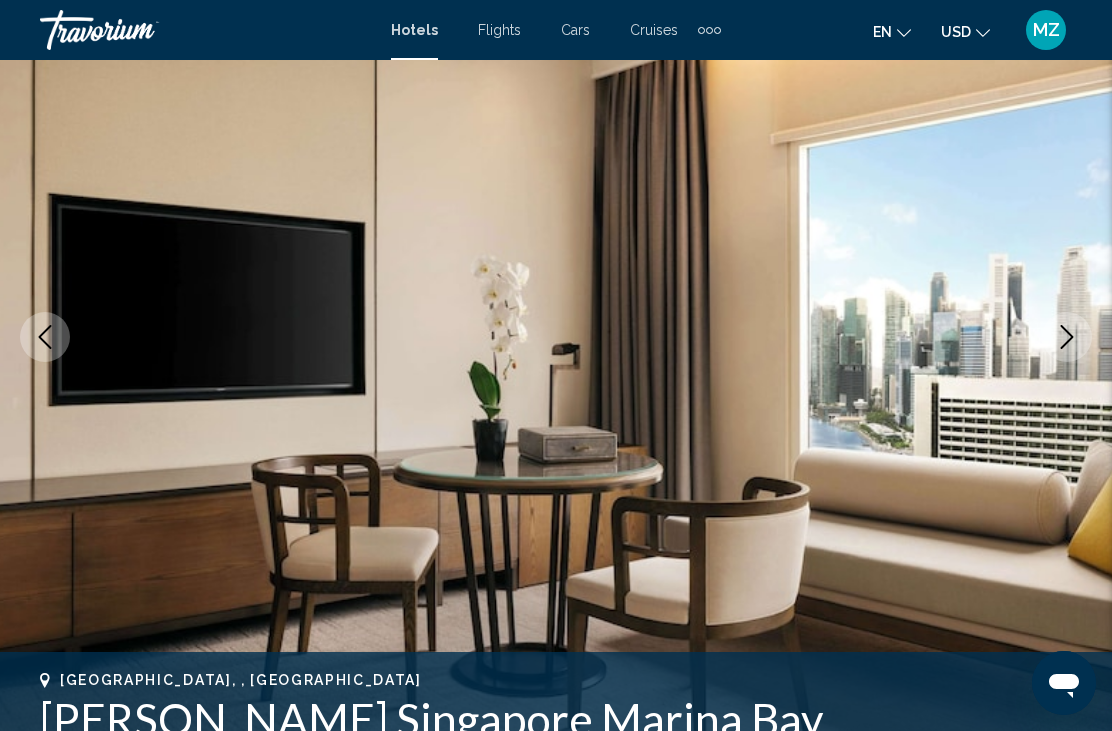 click 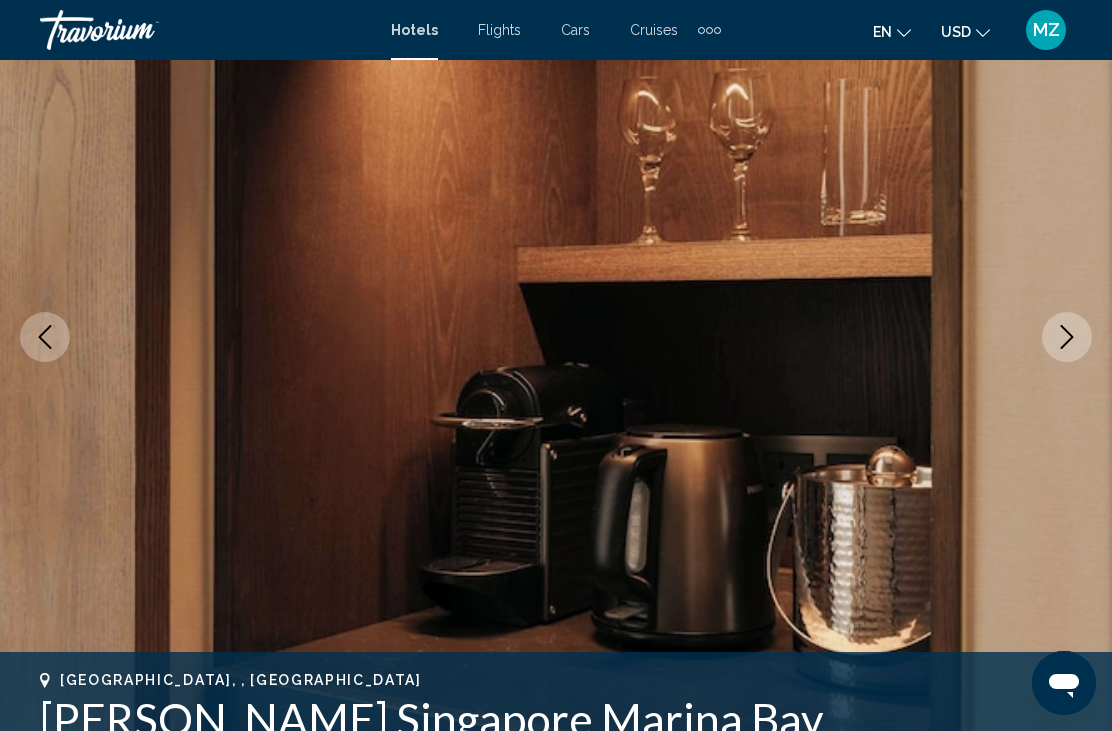 click at bounding box center (1067, 337) 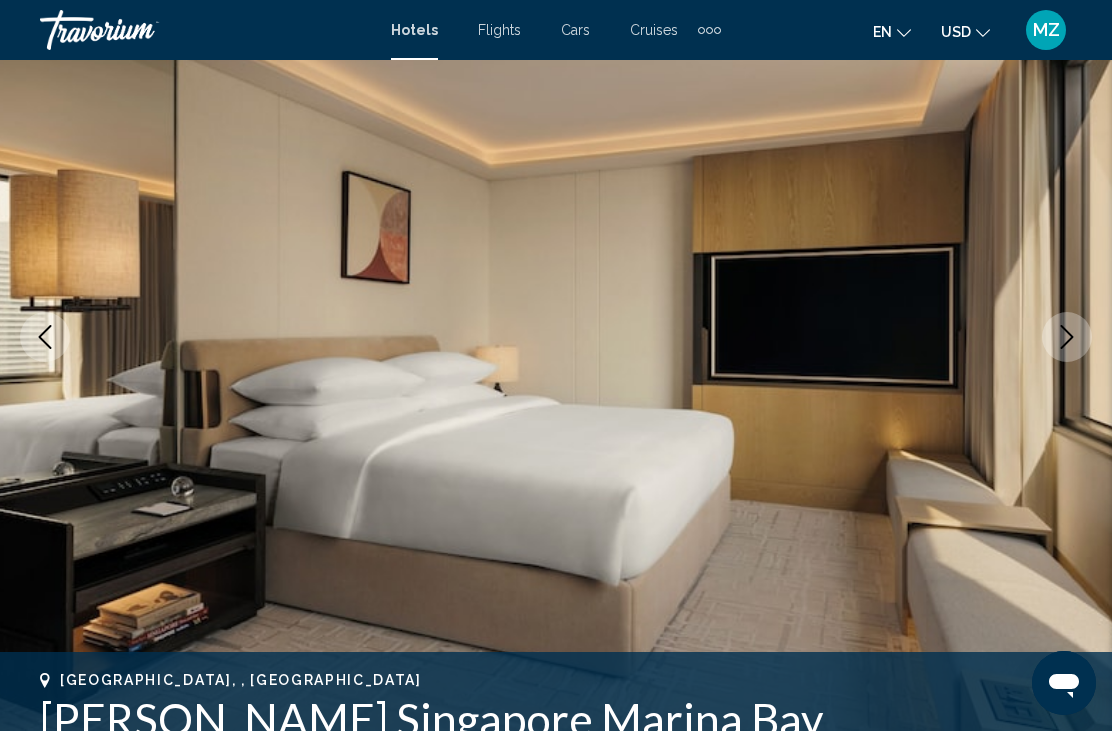 click at bounding box center [1067, 337] 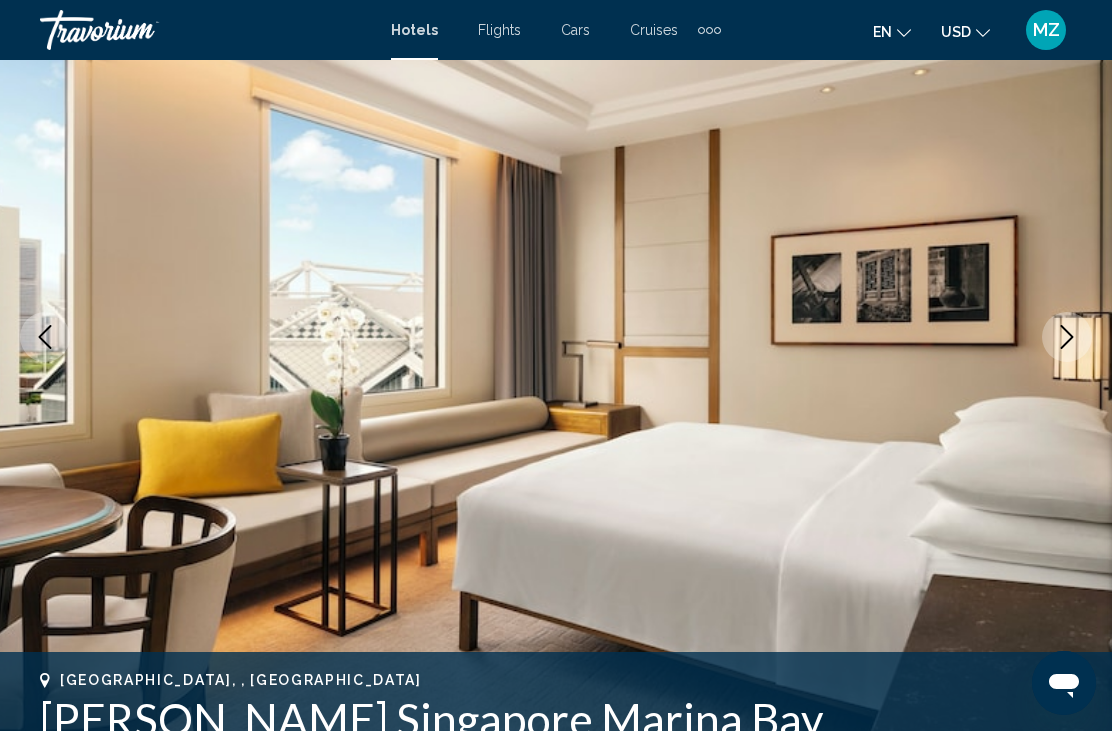 click at bounding box center [1067, 337] 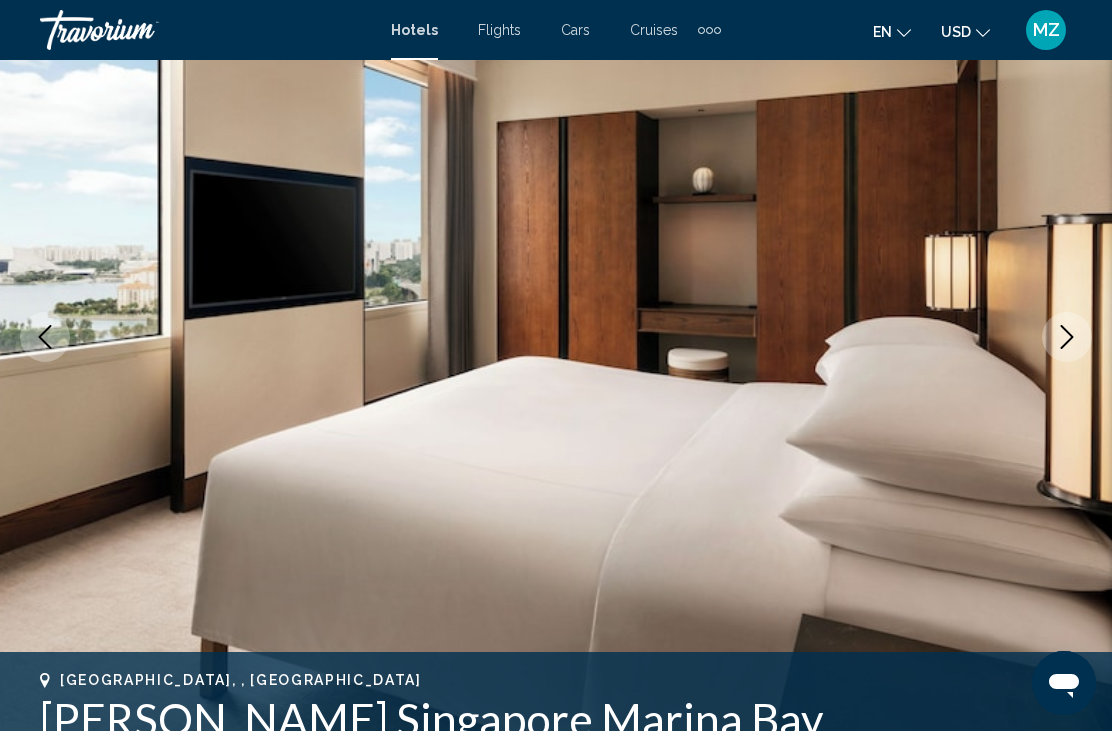 click at bounding box center [556, 337] 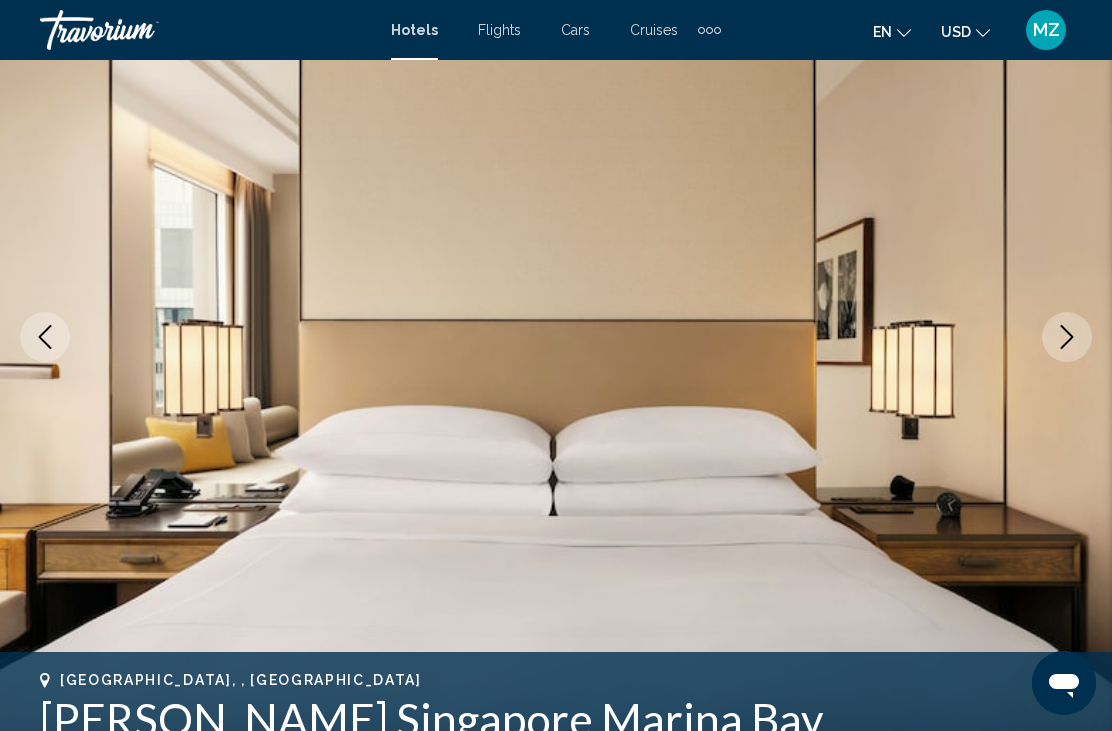 click 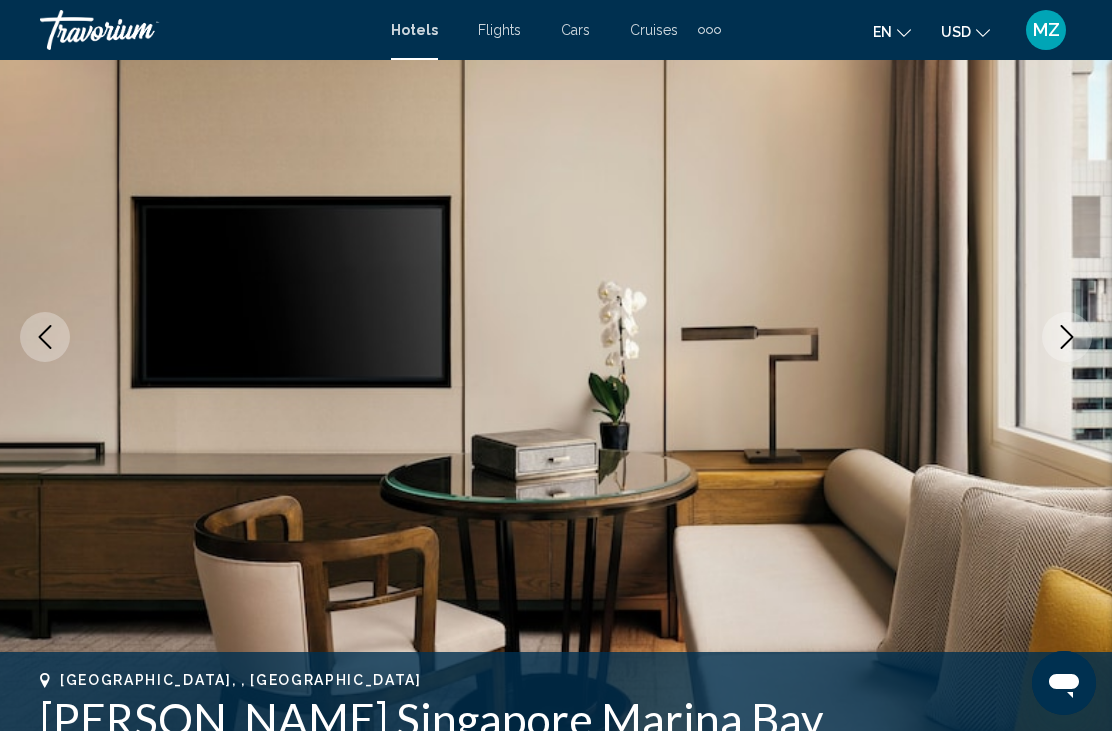 click at bounding box center [1067, 337] 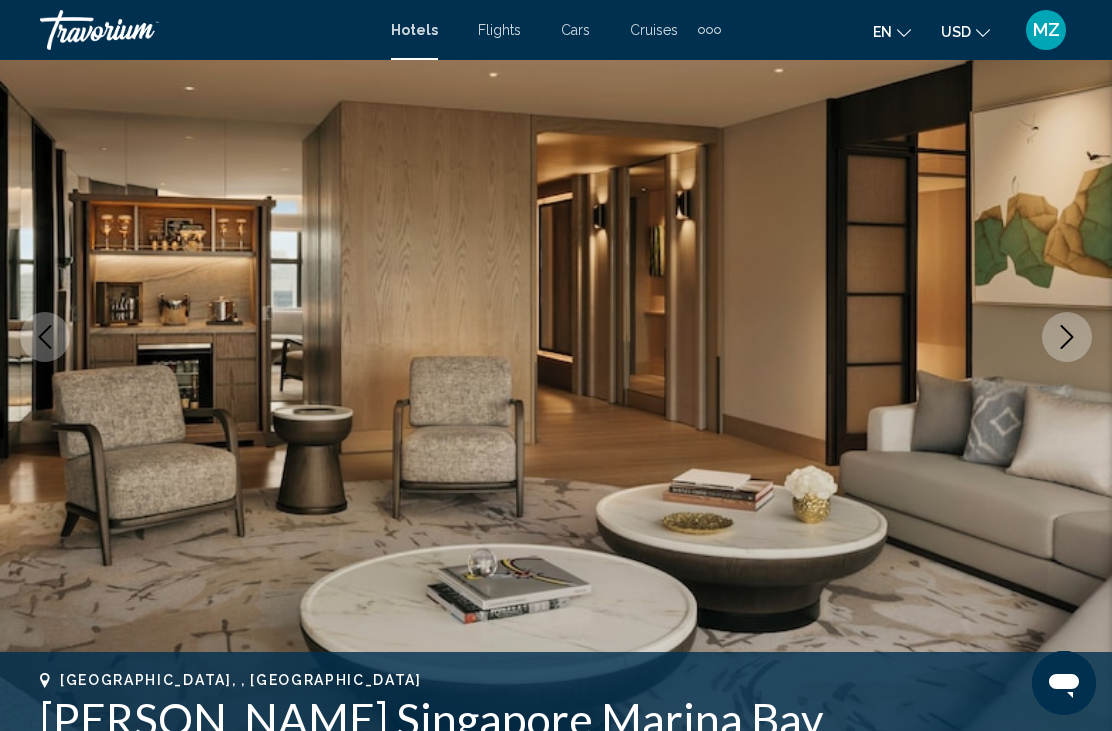 click at bounding box center (1067, 337) 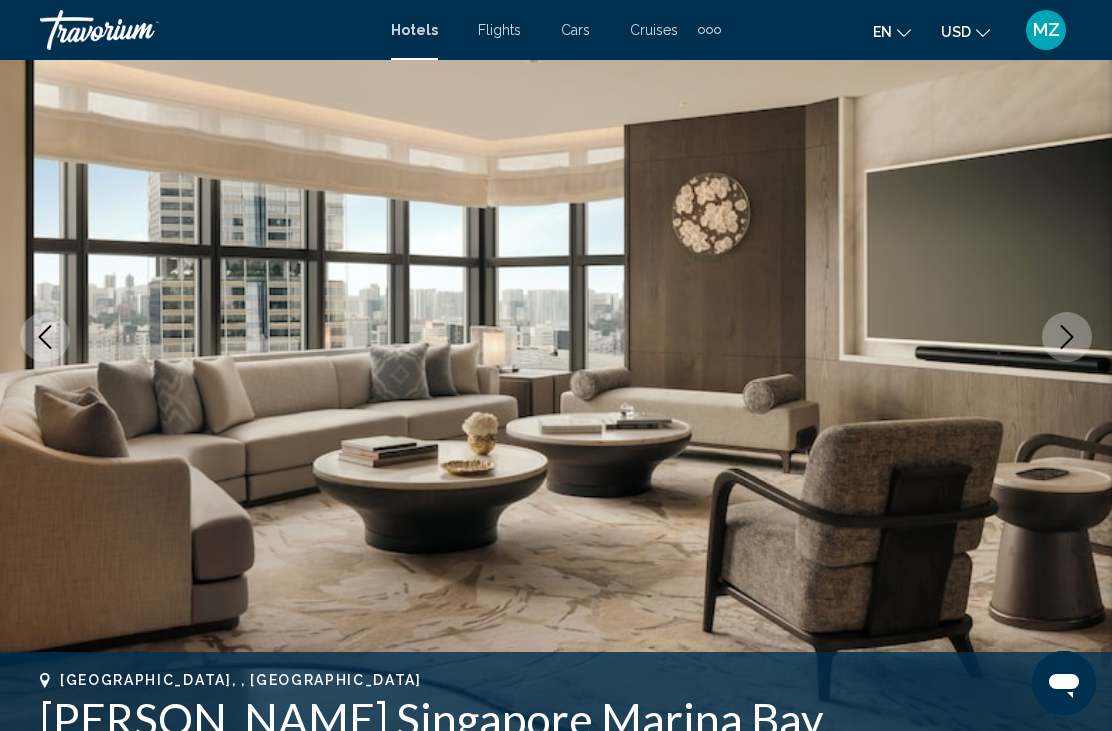 click 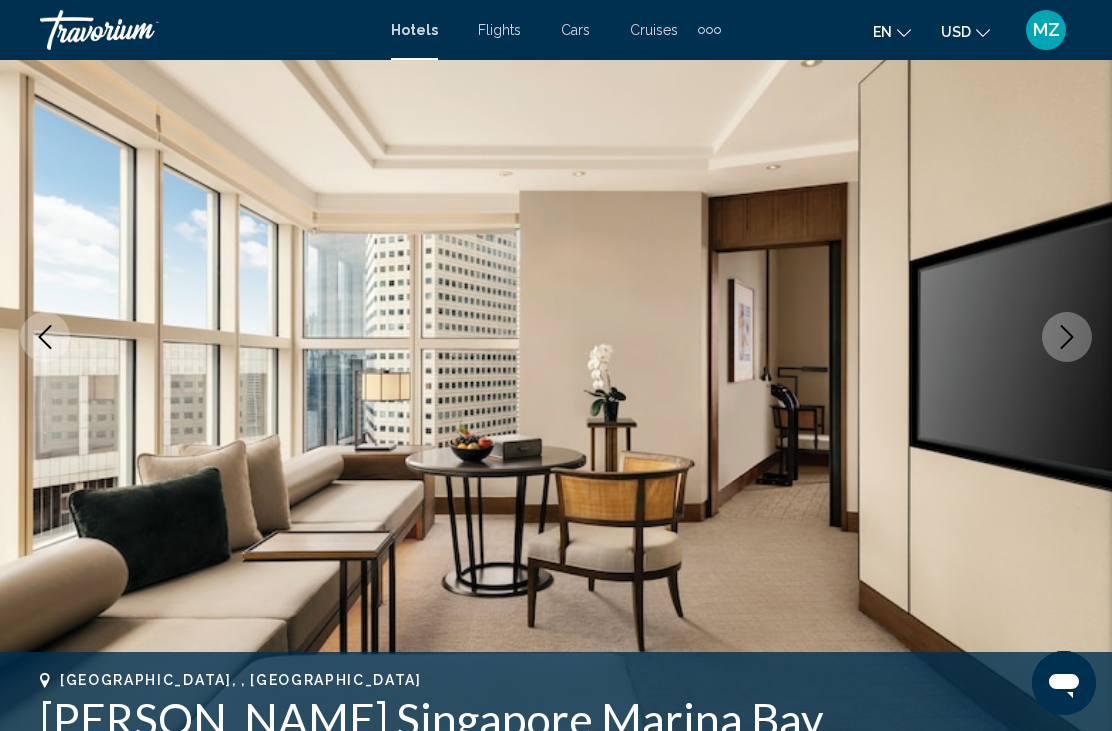 click 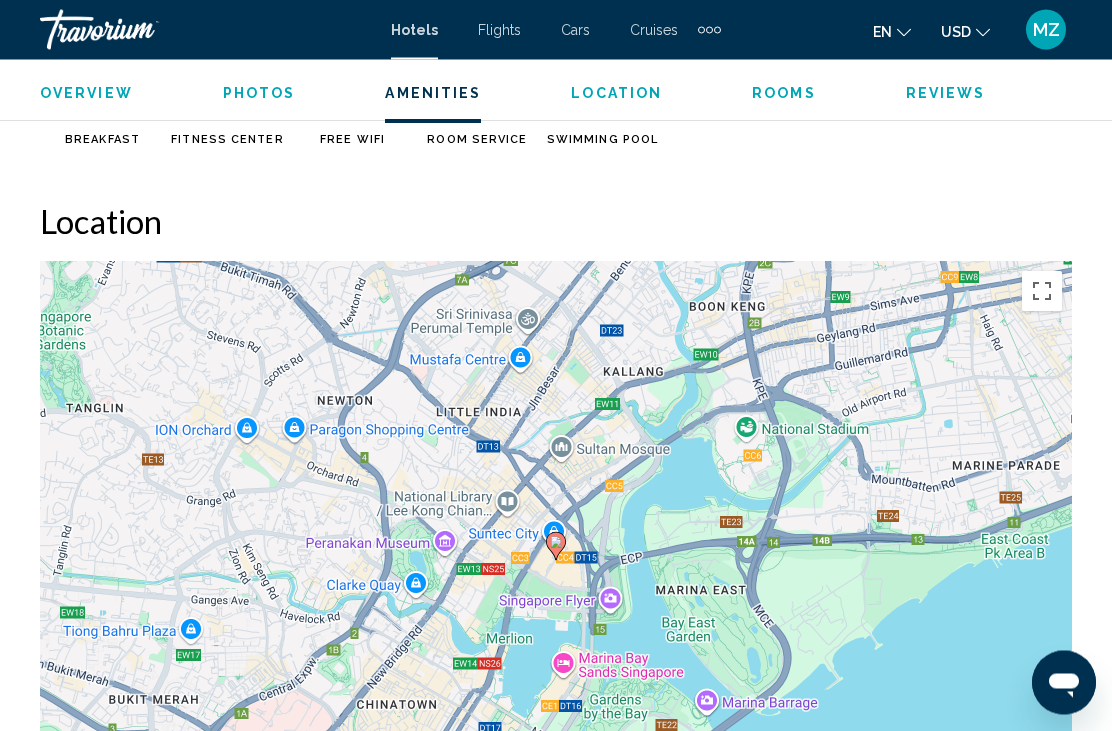 scroll, scrollTop: 2083, scrollLeft: 0, axis: vertical 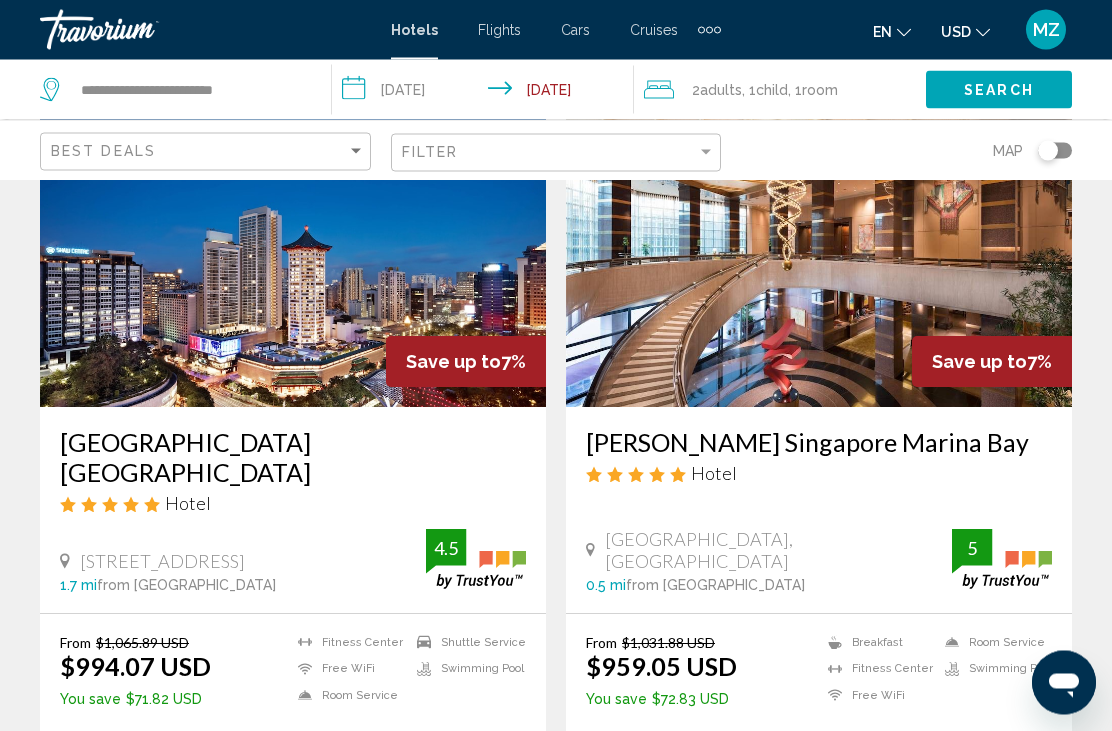 click at bounding box center [293, 248] 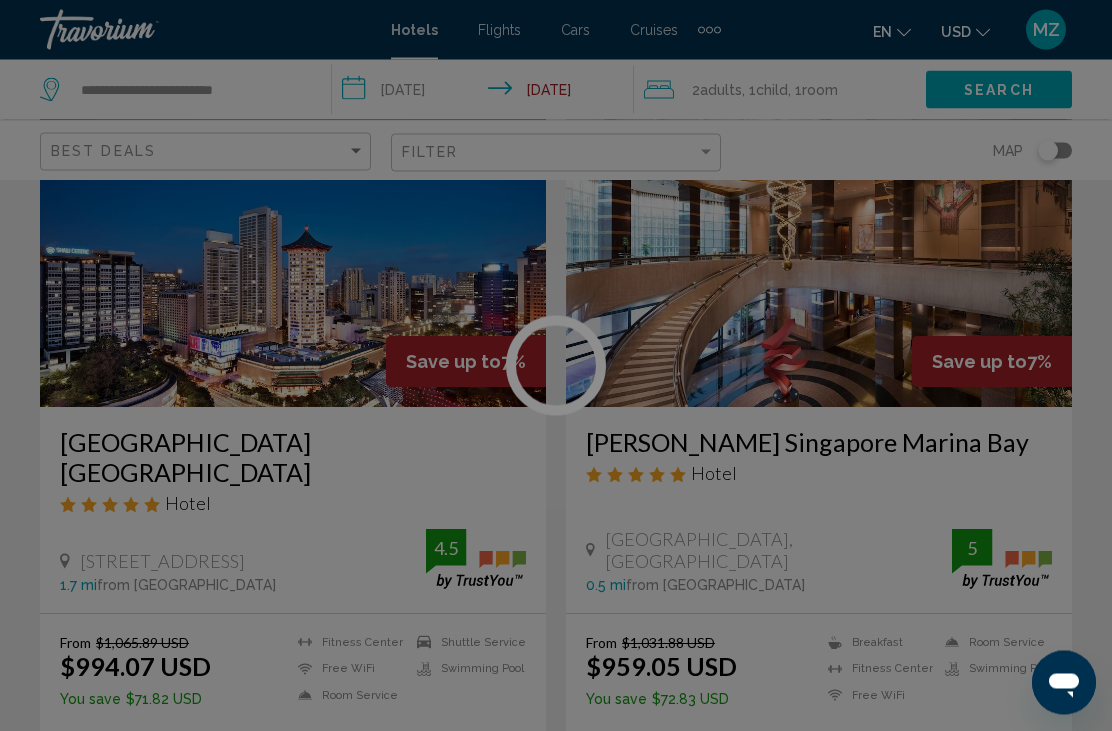 scroll, scrollTop: 2304, scrollLeft: 0, axis: vertical 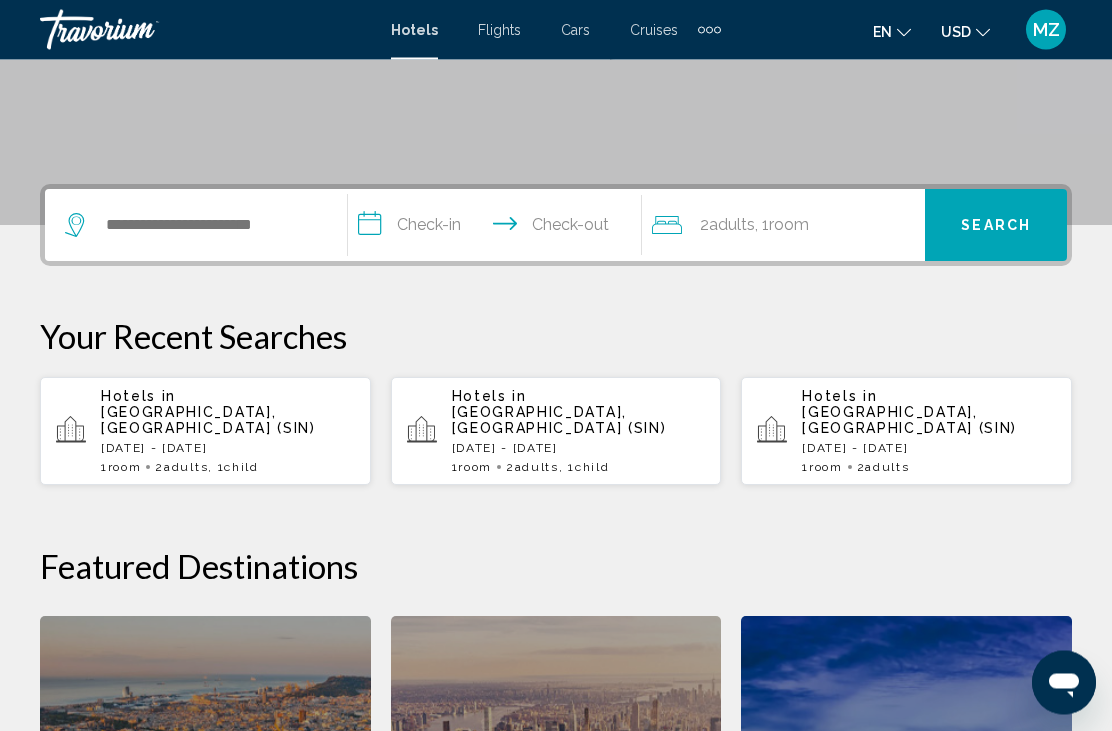 click on ", 1  Room rooms" 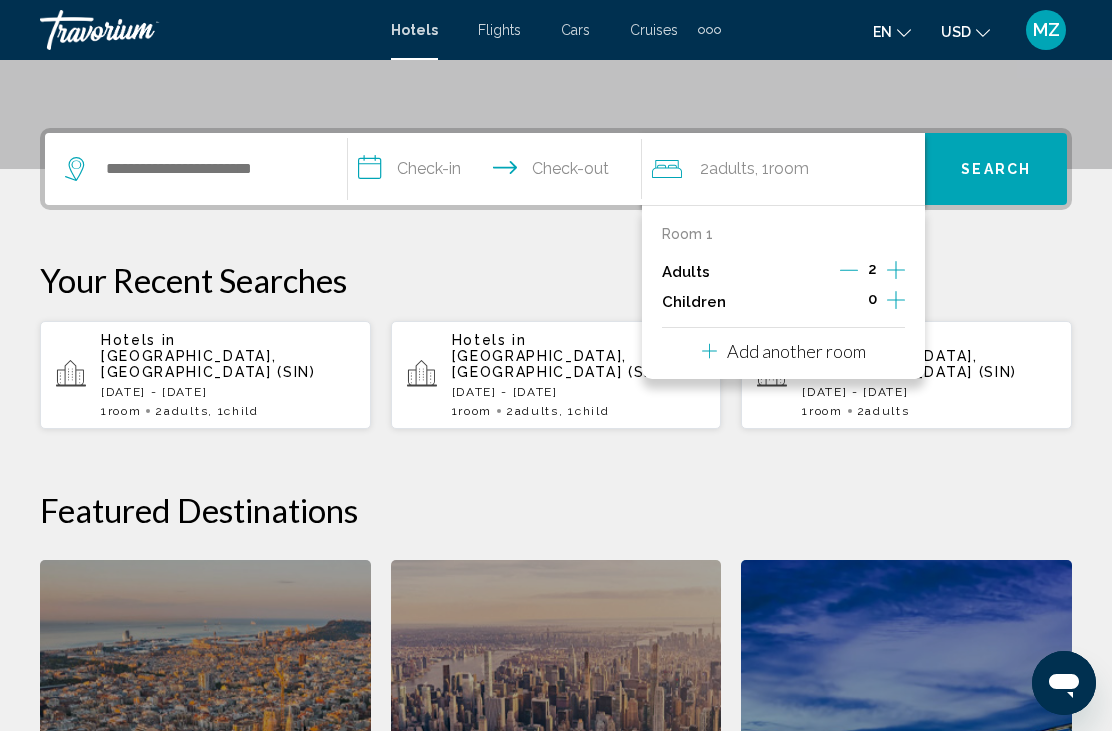 scroll, scrollTop: 494, scrollLeft: 0, axis: vertical 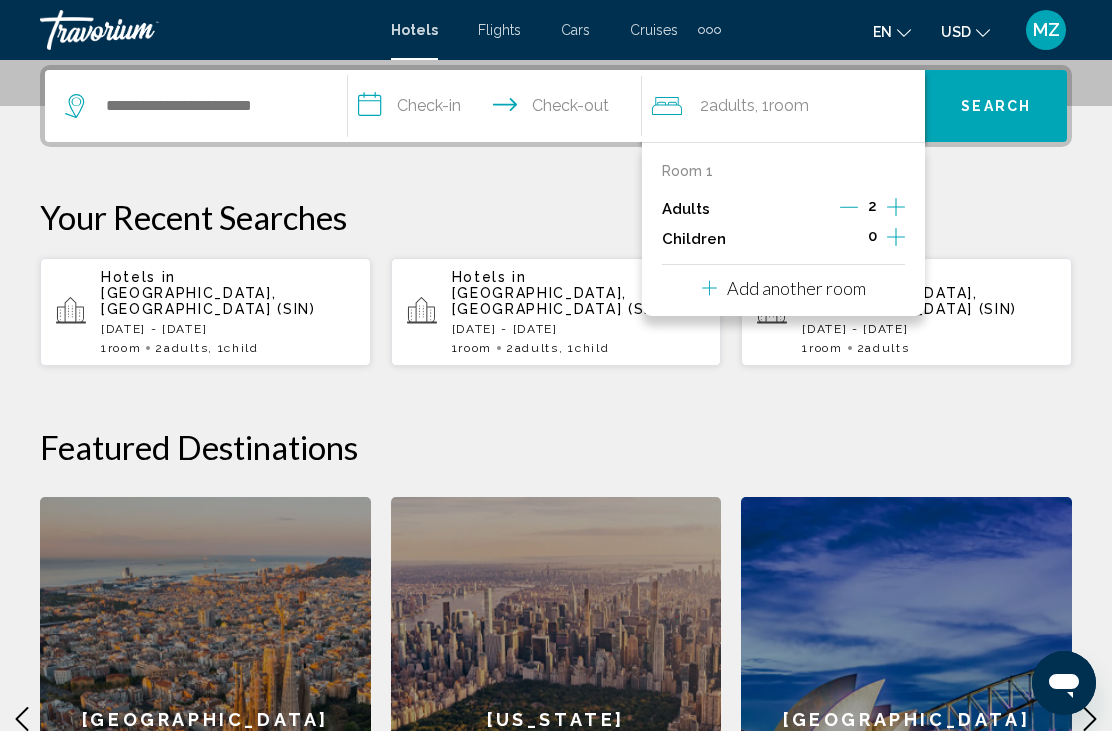 click on "1  Room rooms 2  Adult Adults" at bounding box center (929, 348) 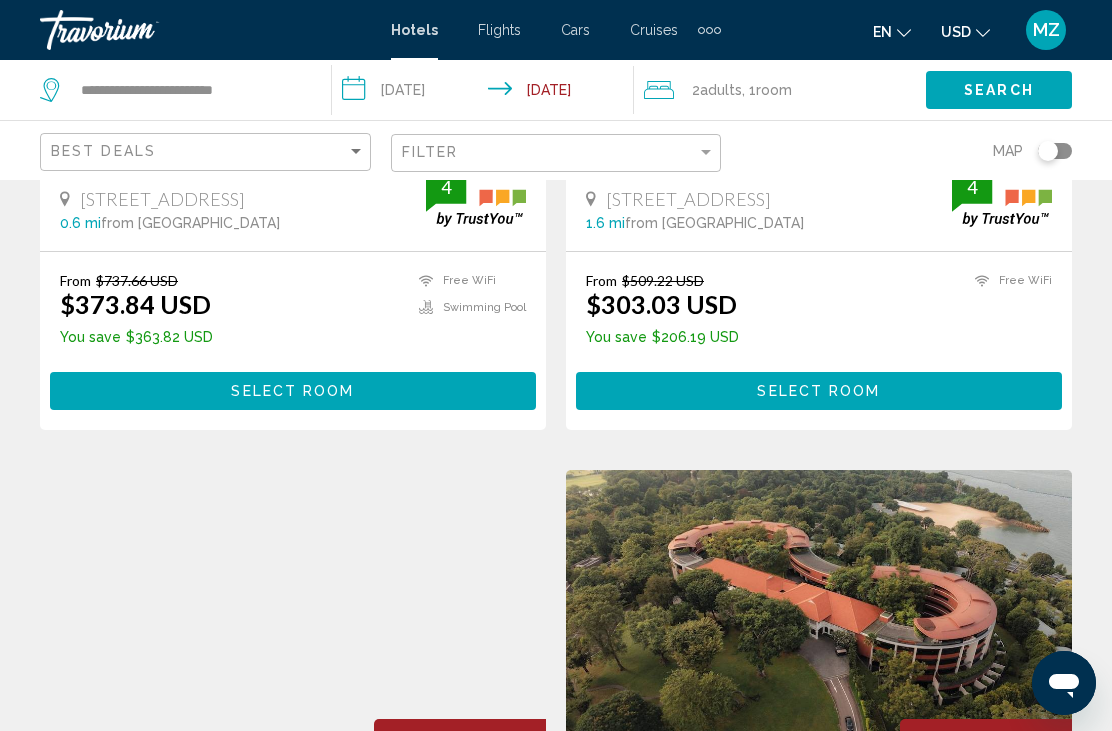 scroll, scrollTop: 0, scrollLeft: 0, axis: both 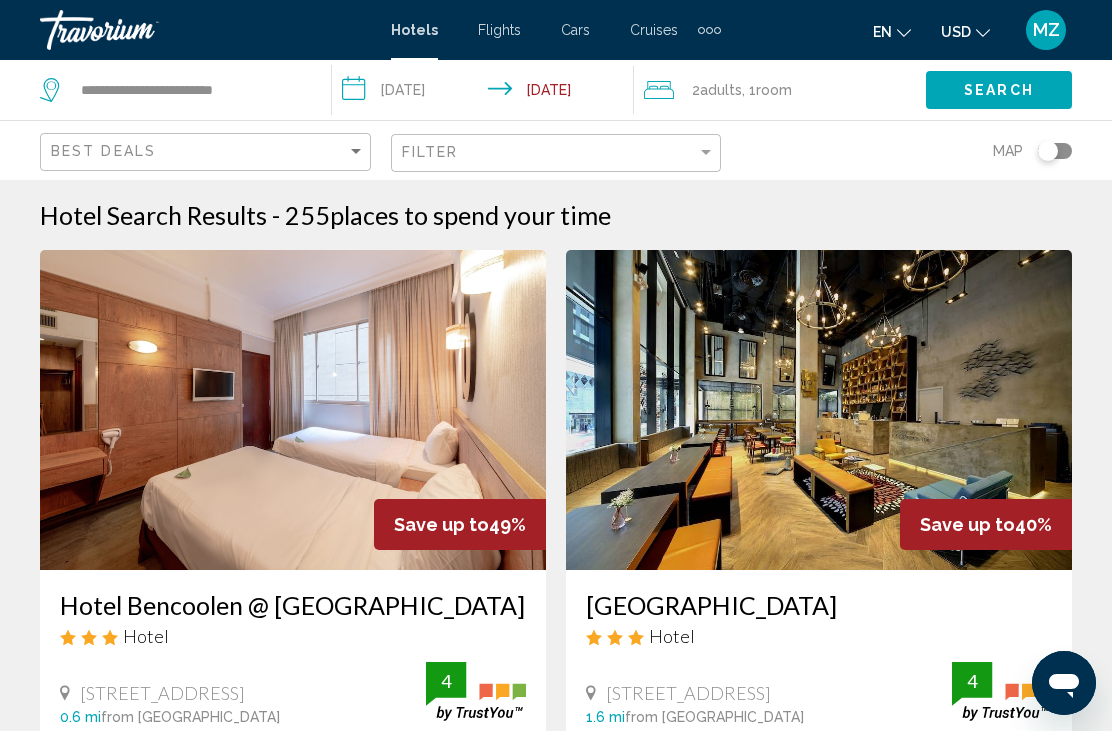 click on "2  Adult Adults , 1  Room rooms" 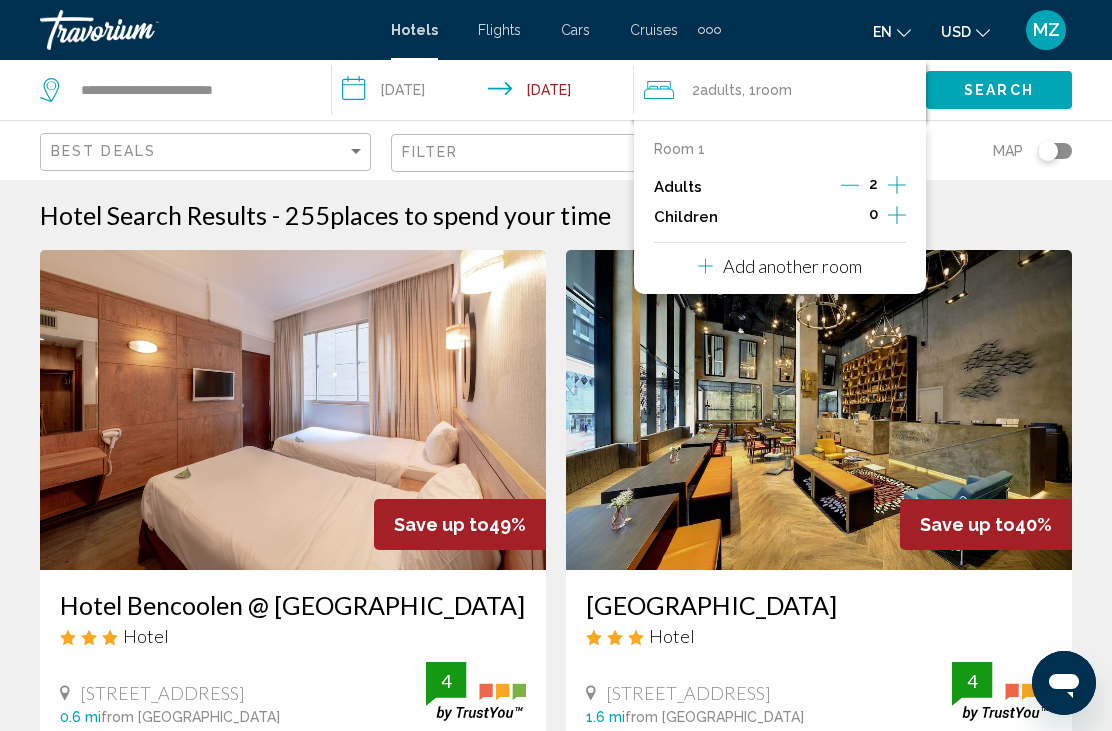 click at bounding box center [897, 217] 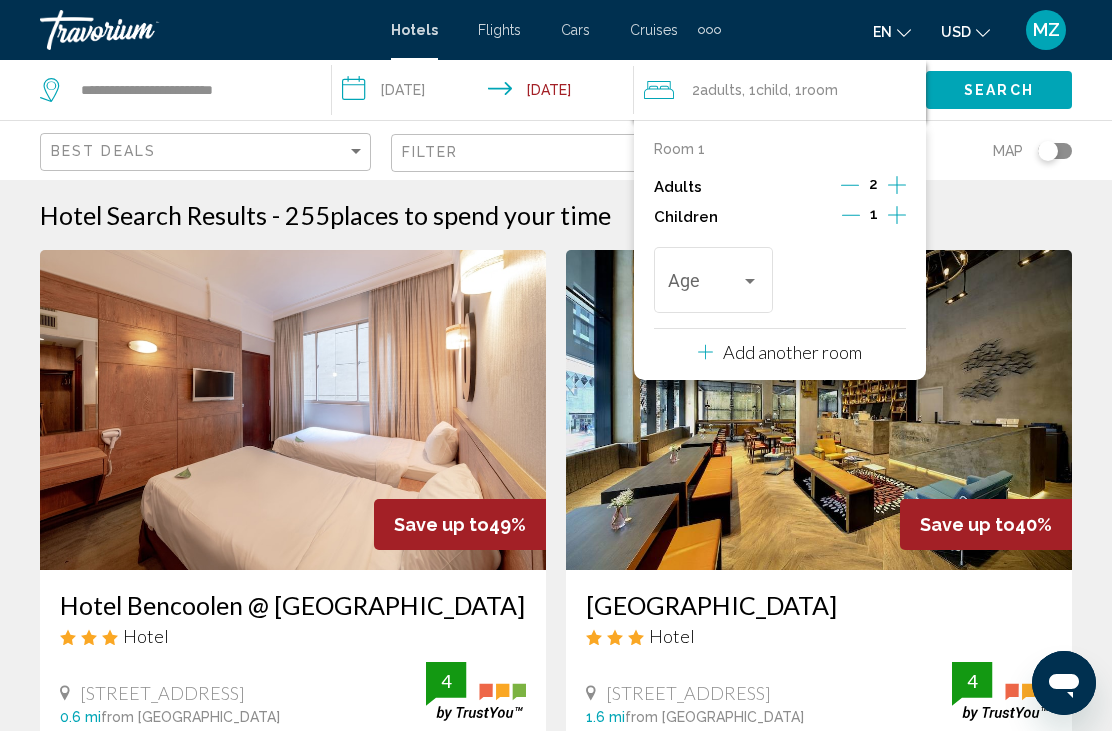click on "Add another room" at bounding box center (780, 352) 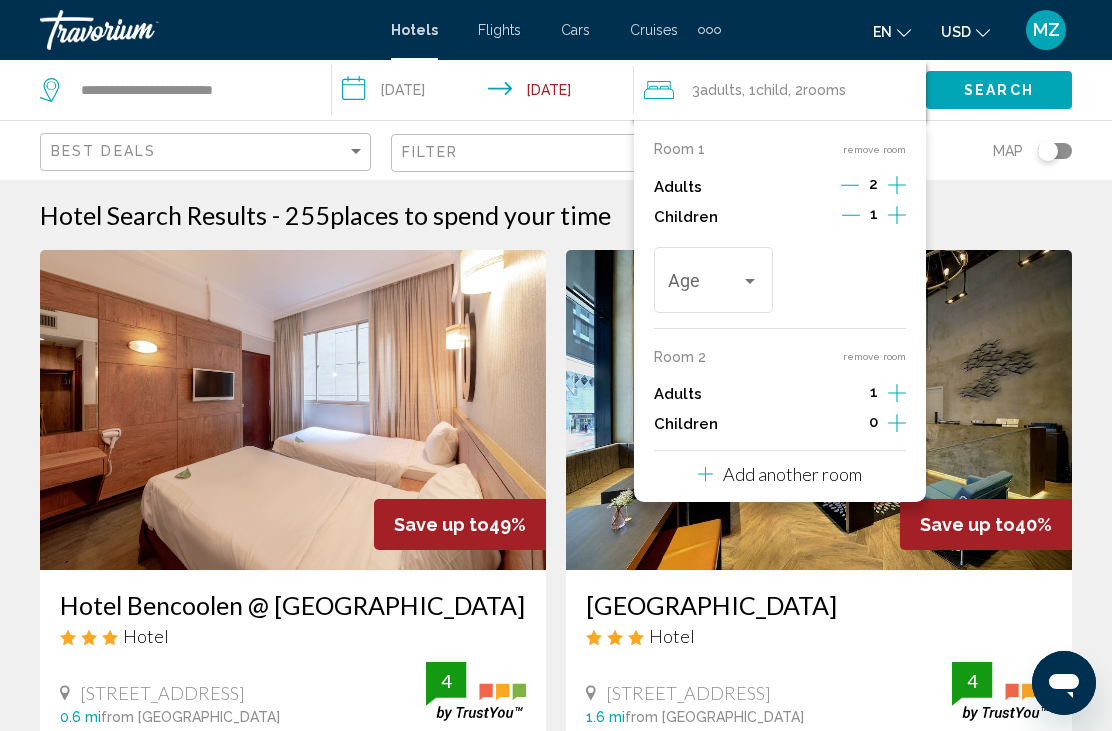 click 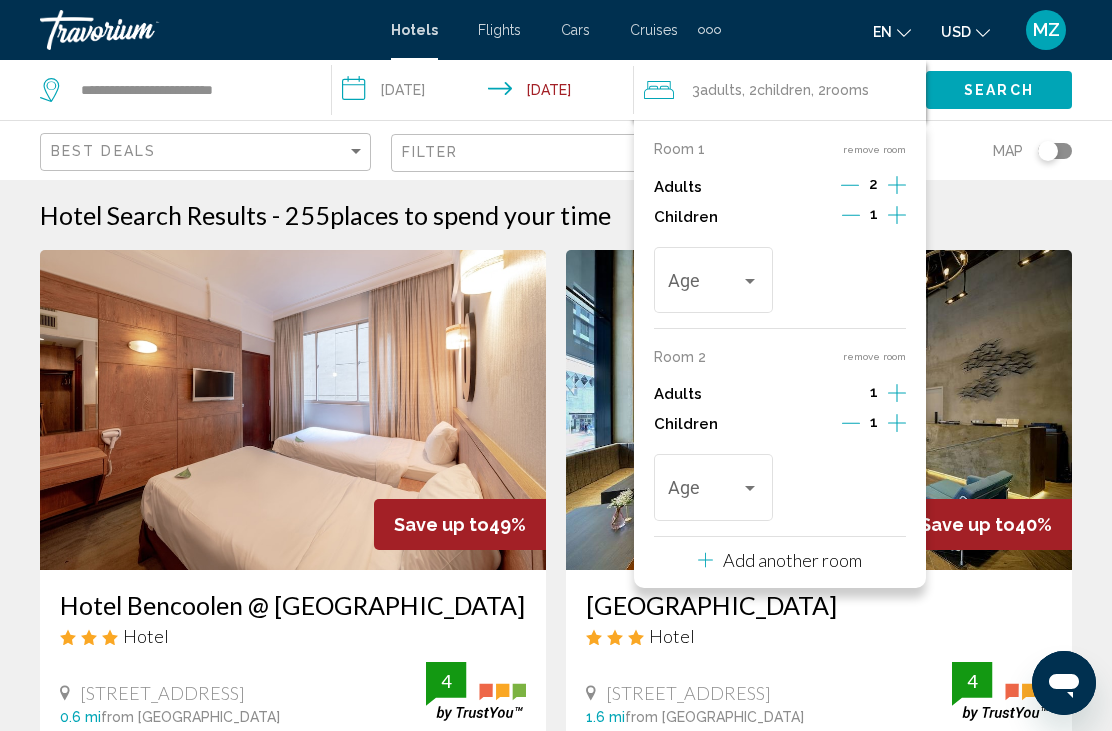 click on "Search" 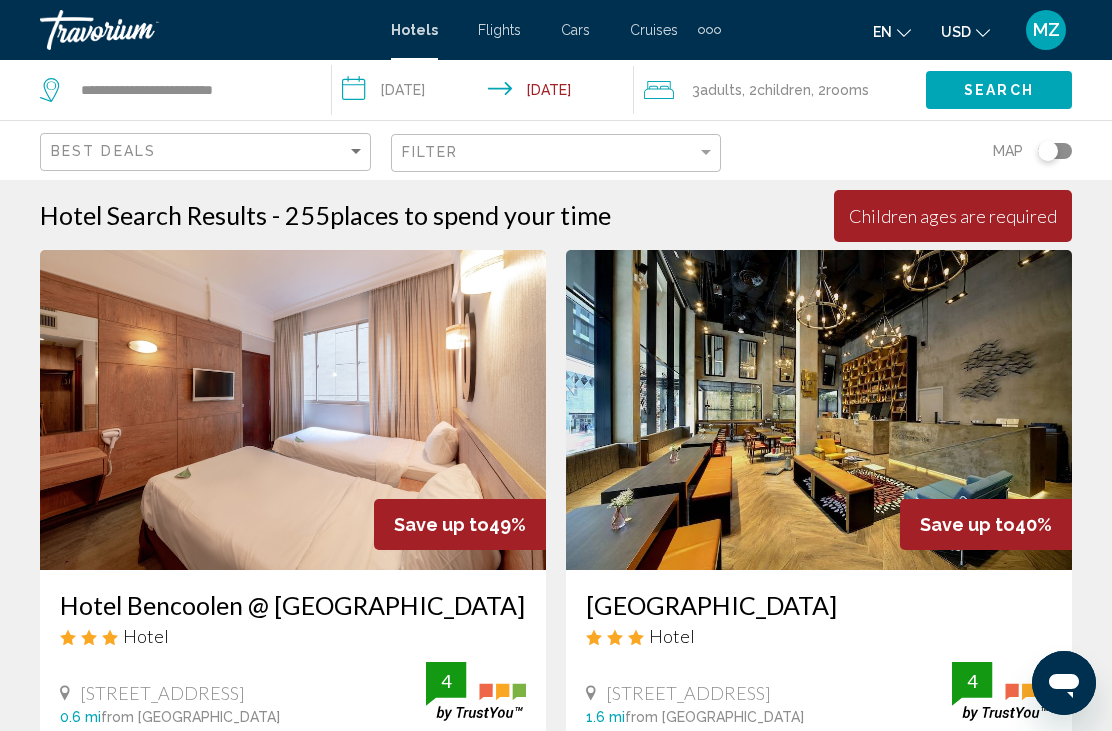click on ", 2  Room rooms" 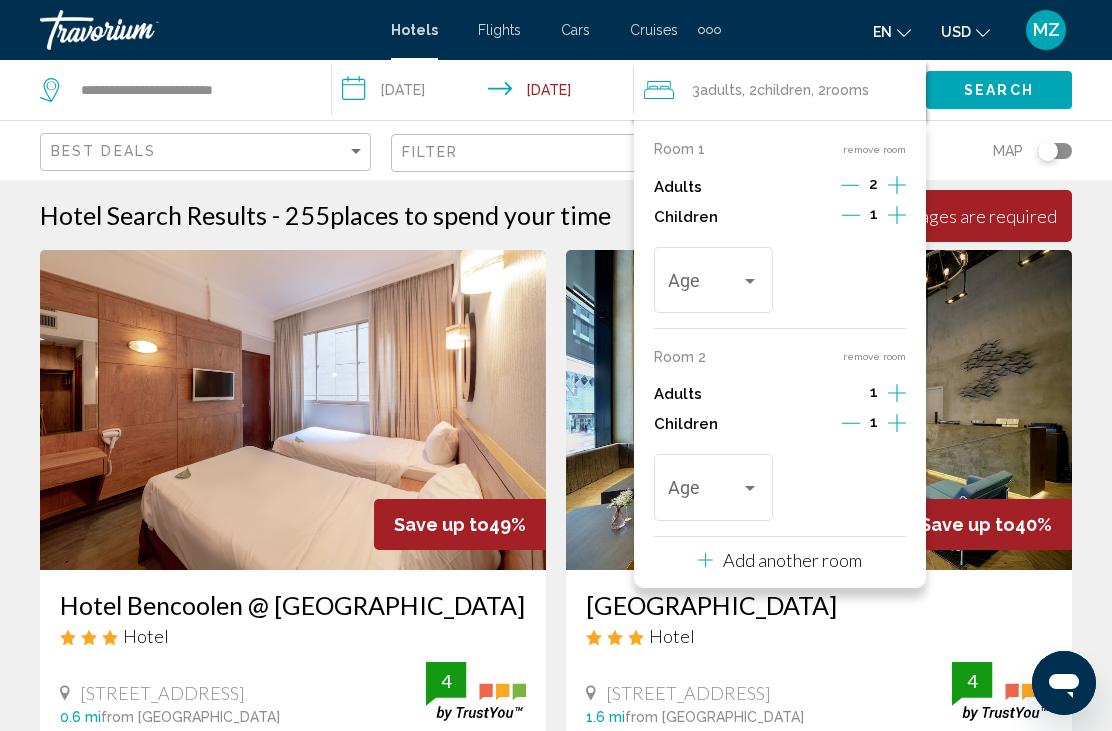 click at bounding box center (750, 281) 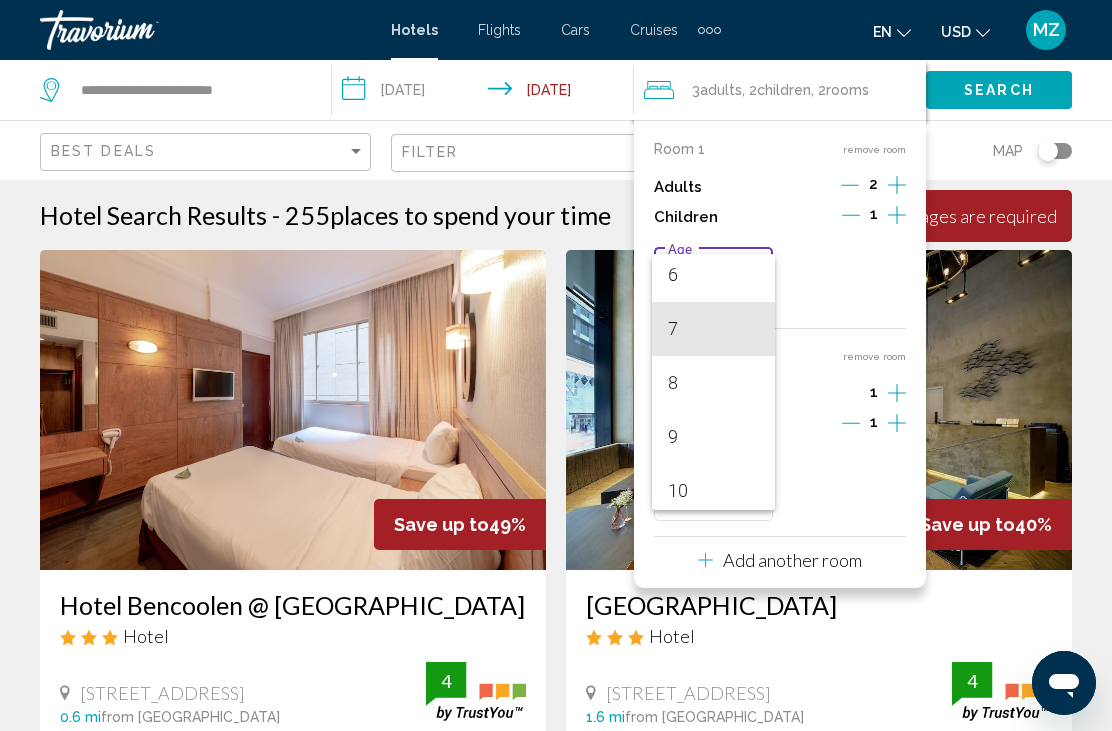 scroll, scrollTop: 331, scrollLeft: 0, axis: vertical 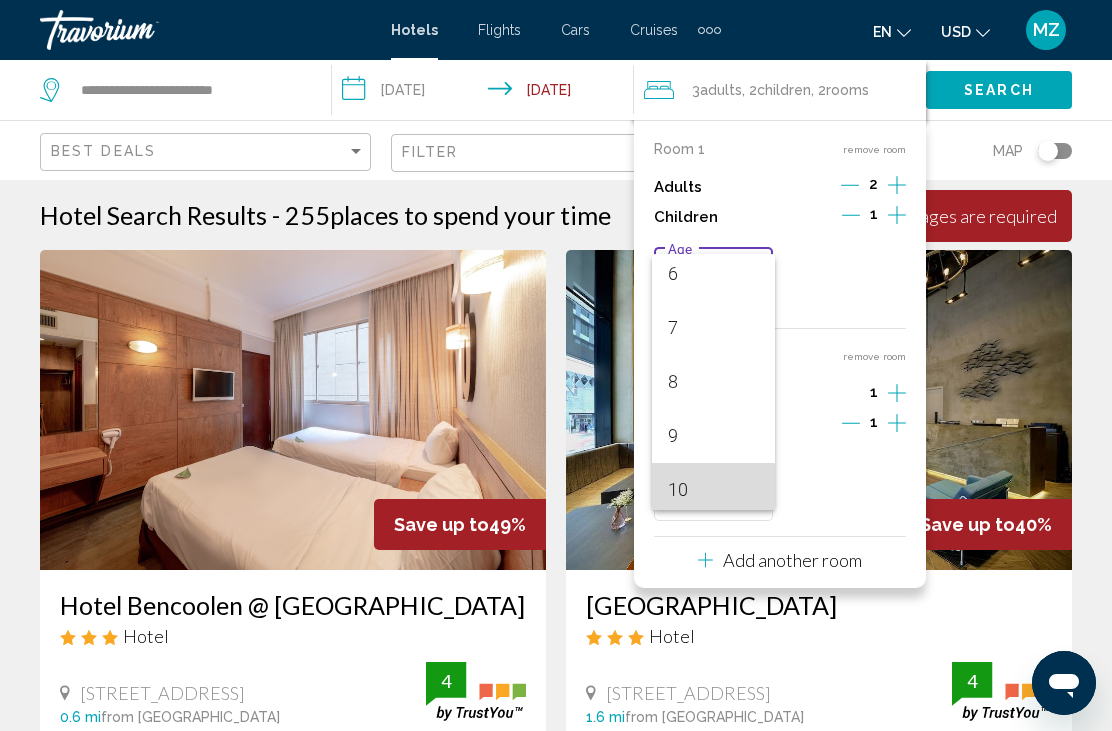 click on "10" at bounding box center (714, 490) 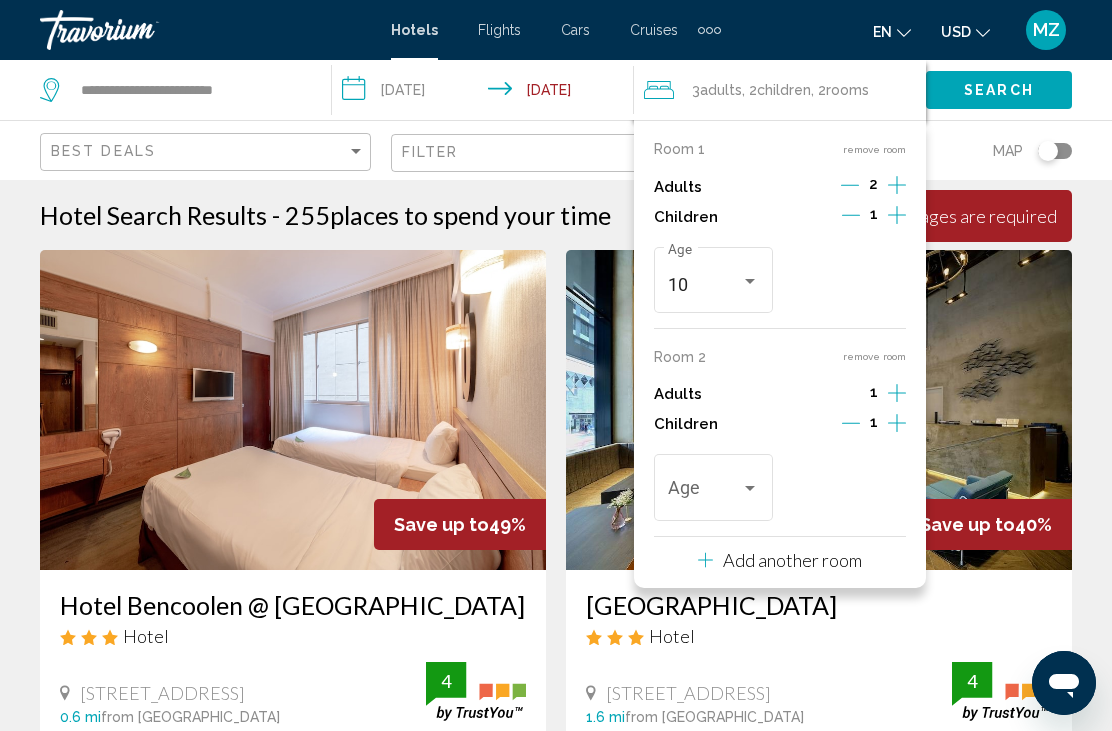 click at bounding box center (750, 489) 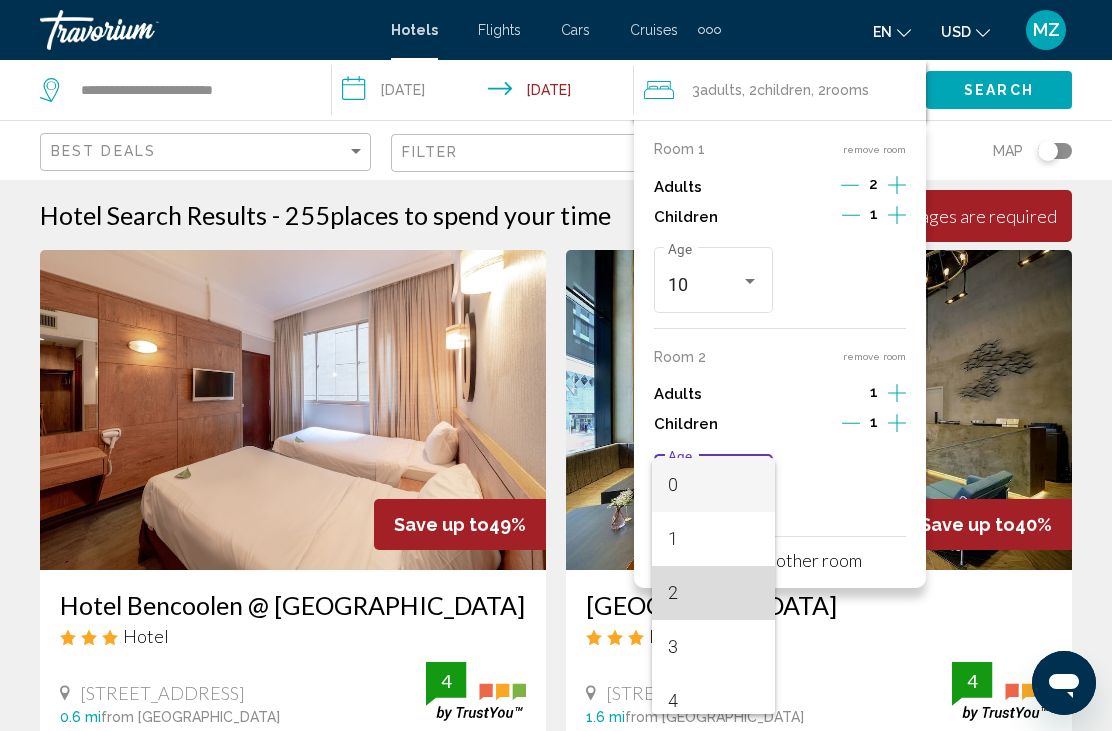 click on "2" at bounding box center (714, 593) 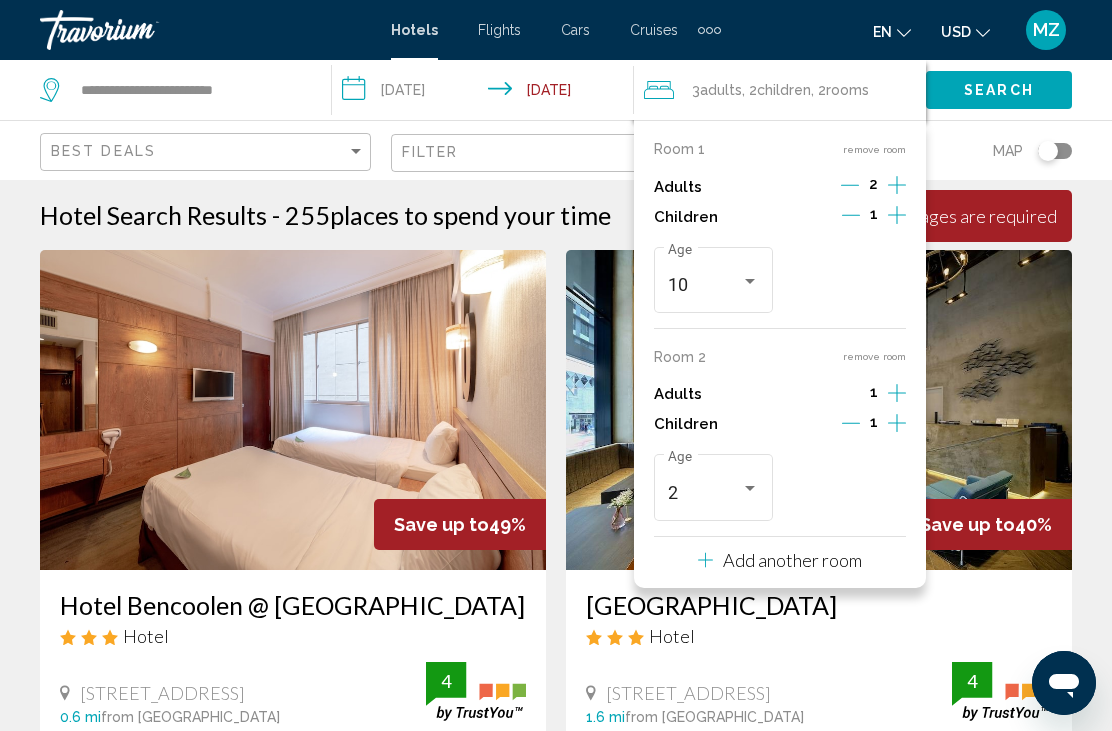 click on "Search" 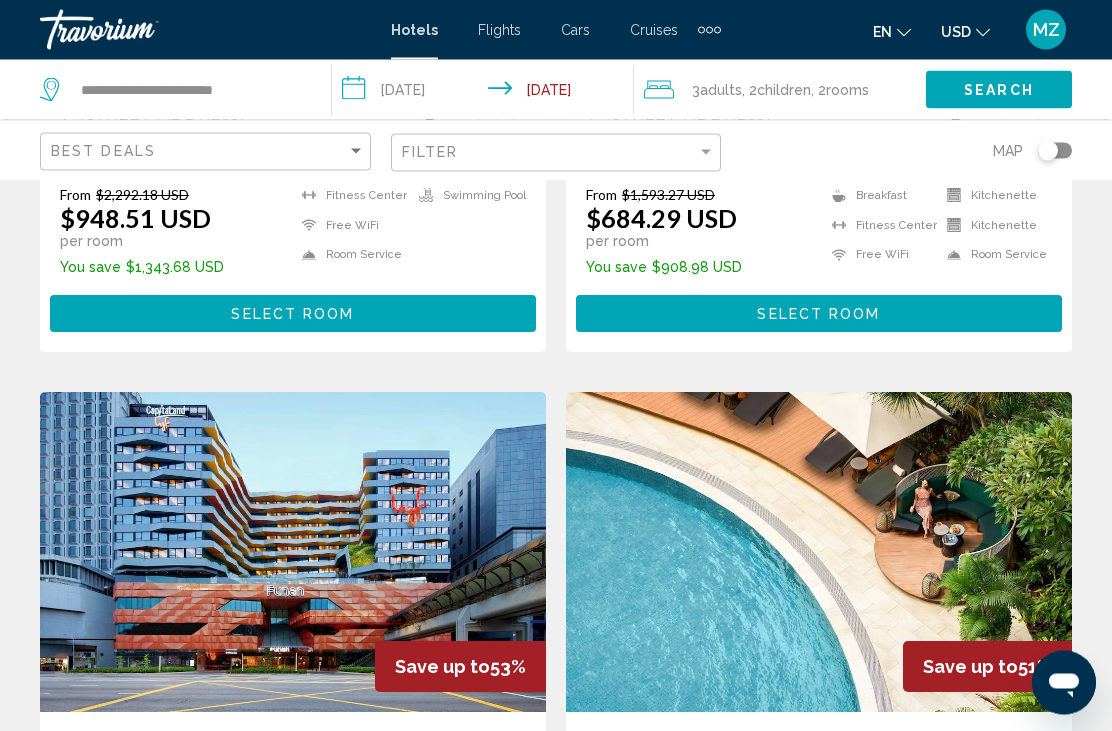 scroll, scrollTop: 2083, scrollLeft: 0, axis: vertical 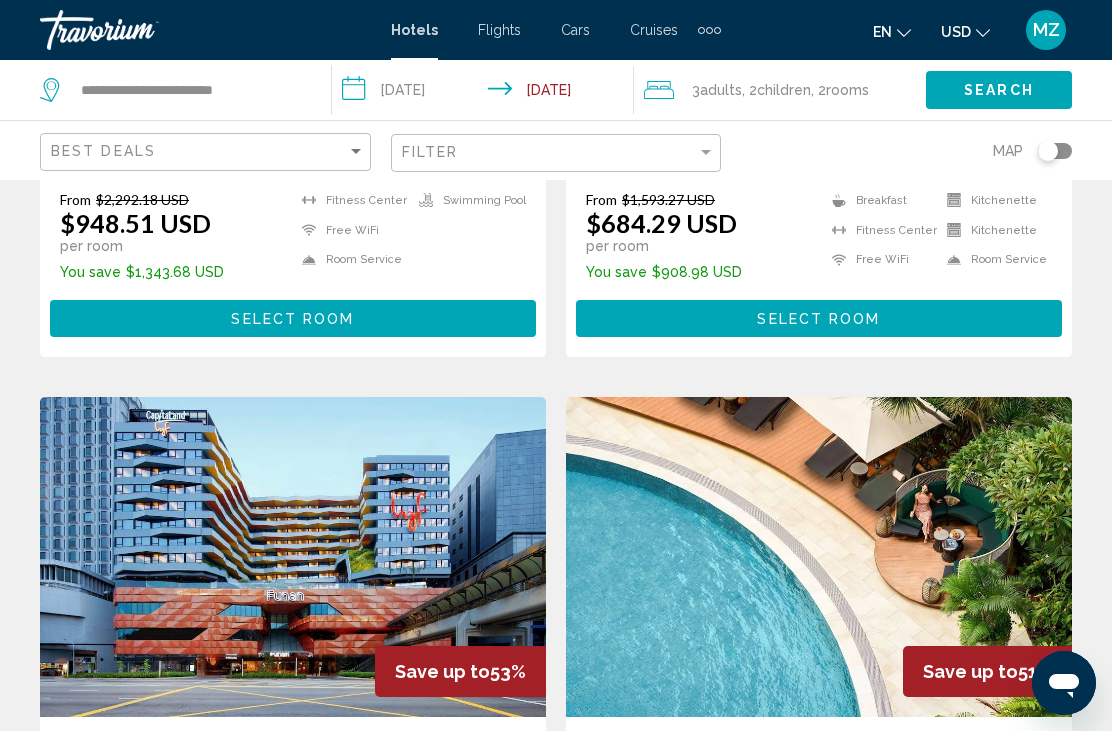 click at bounding box center (819, 557) 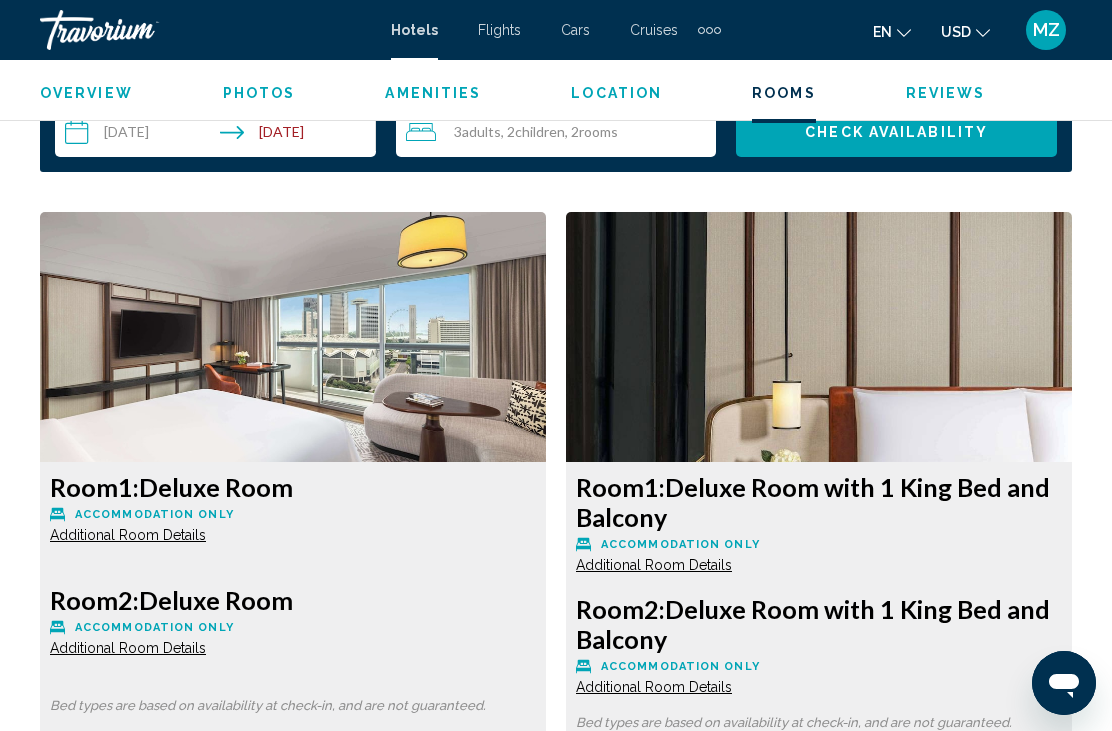 scroll, scrollTop: 2969, scrollLeft: 0, axis: vertical 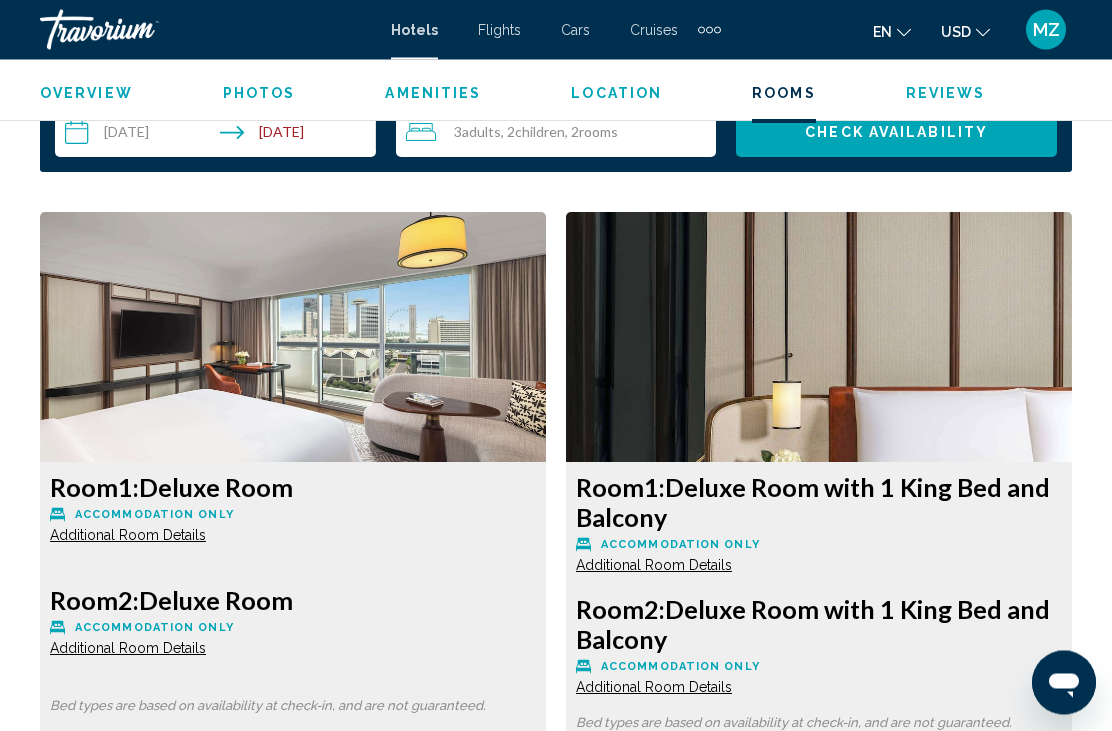 click at bounding box center (293, 338) 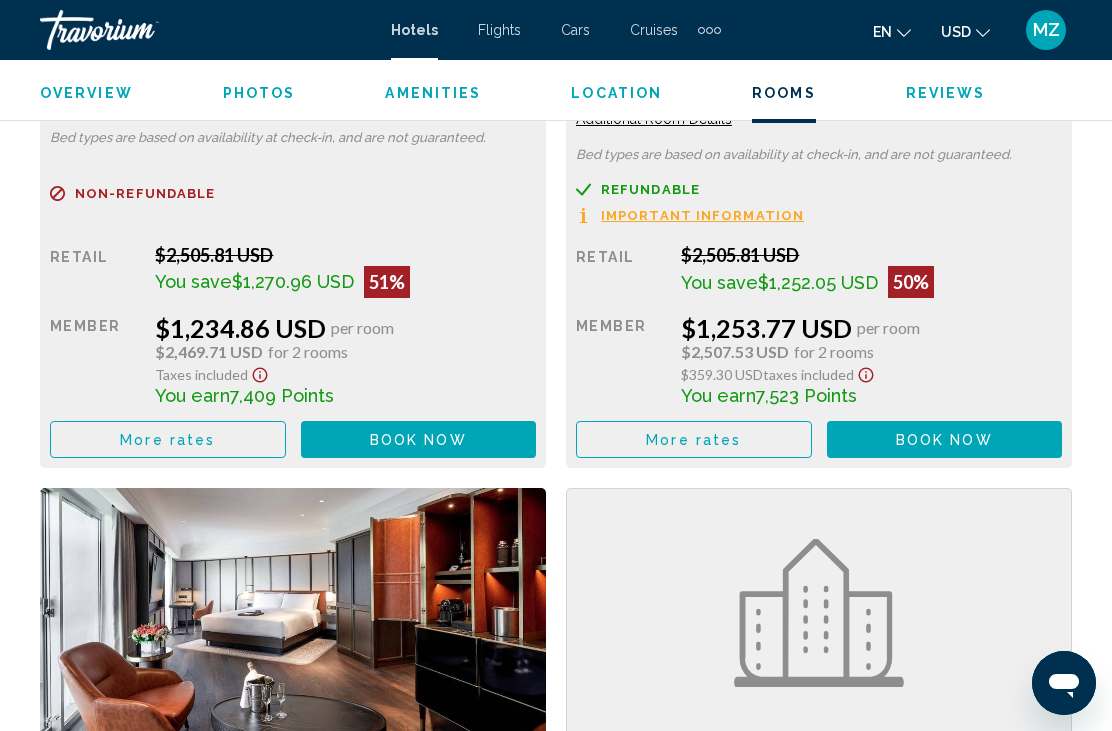 scroll, scrollTop: 3533, scrollLeft: 0, axis: vertical 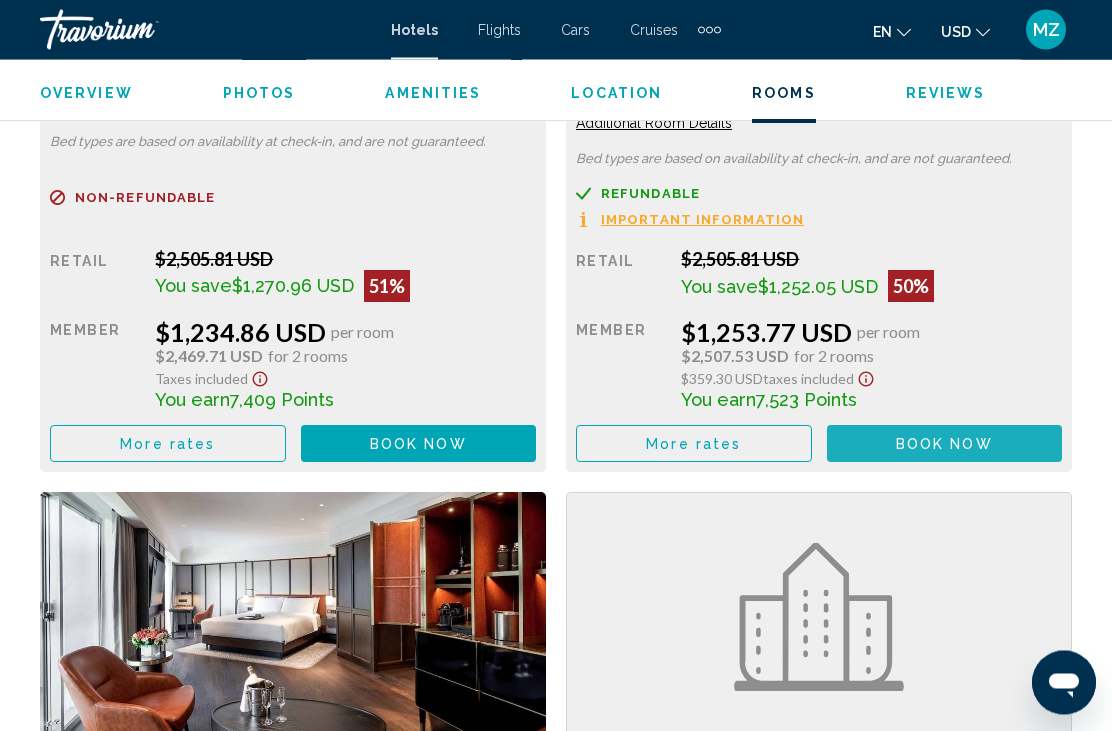 click on "Book now" at bounding box center (418, 445) 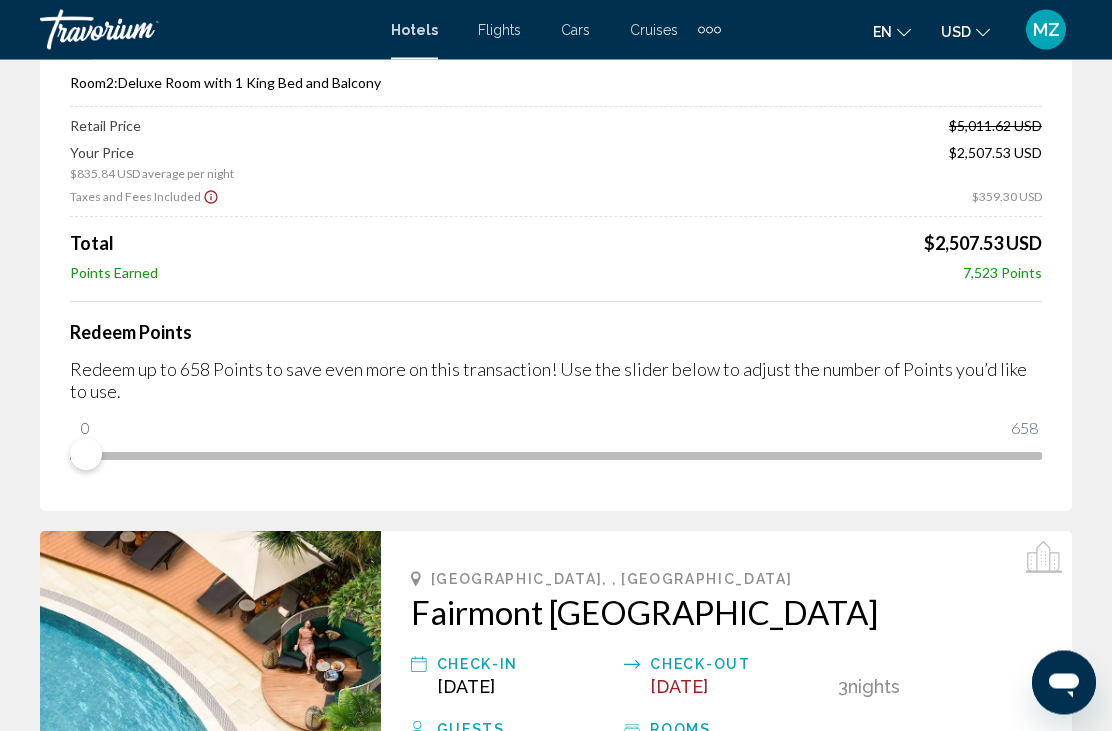 scroll, scrollTop: 236, scrollLeft: 0, axis: vertical 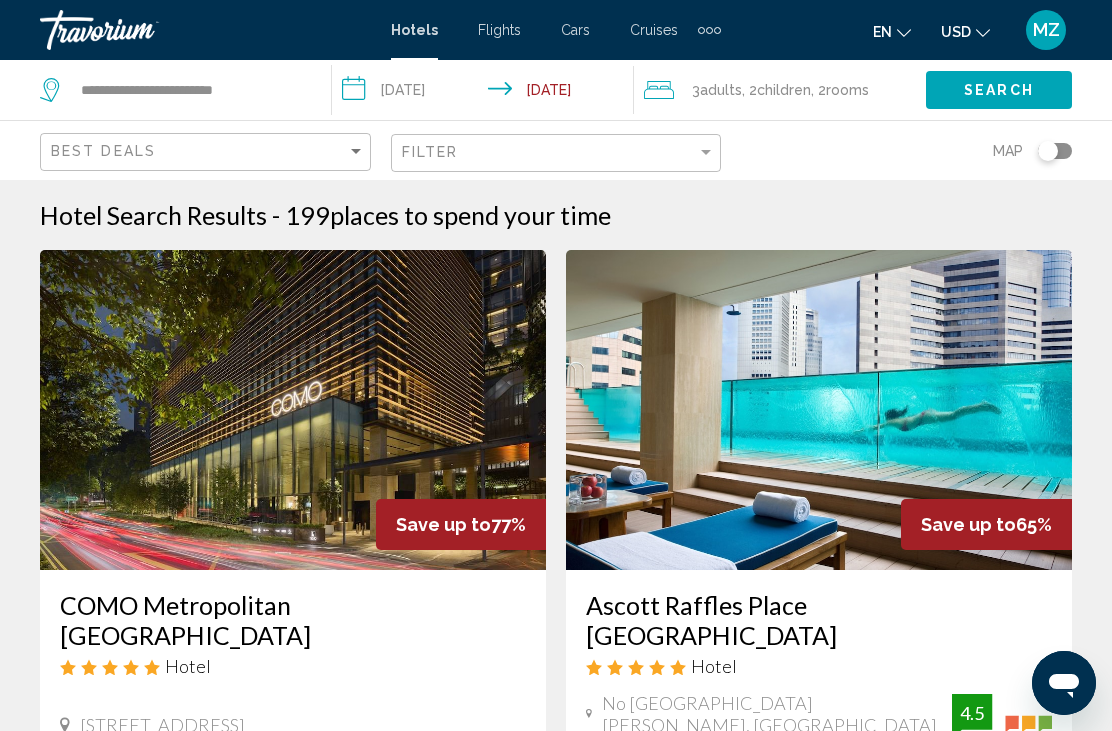 click at bounding box center (819, 410) 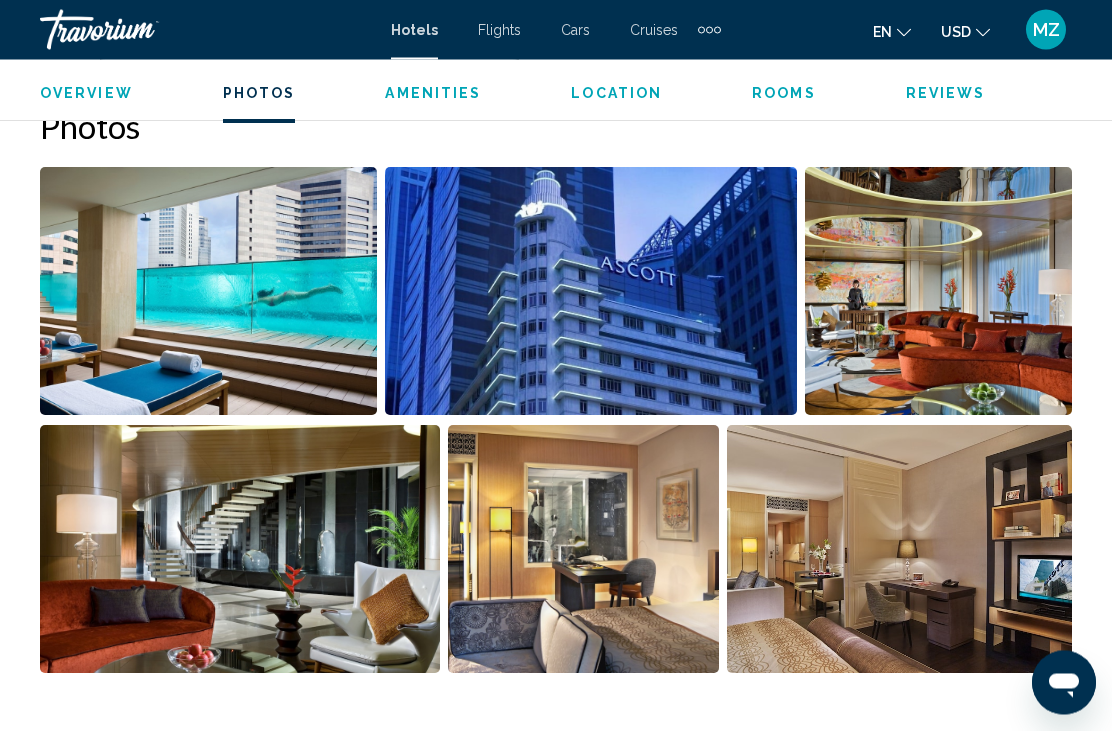 scroll, scrollTop: 1346, scrollLeft: 0, axis: vertical 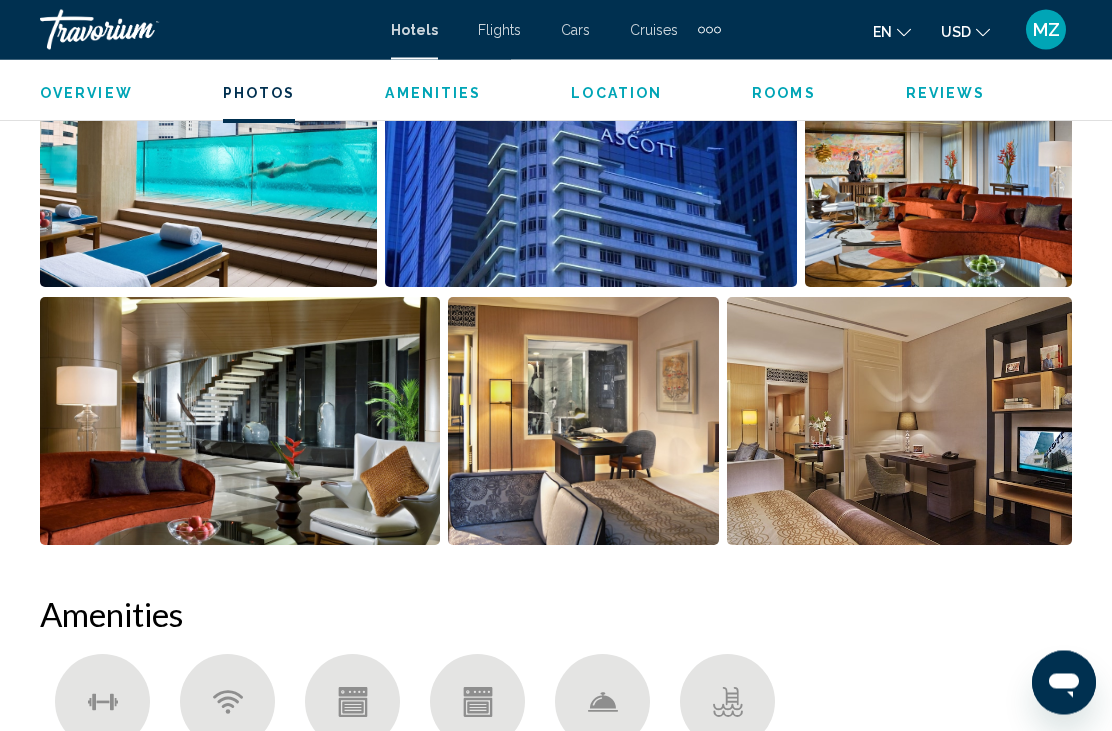 click at bounding box center [899, 422] 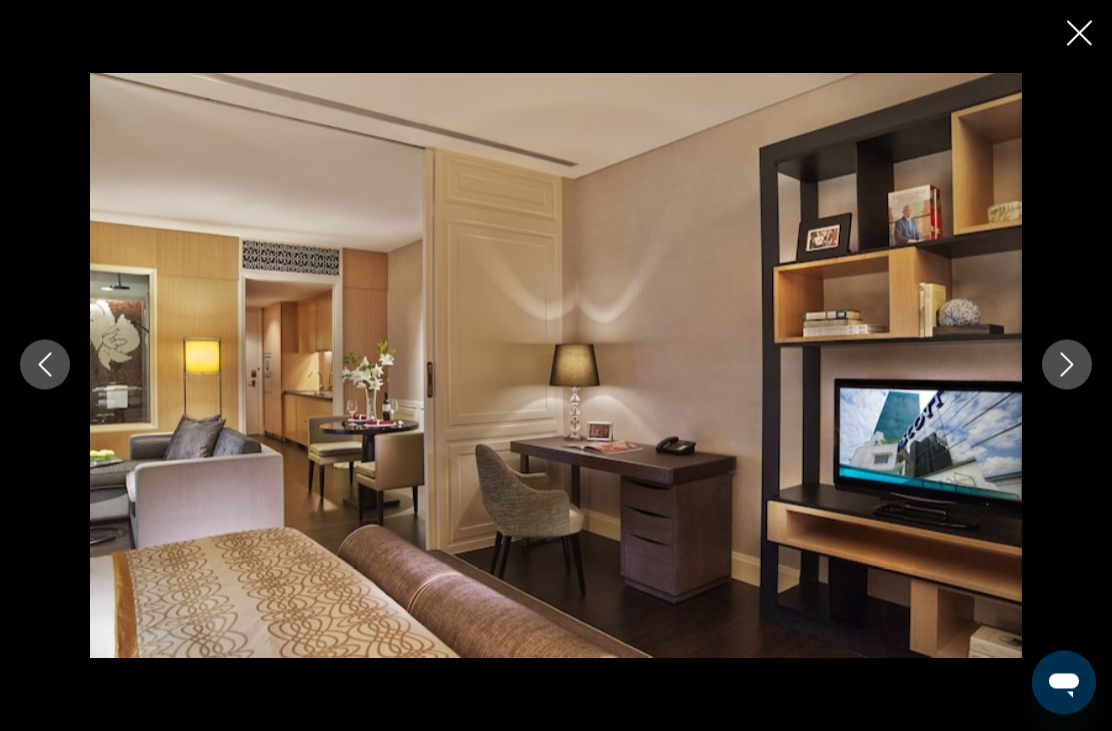 scroll, scrollTop: 1470, scrollLeft: 0, axis: vertical 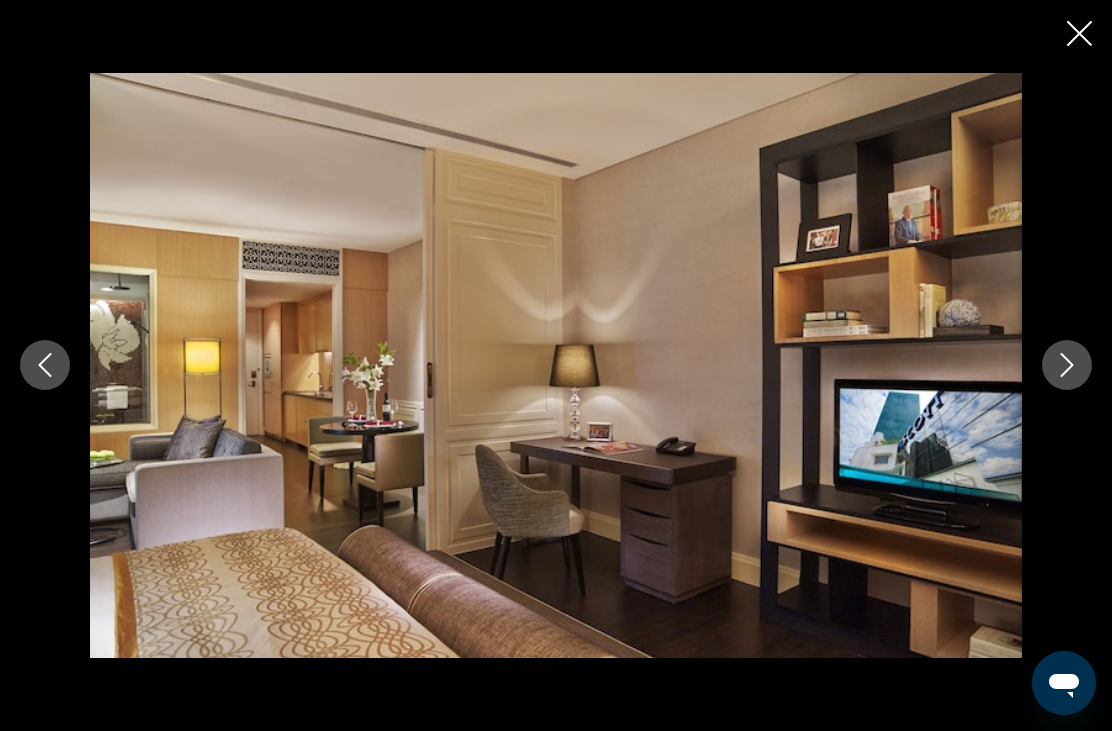 click at bounding box center (1067, 365) 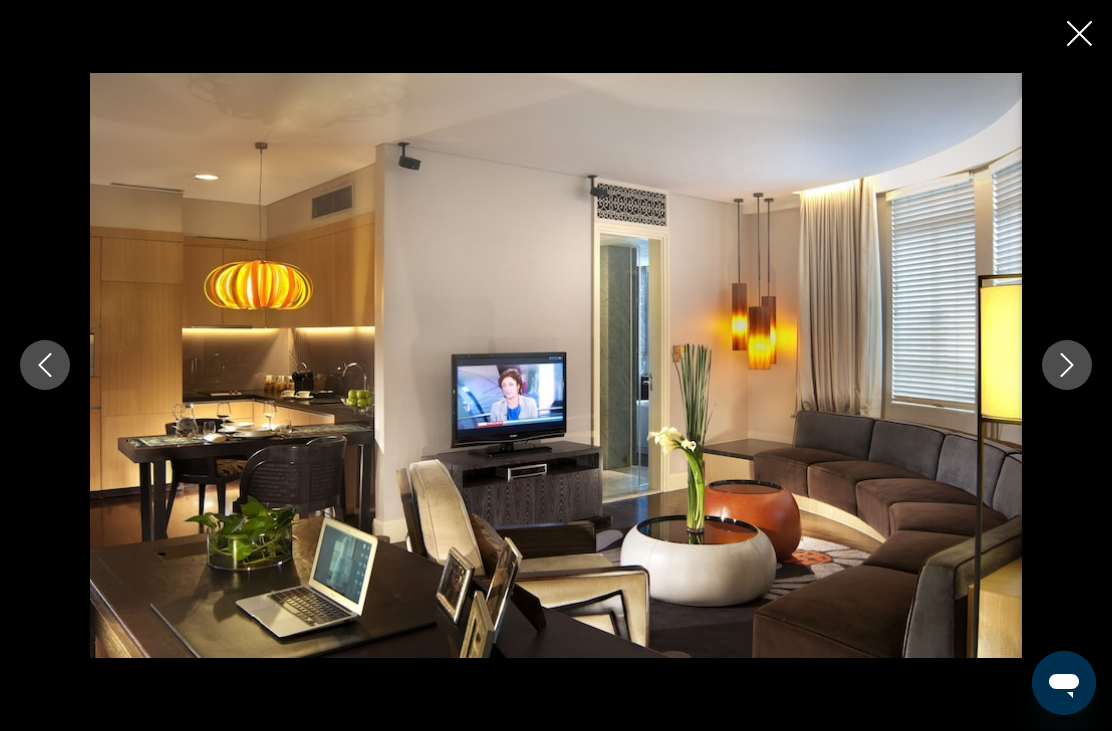 click at bounding box center [1067, 365] 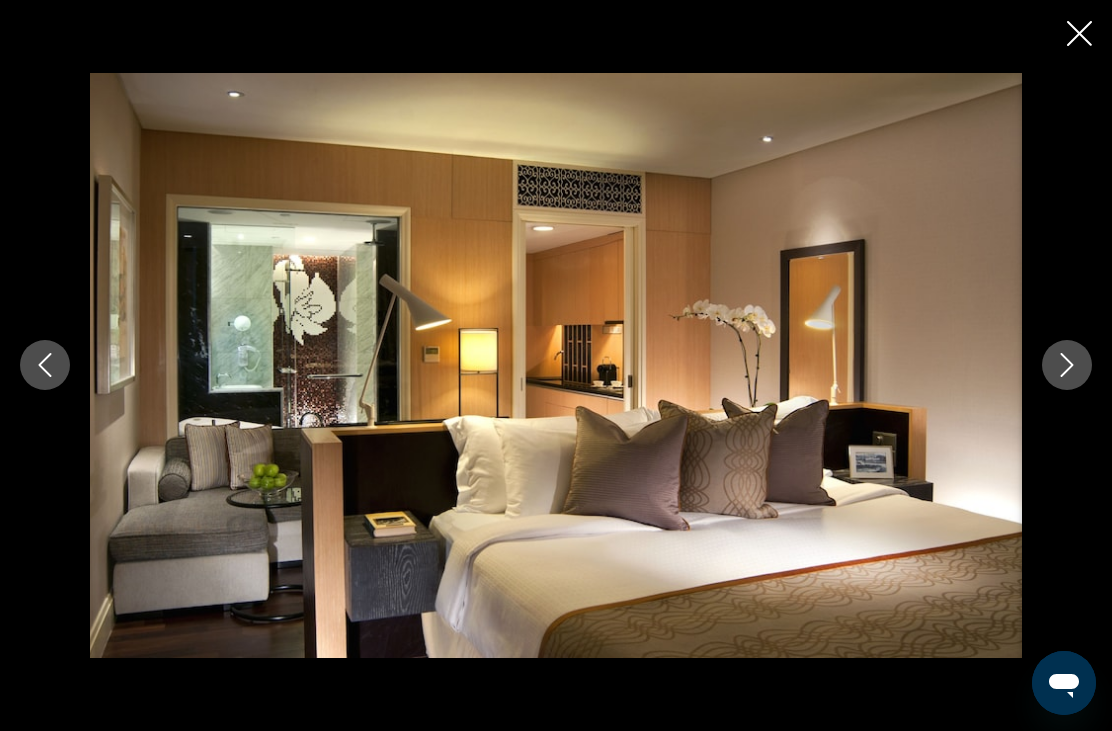 click 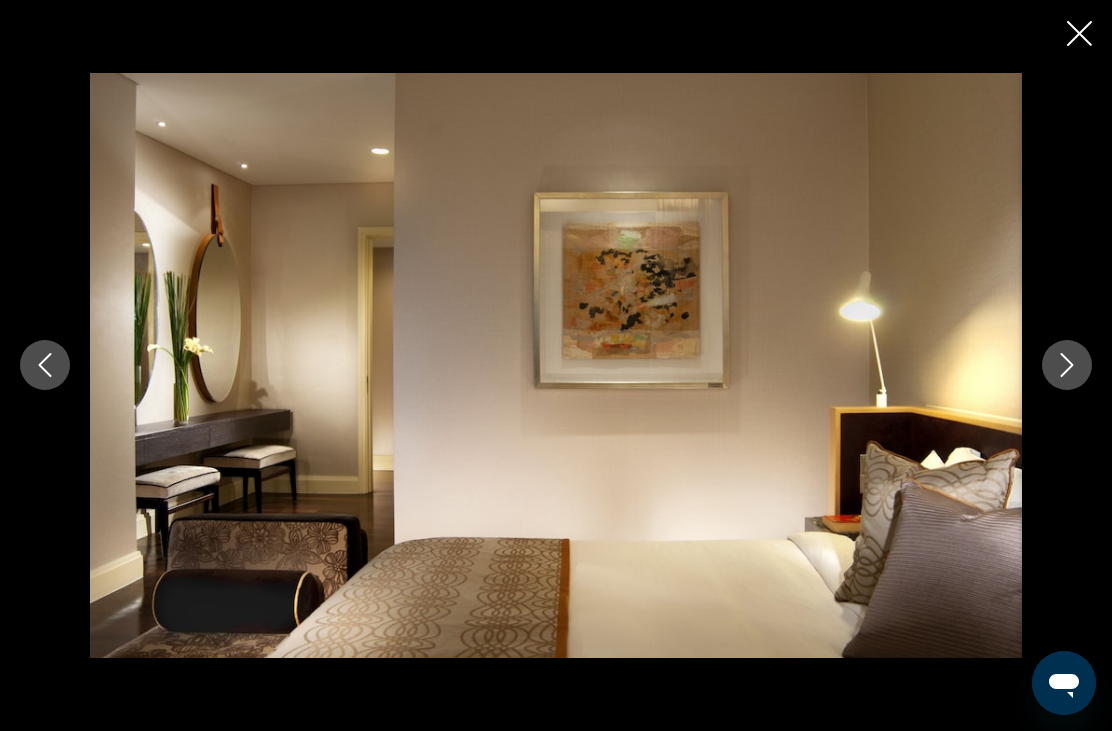 click 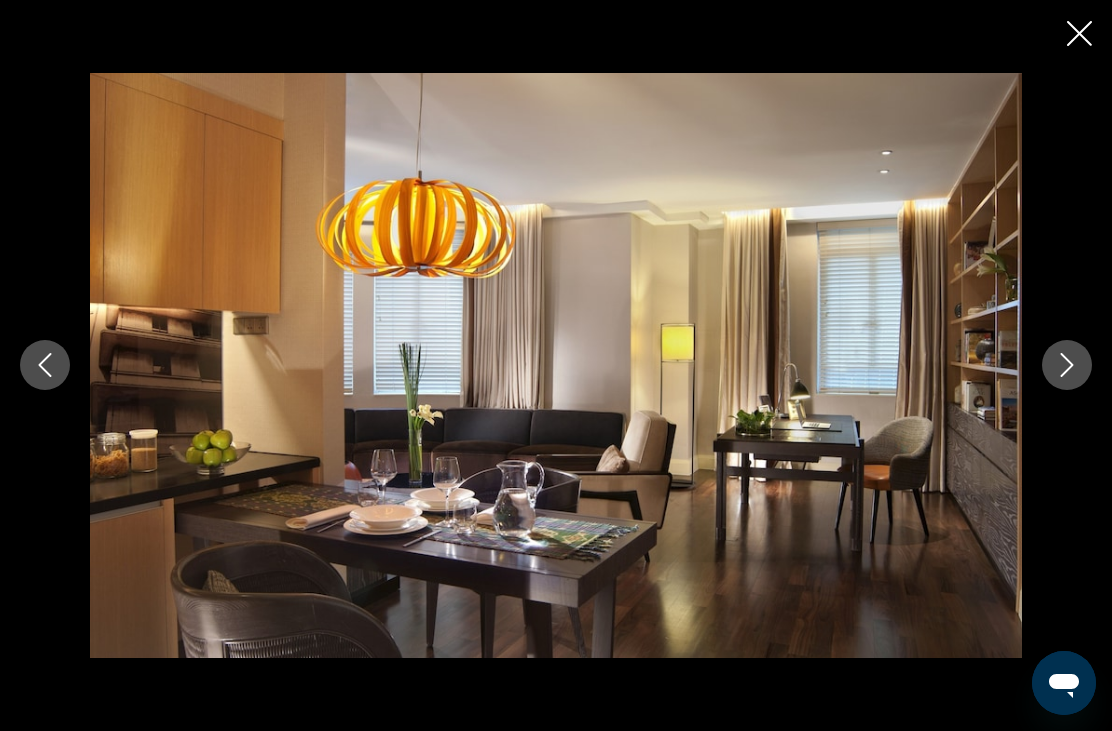 click 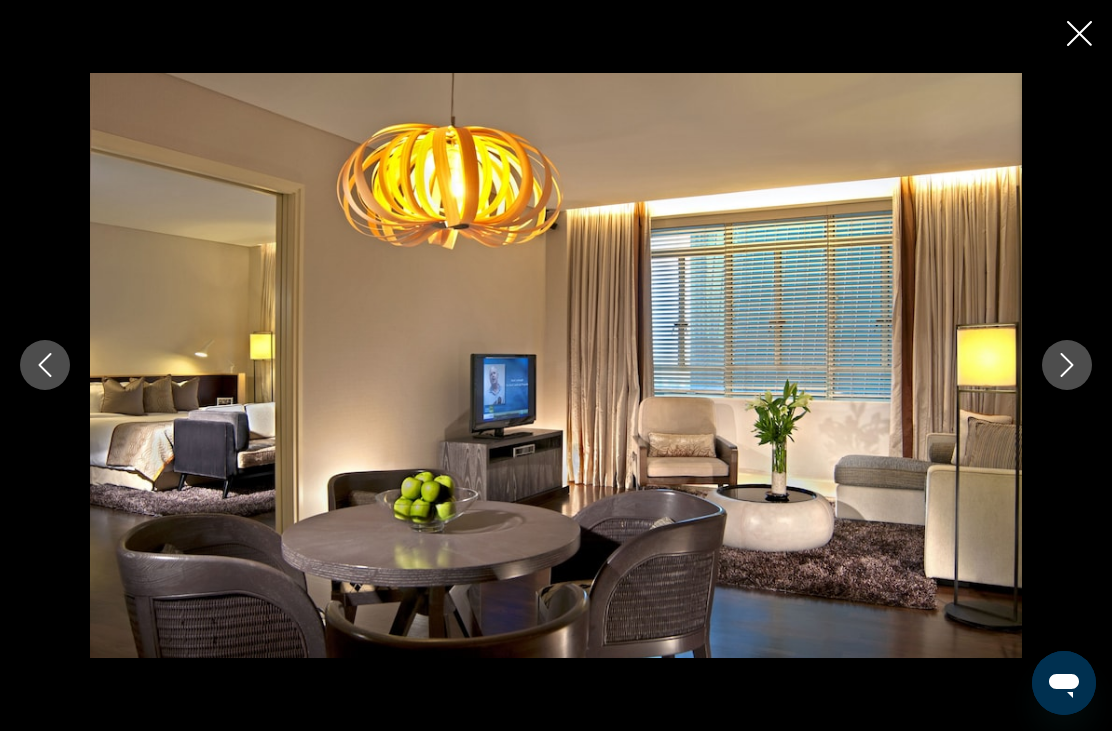 click 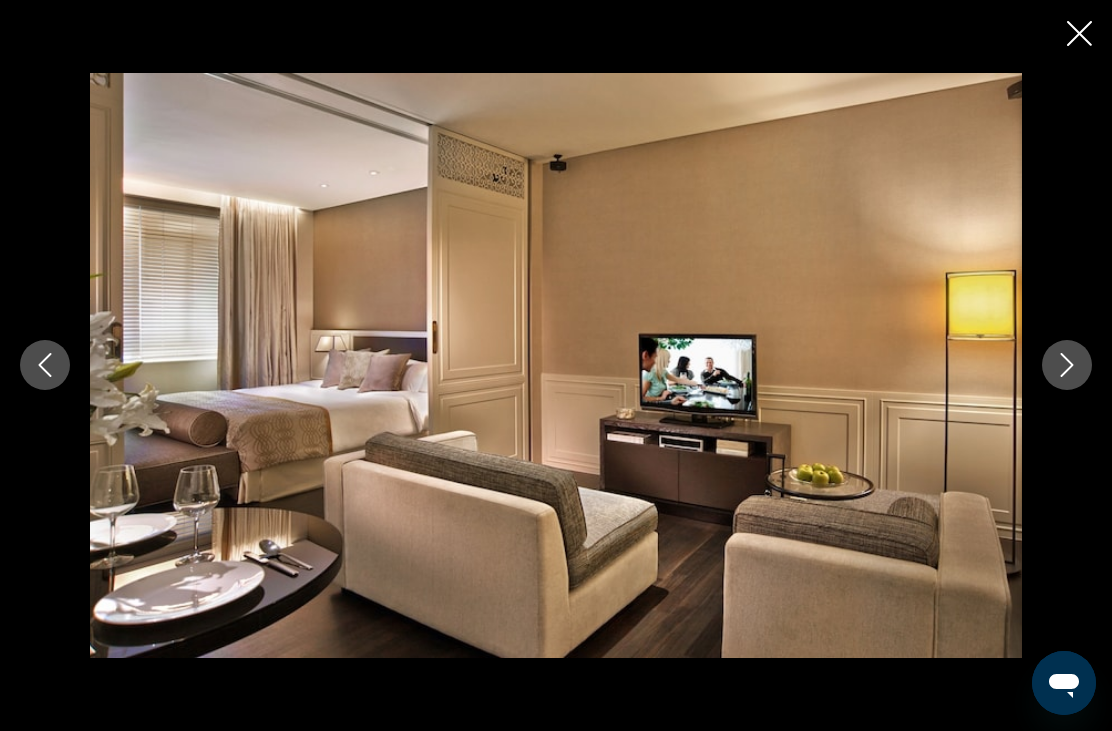 click 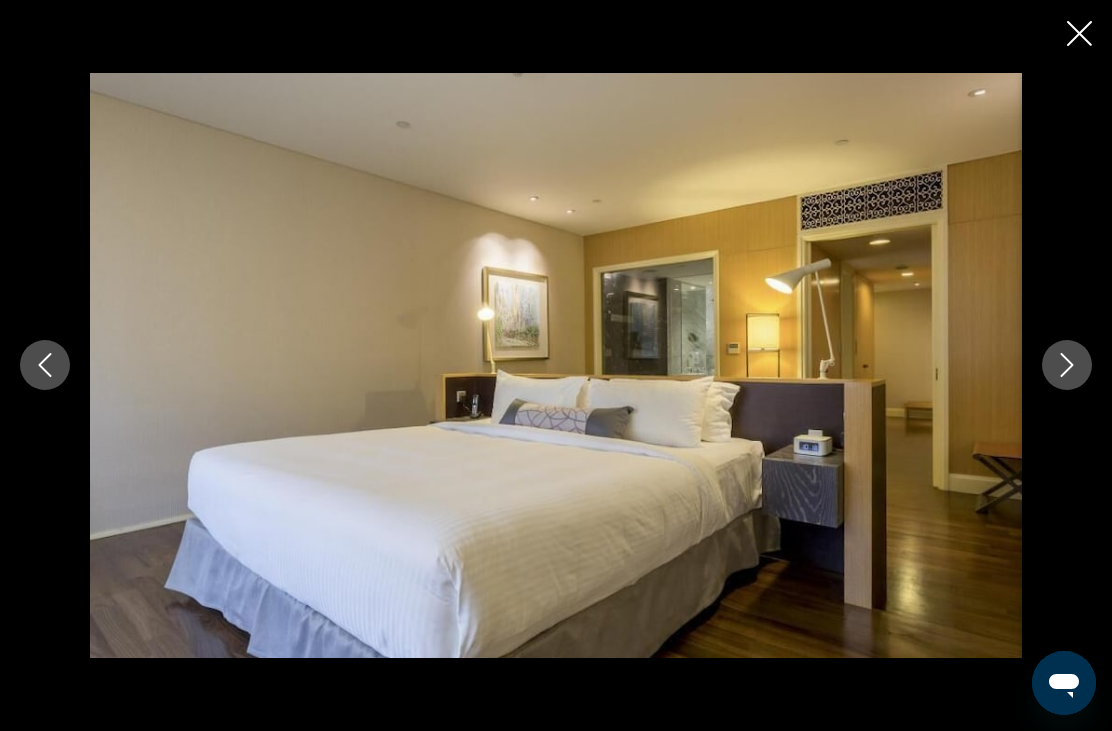 click 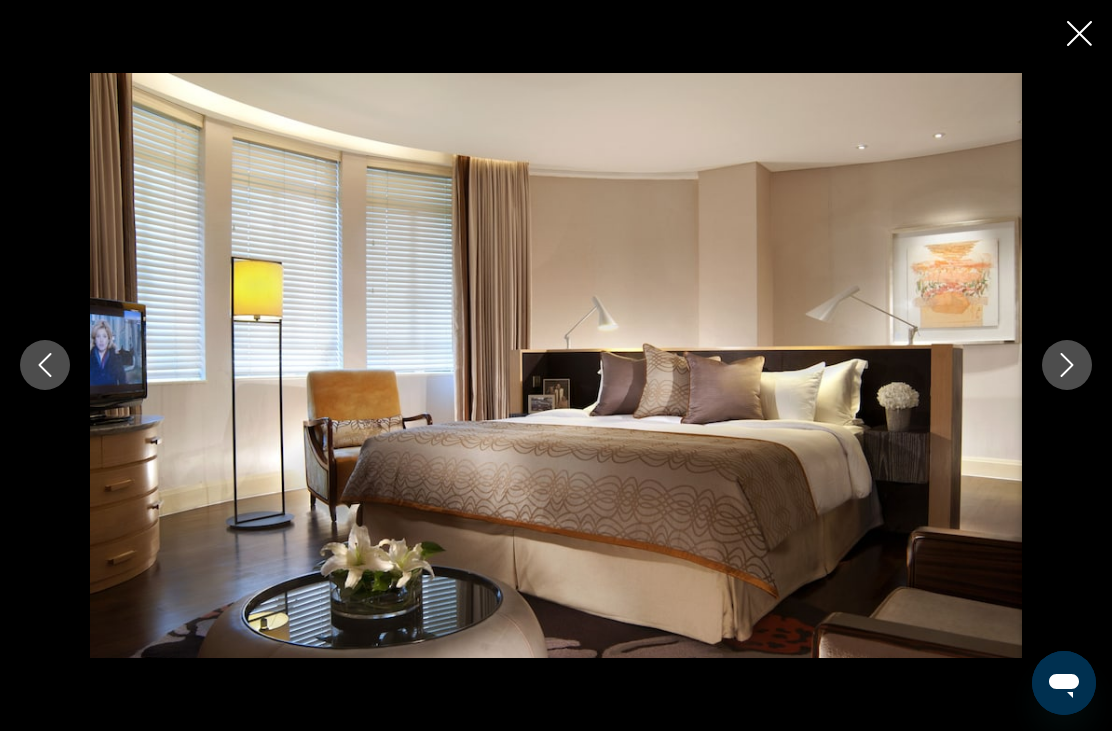 click 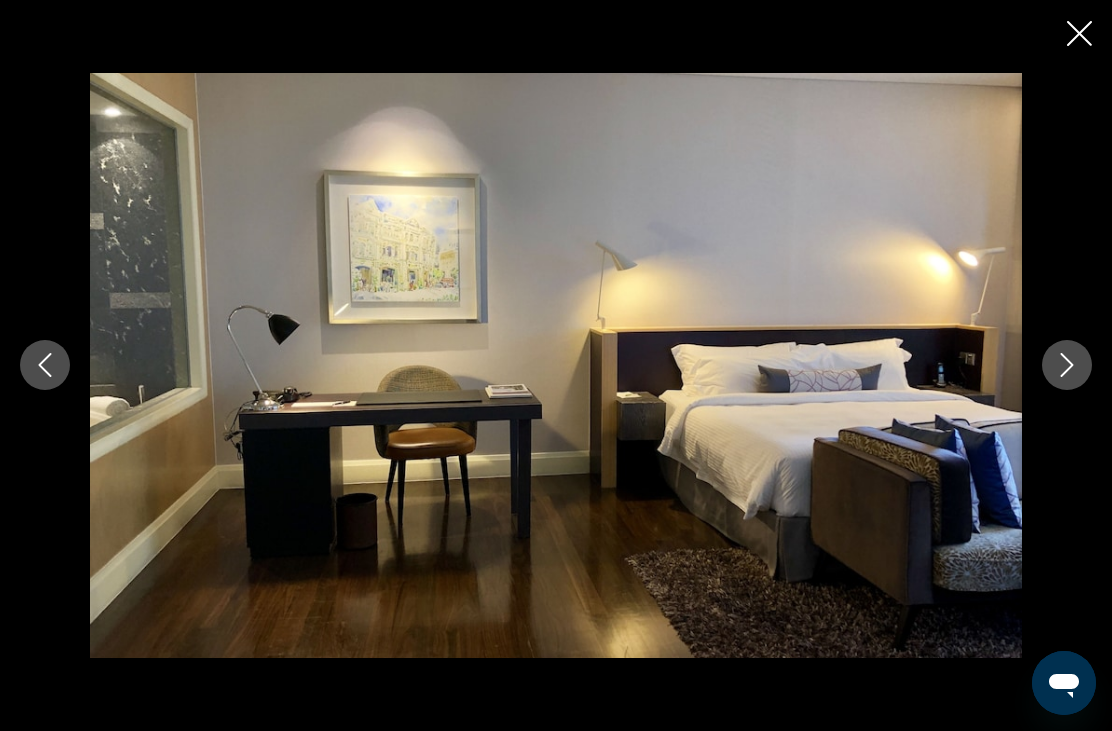 click 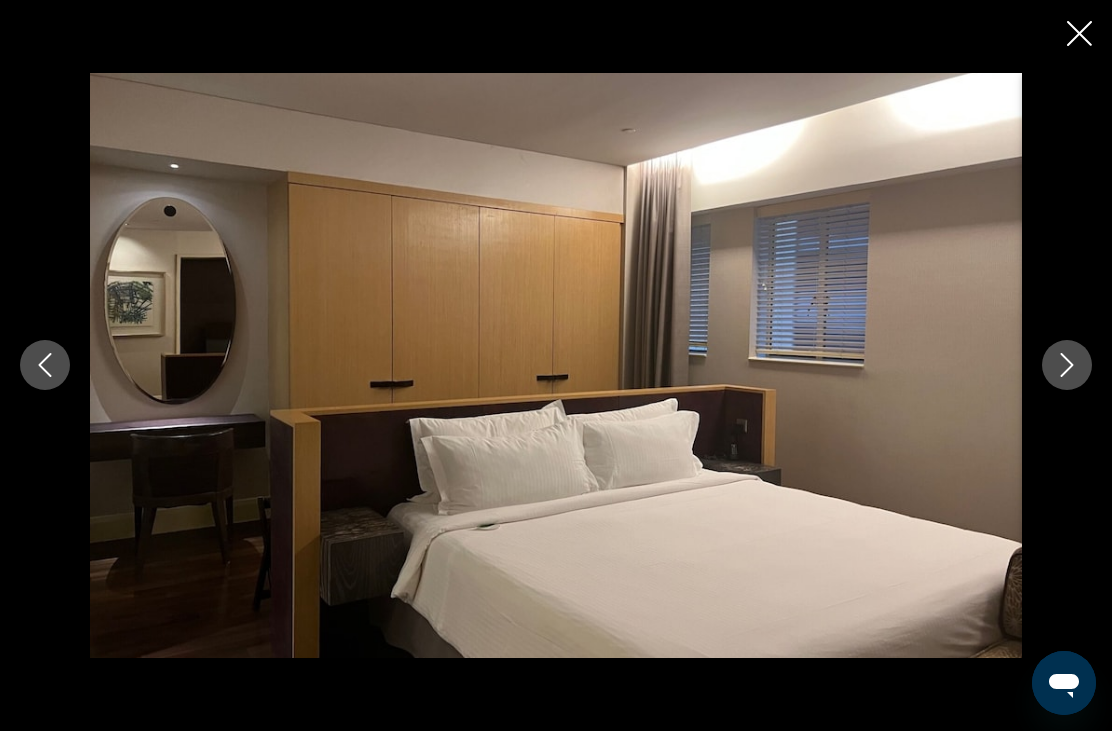 click 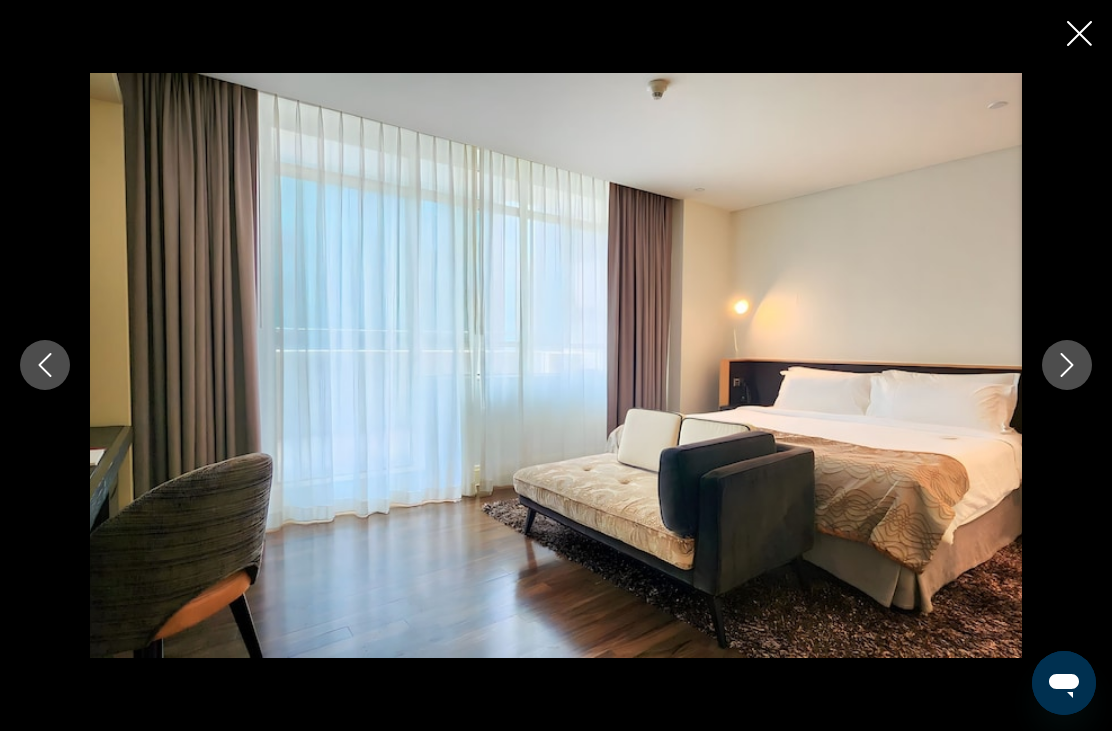 click 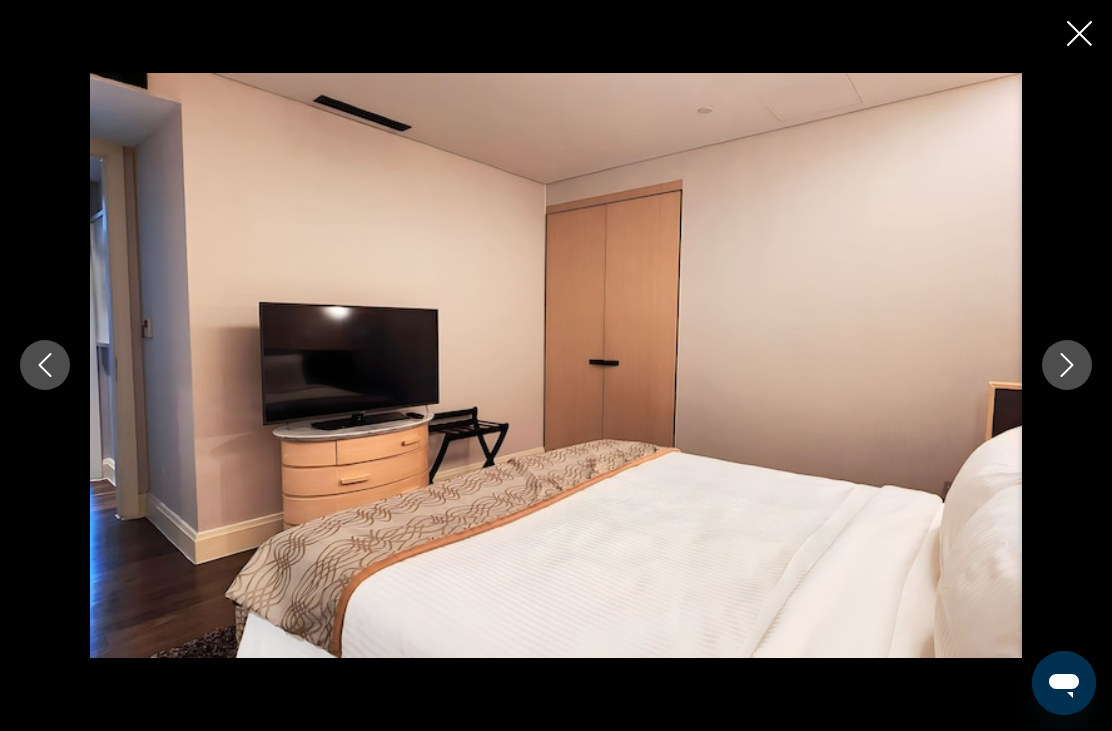 click 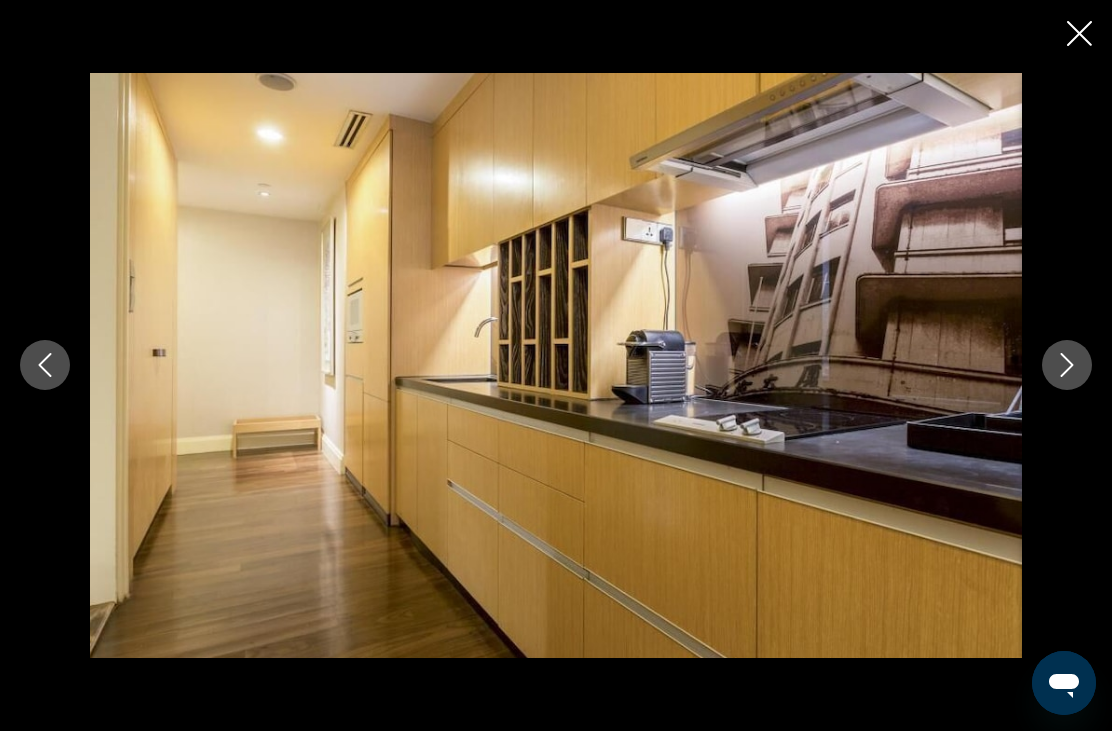 click 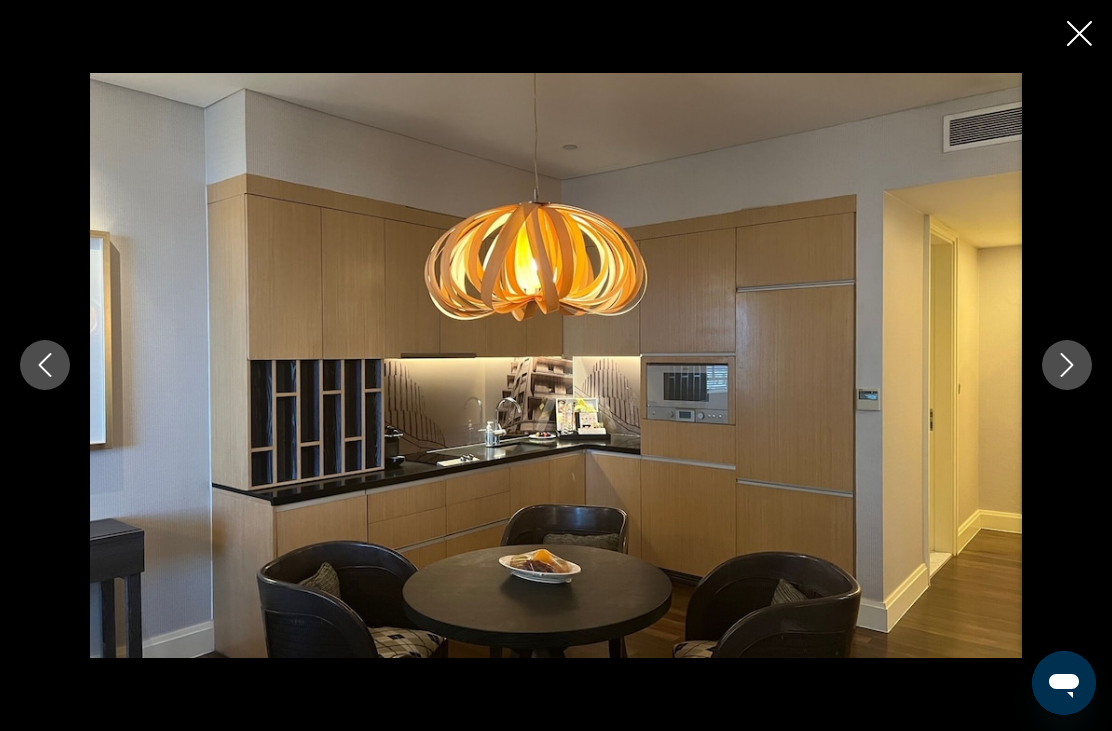 click 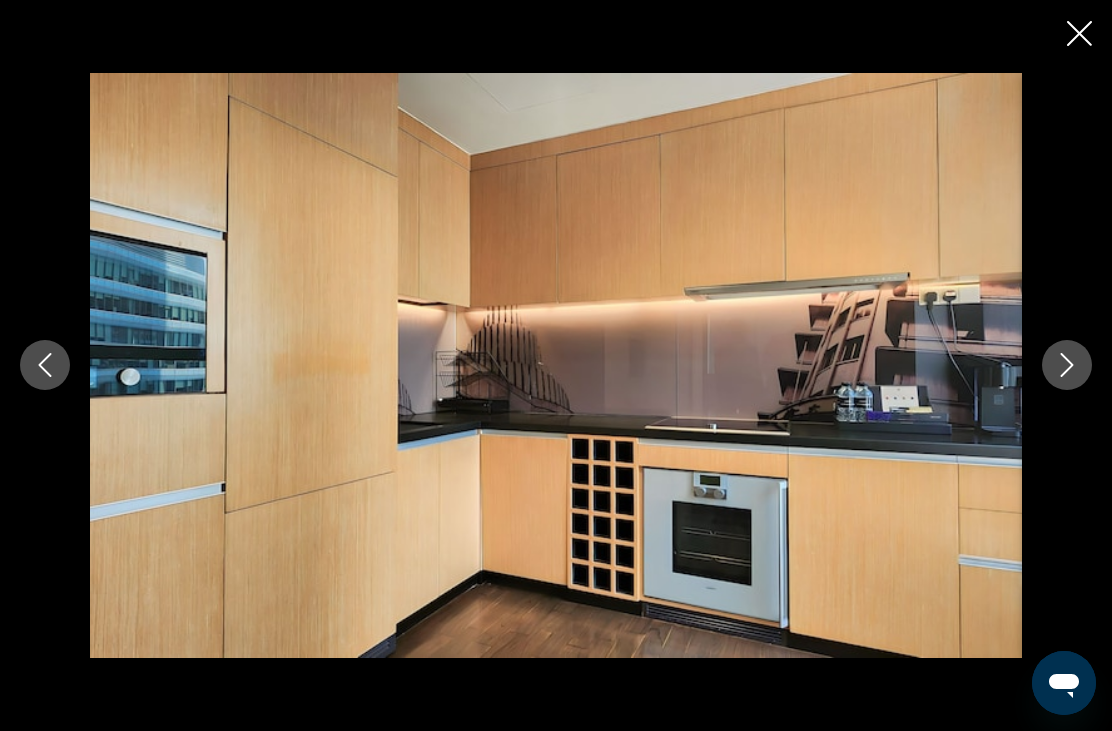click 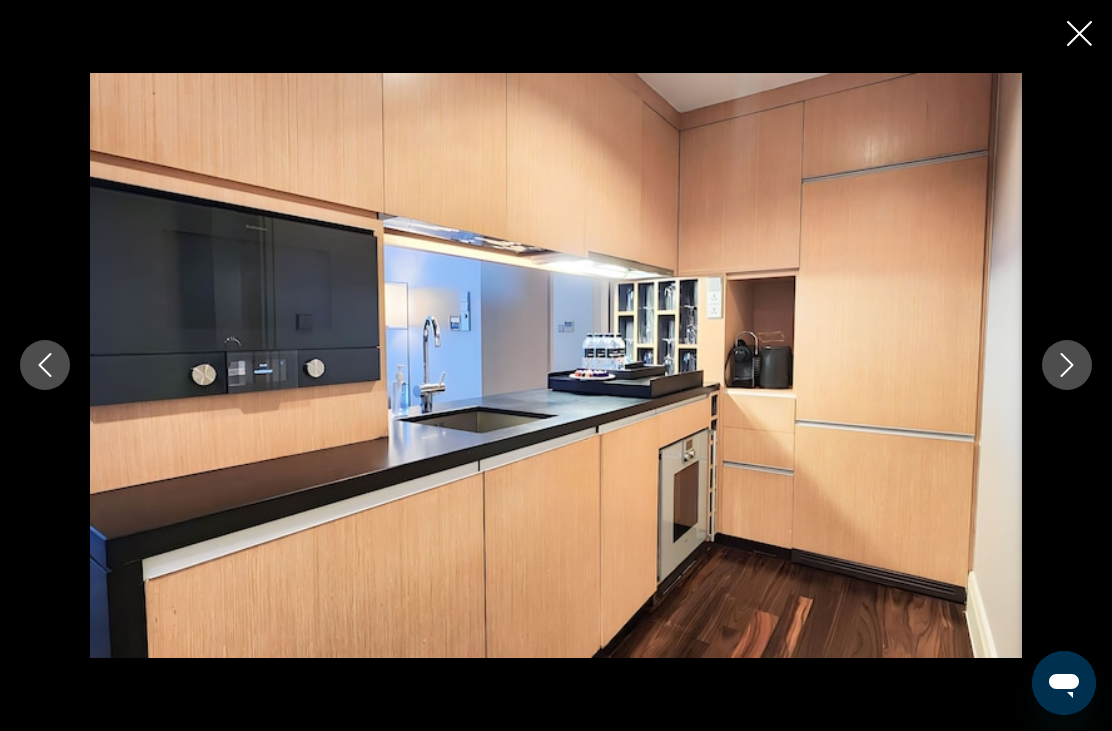 click 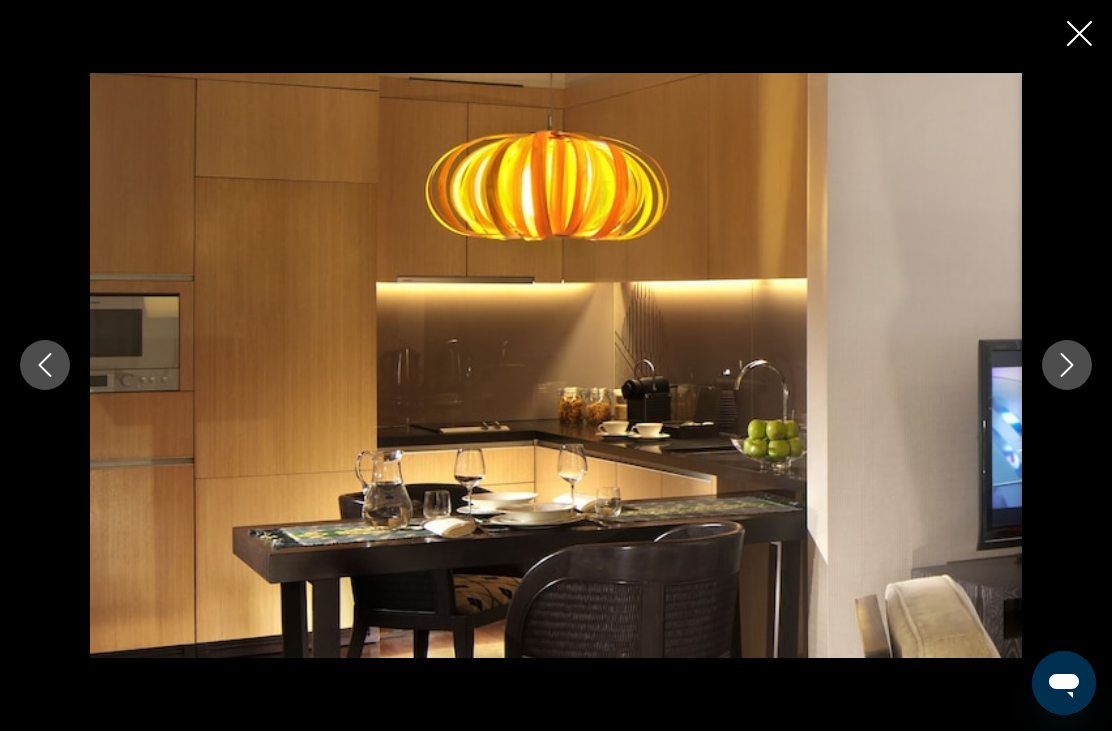 click 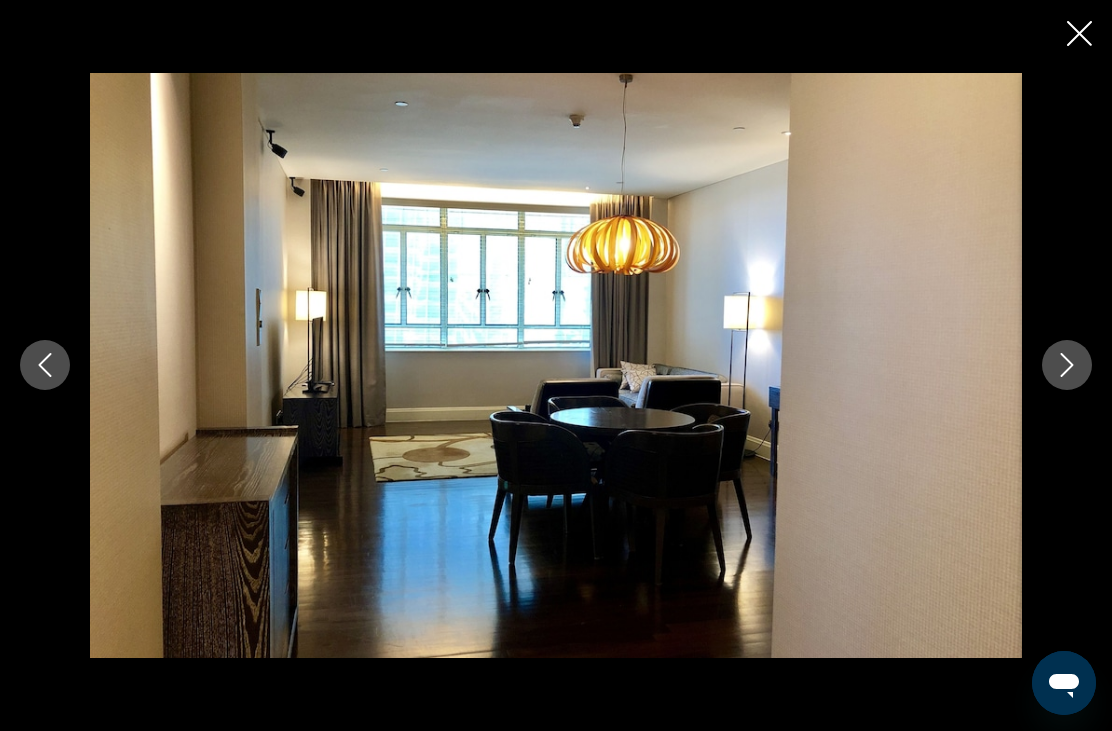click 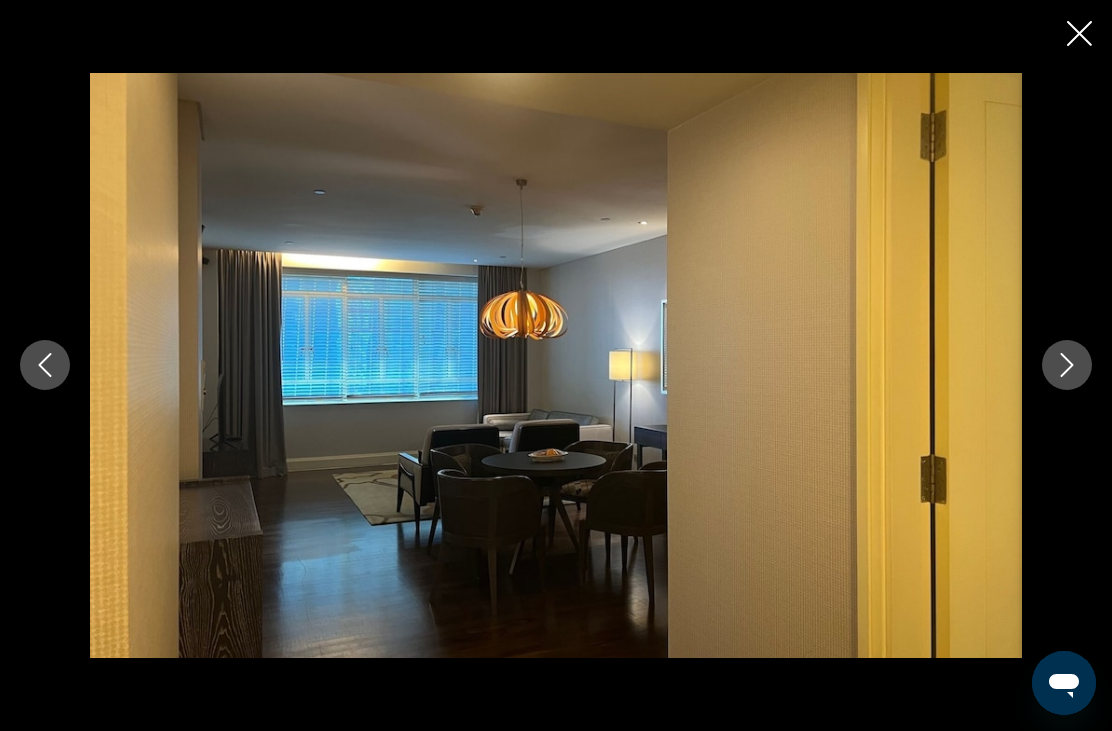 click 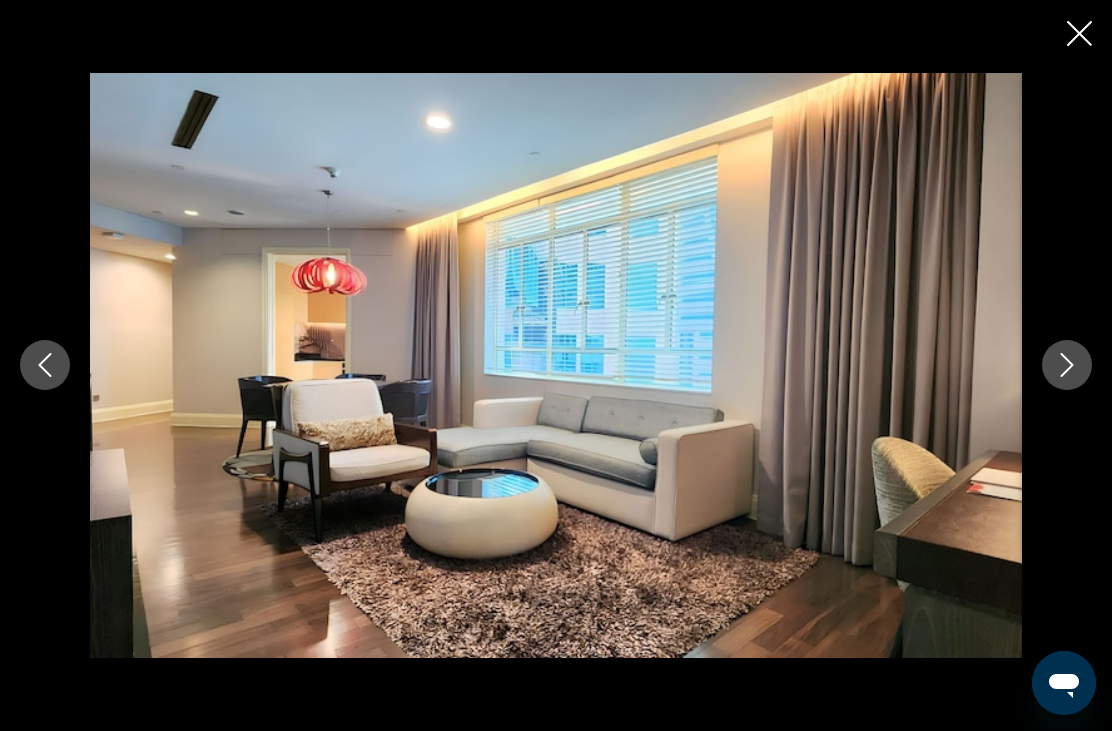 click 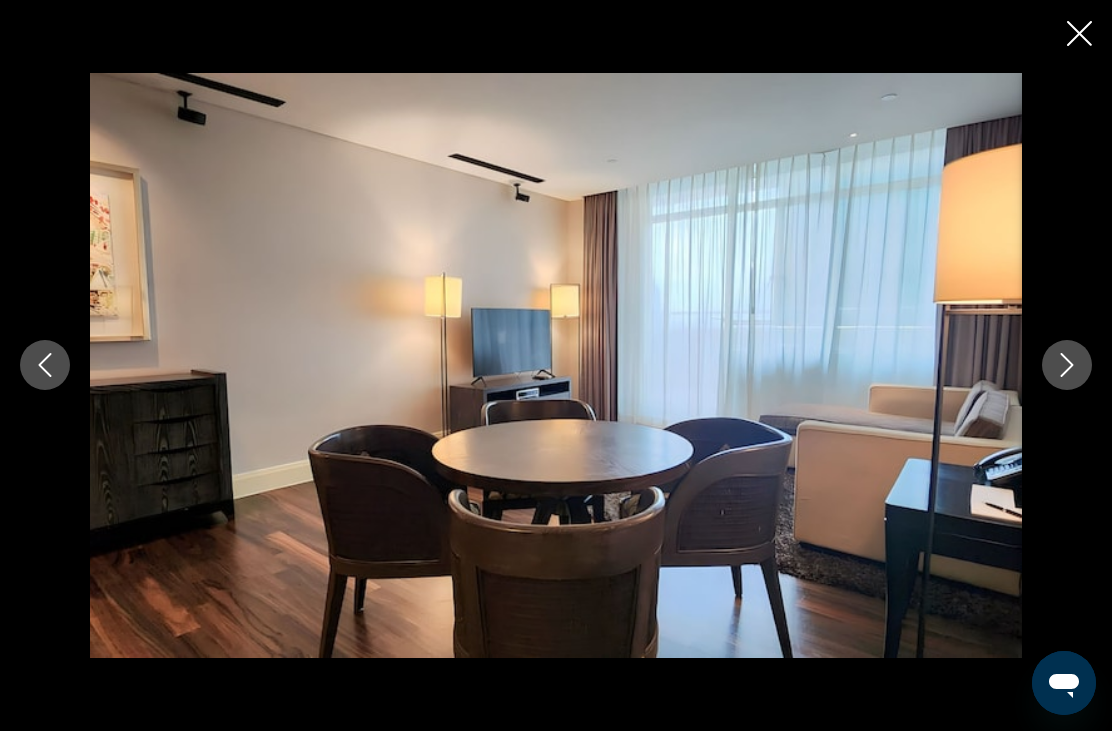 click 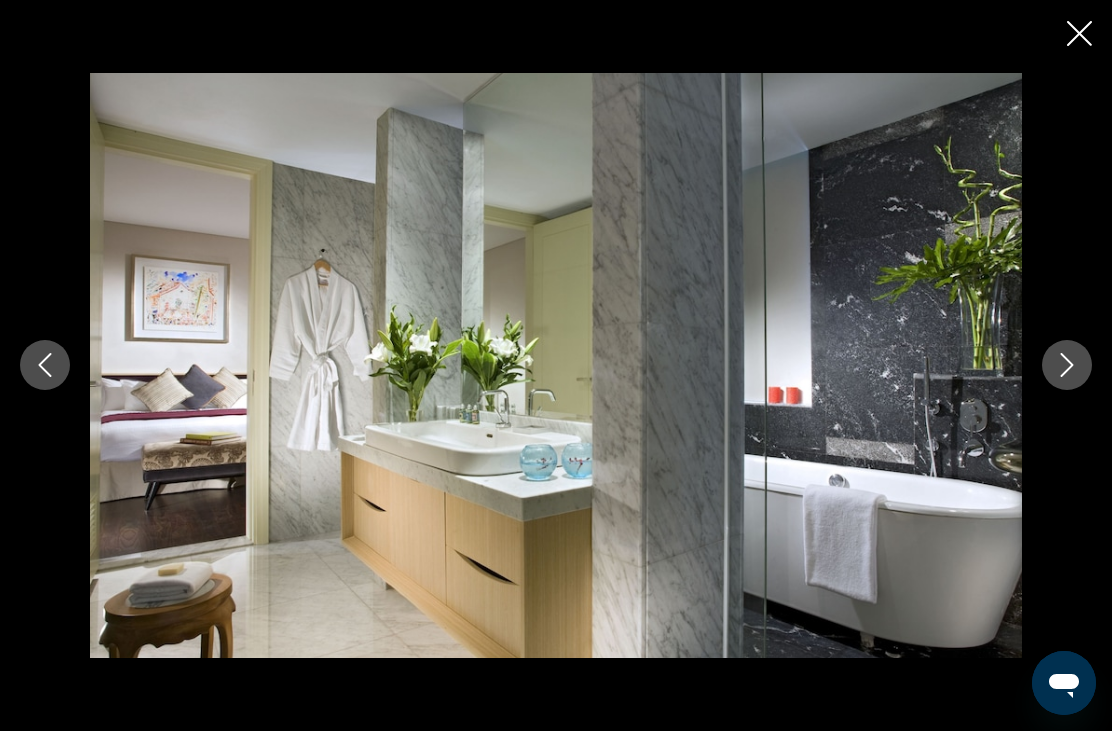 click 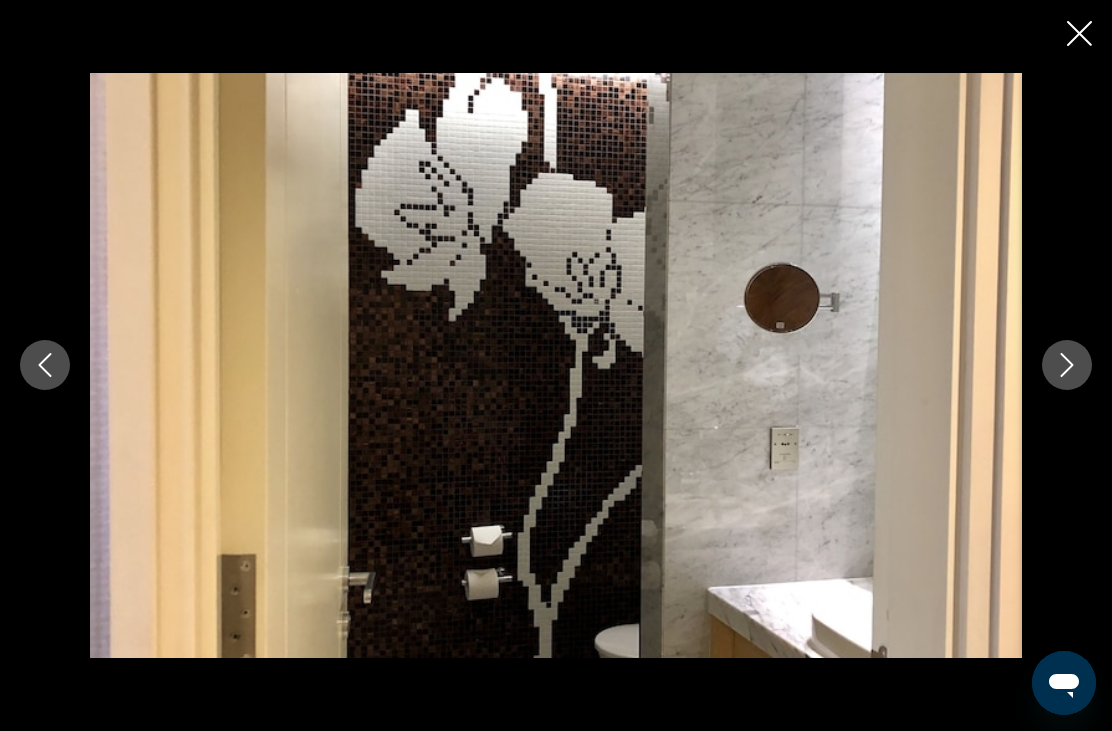 click 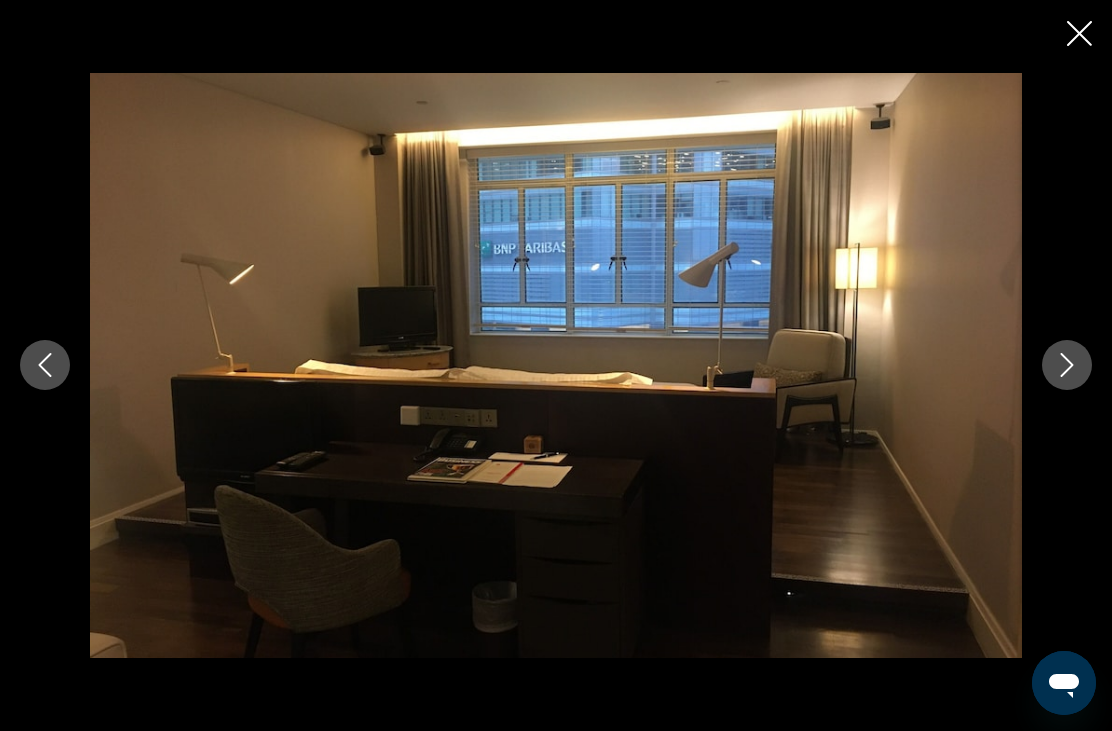 click 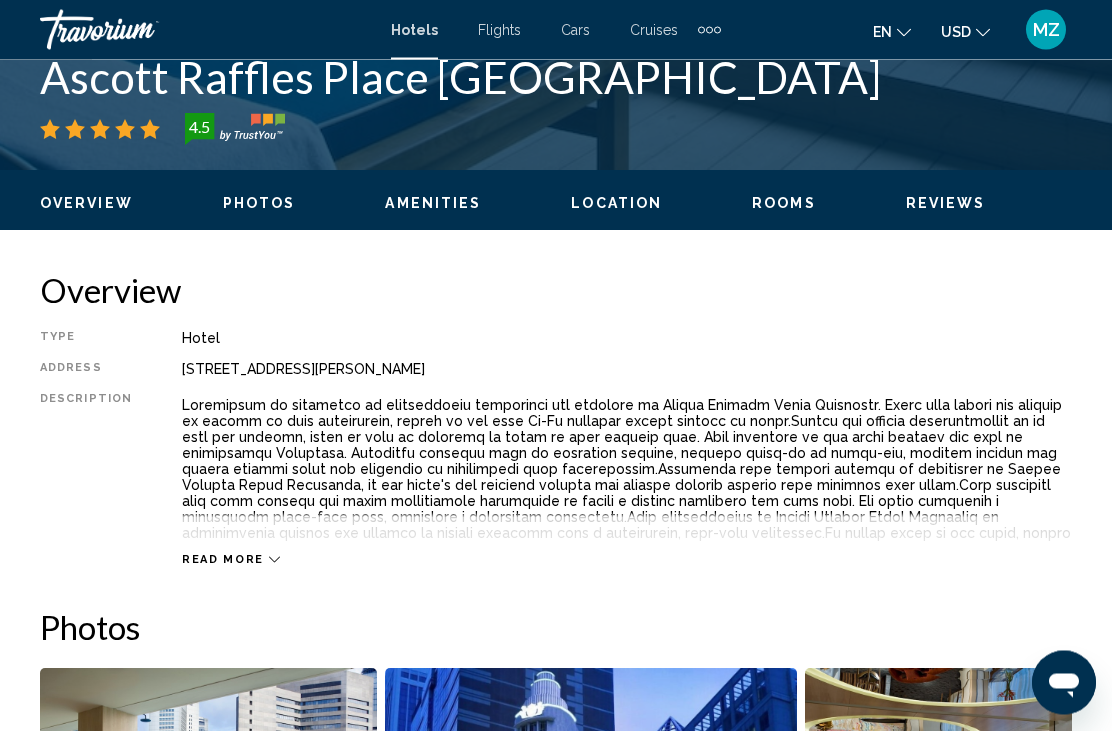 scroll, scrollTop: 819, scrollLeft: 0, axis: vertical 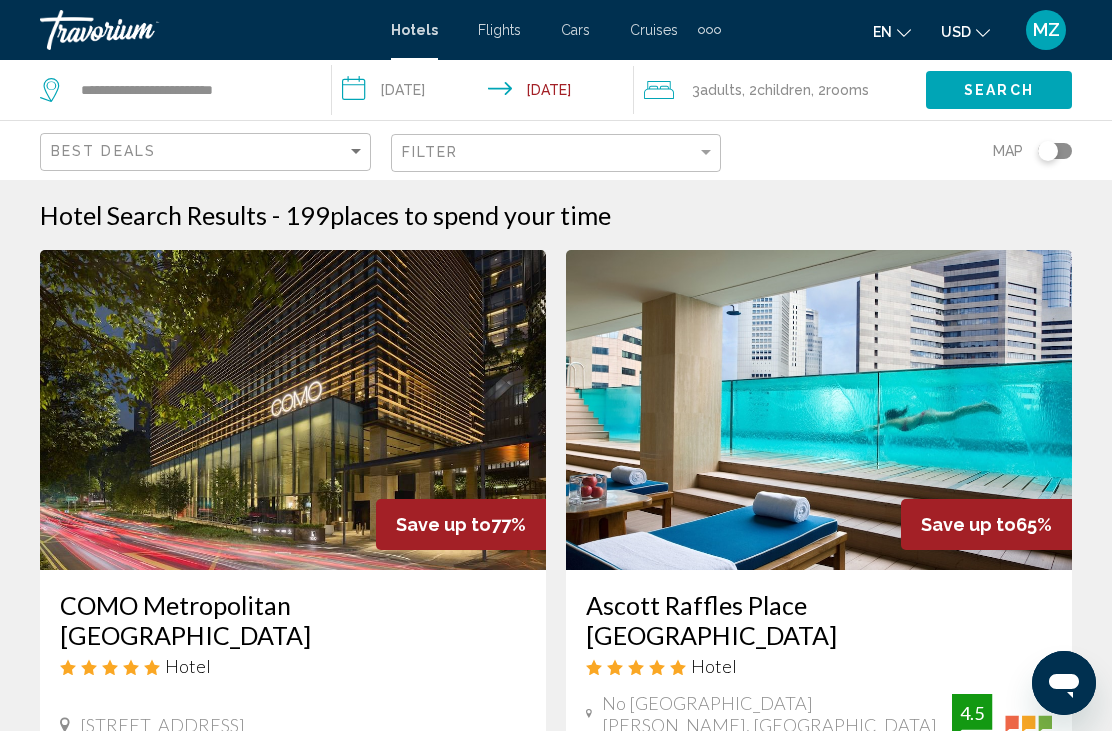 click on "rooms" 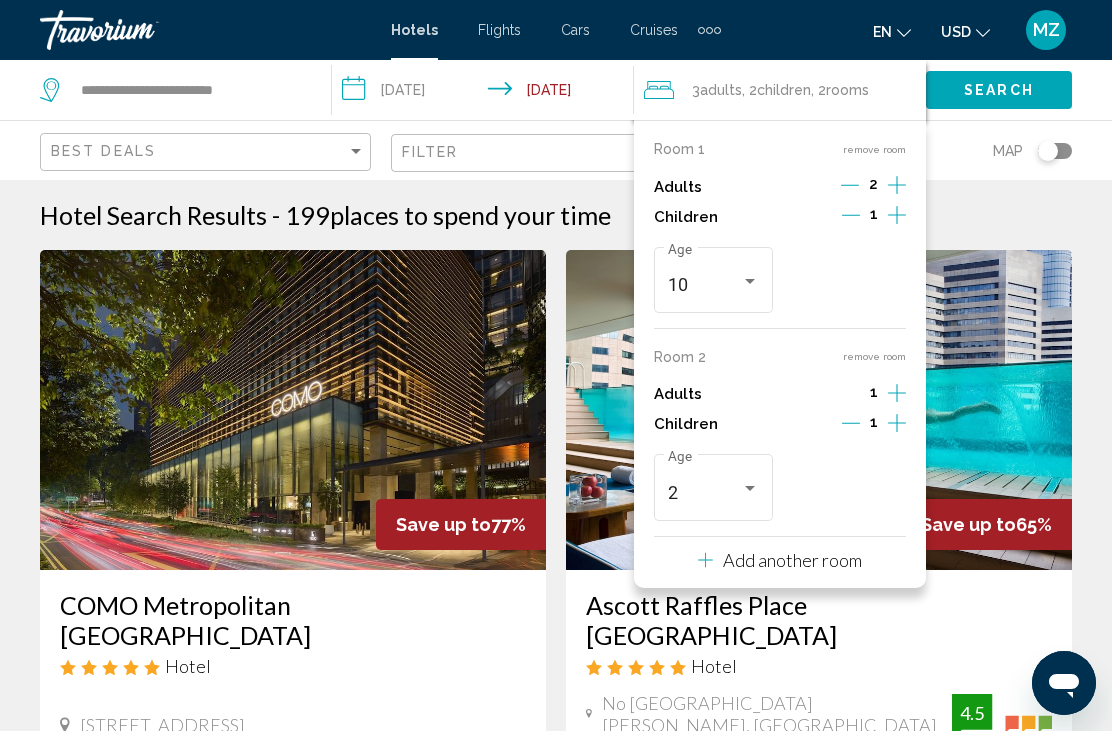 click 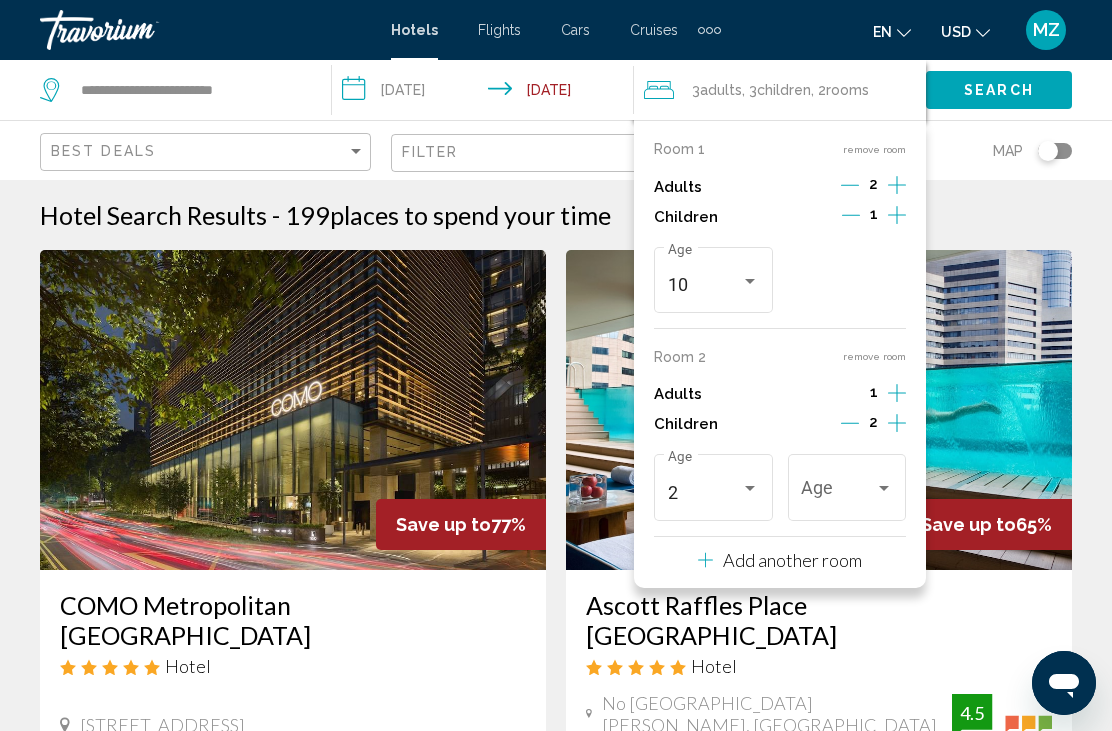 click 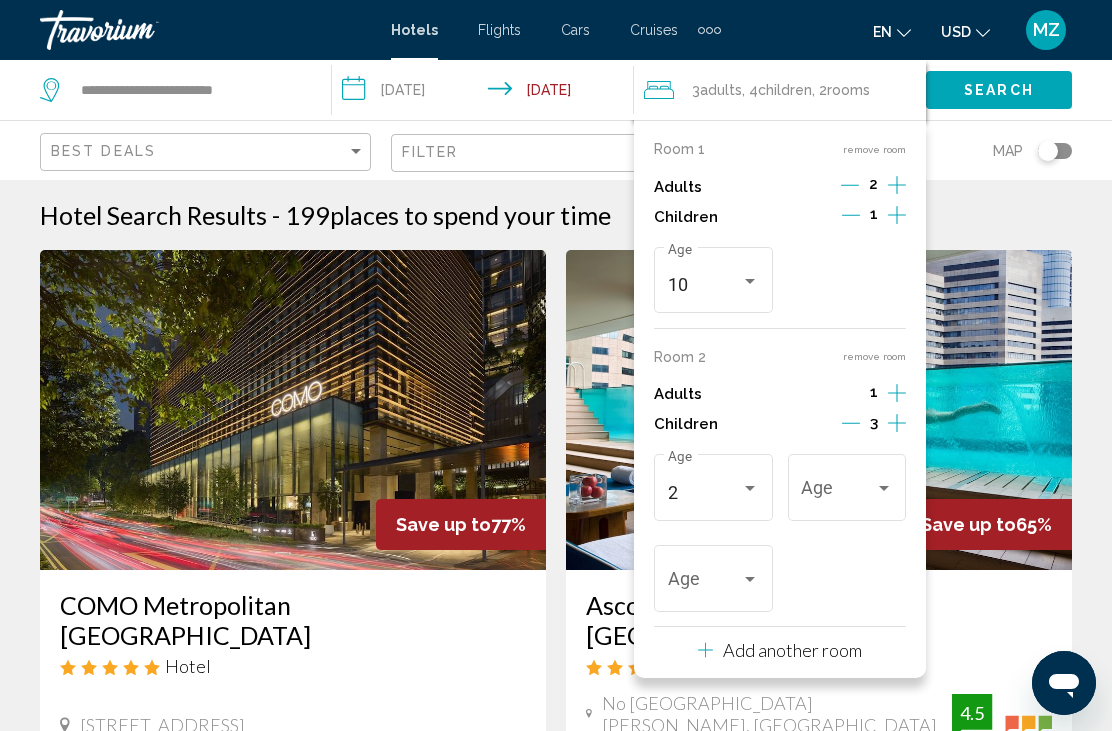 click on "Room 2" at bounding box center [680, 357] 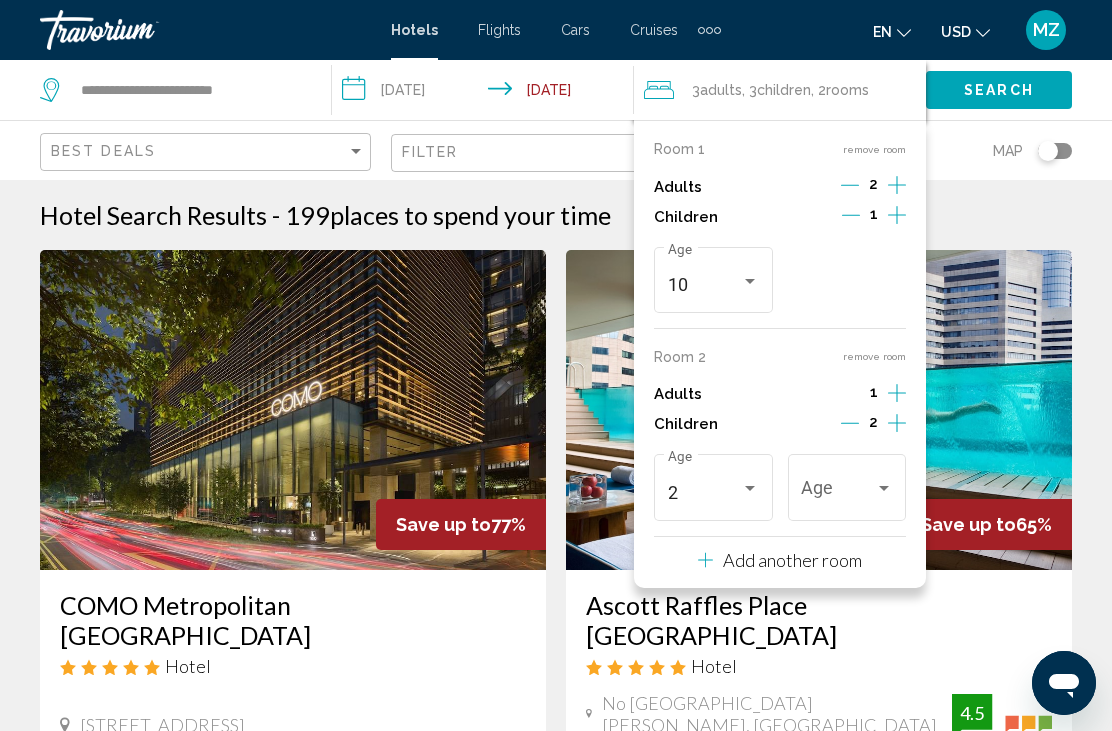 click 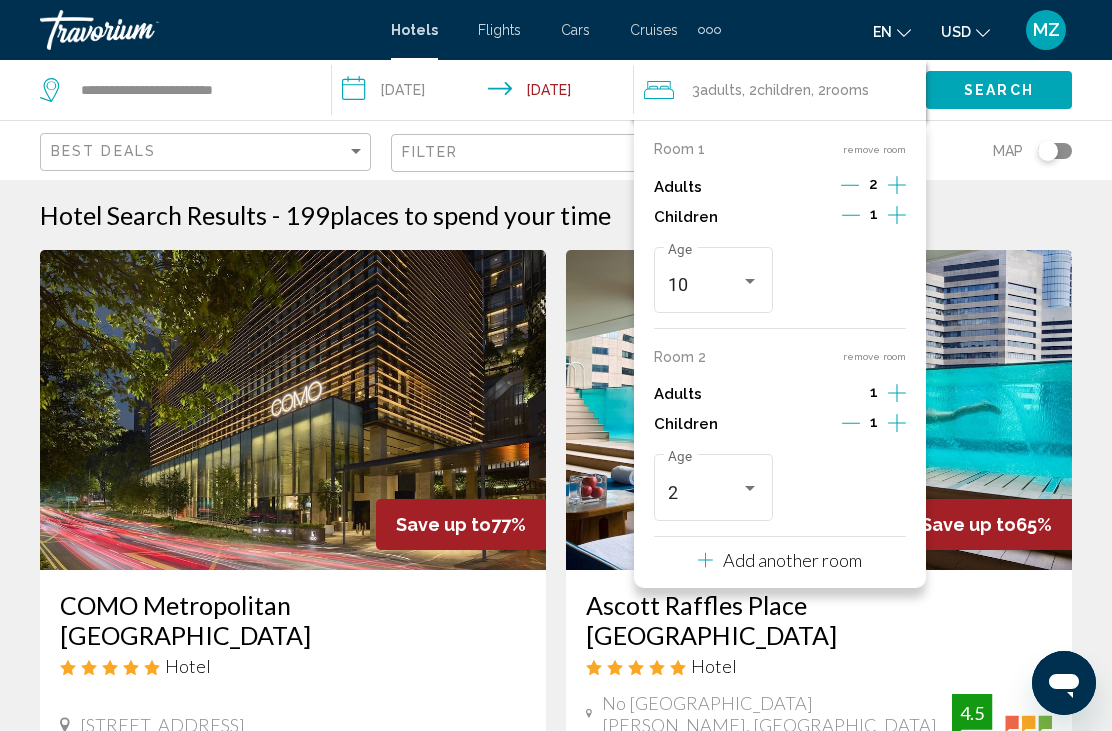 click 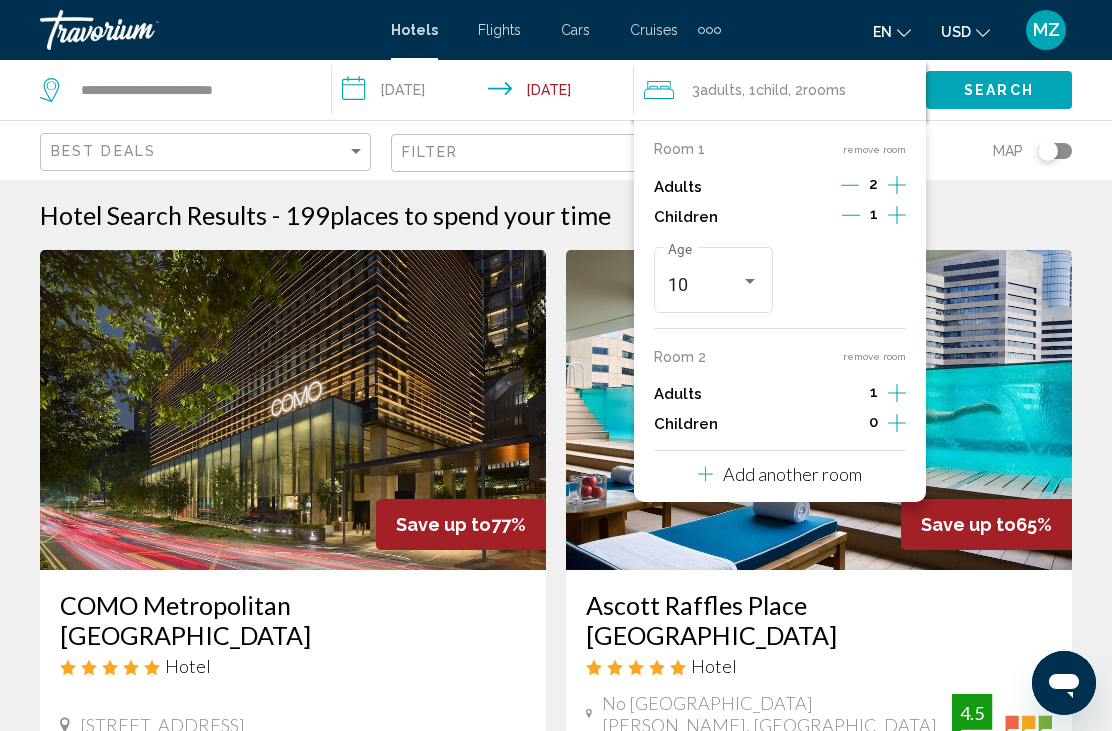 click on "1" at bounding box center [874, 395] 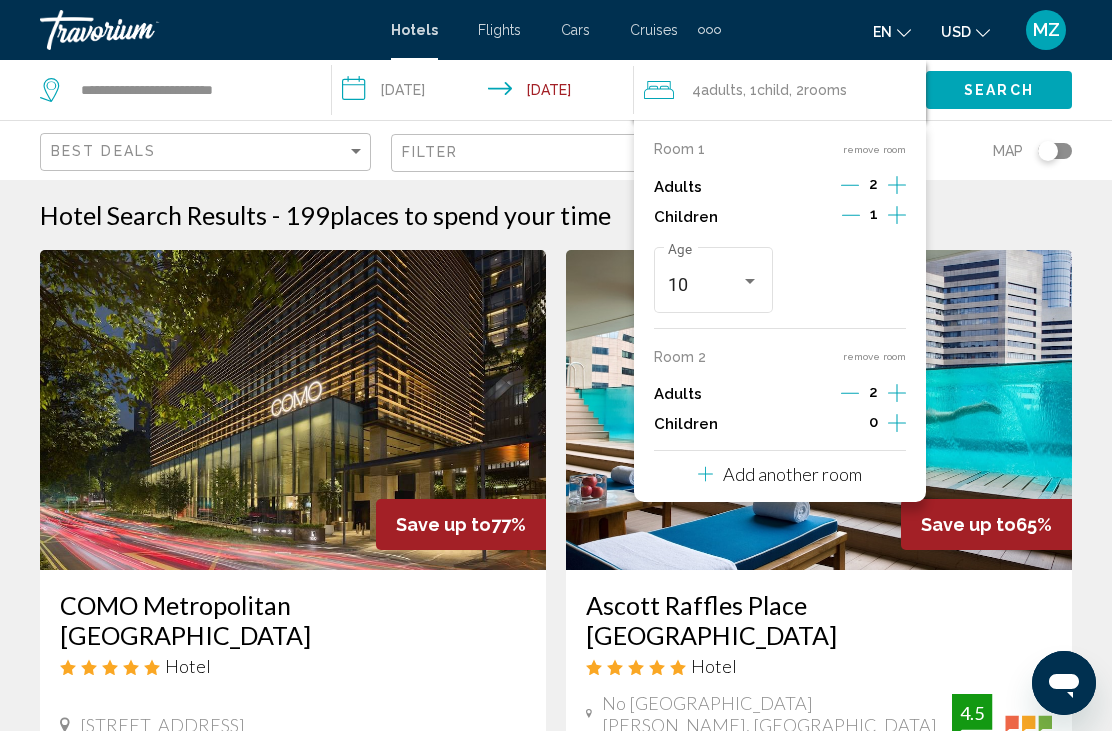 click 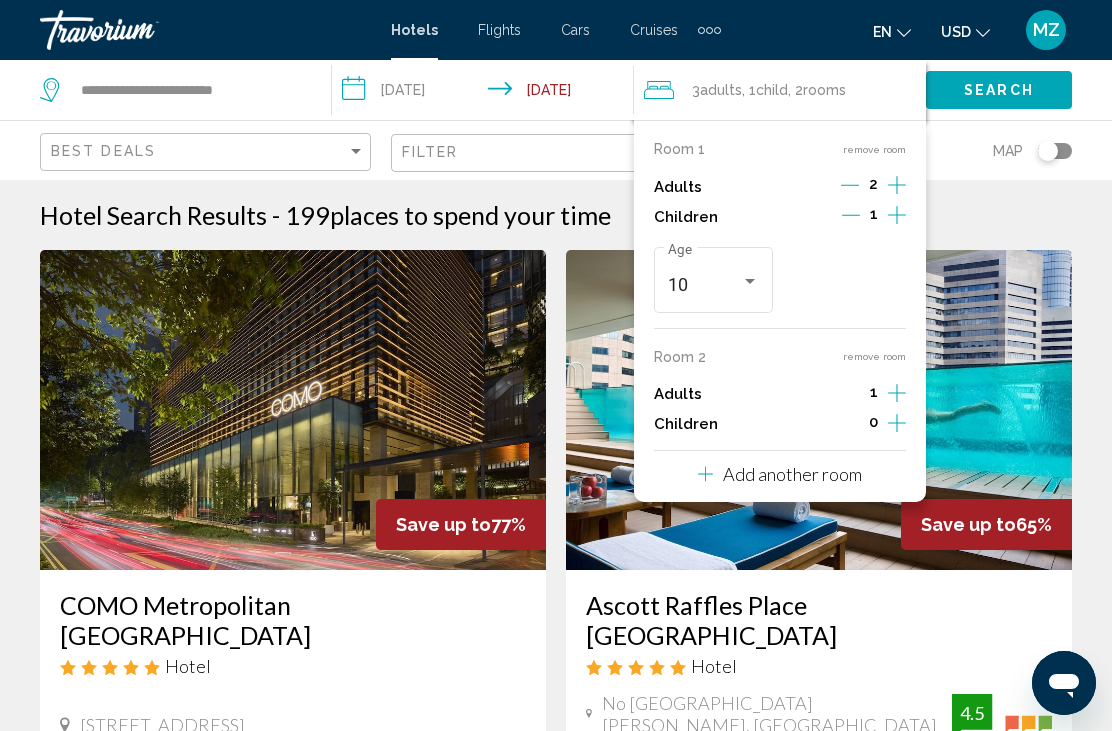 click on "Room 1  remove room  Adults
2
Children
1
10 Age Room 2  remove room  Adults
1
Children
0
Add another room" at bounding box center [780, 311] 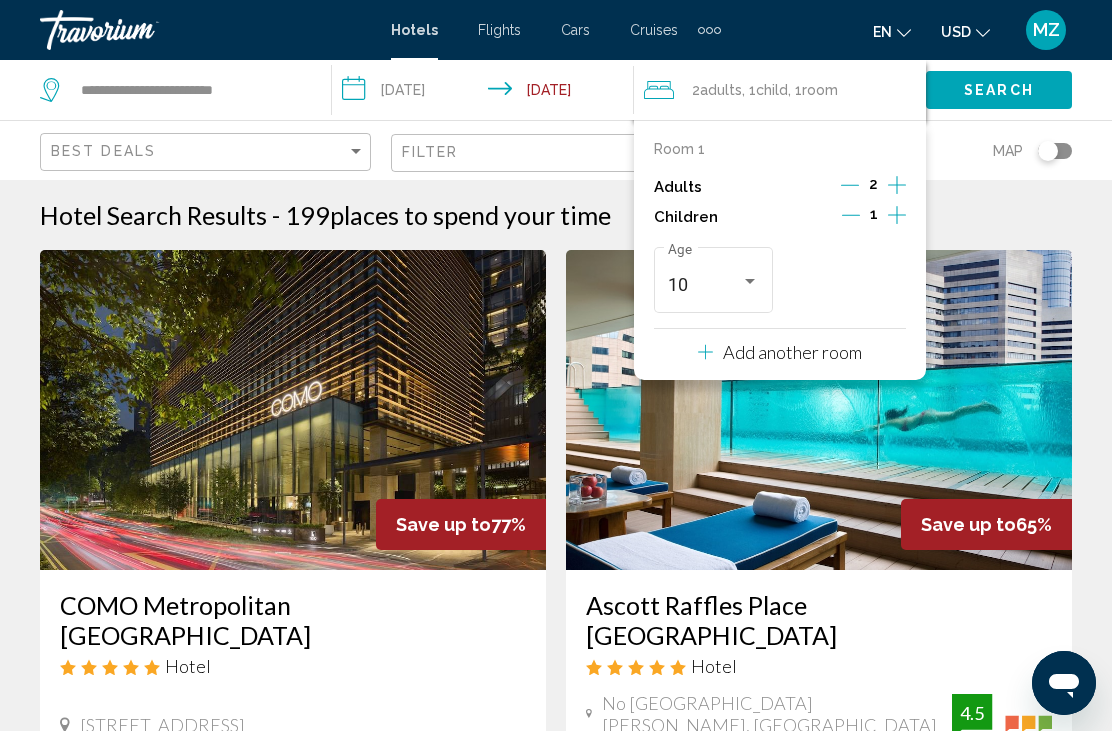 click 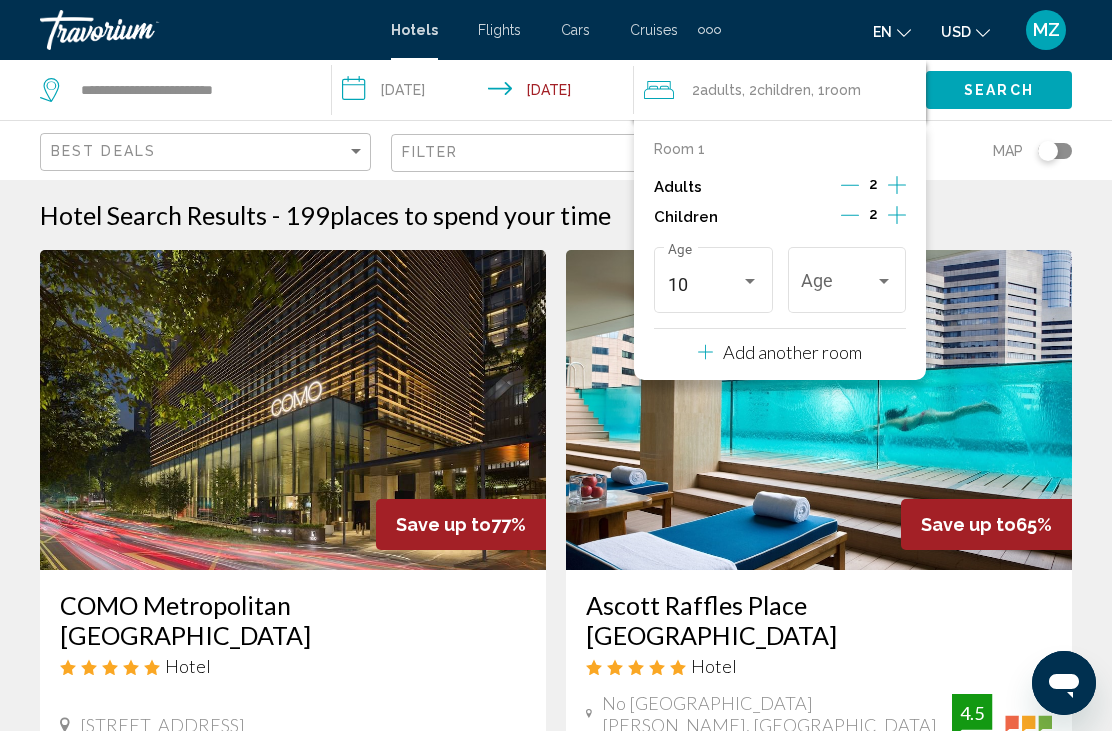 click at bounding box center (884, 281) 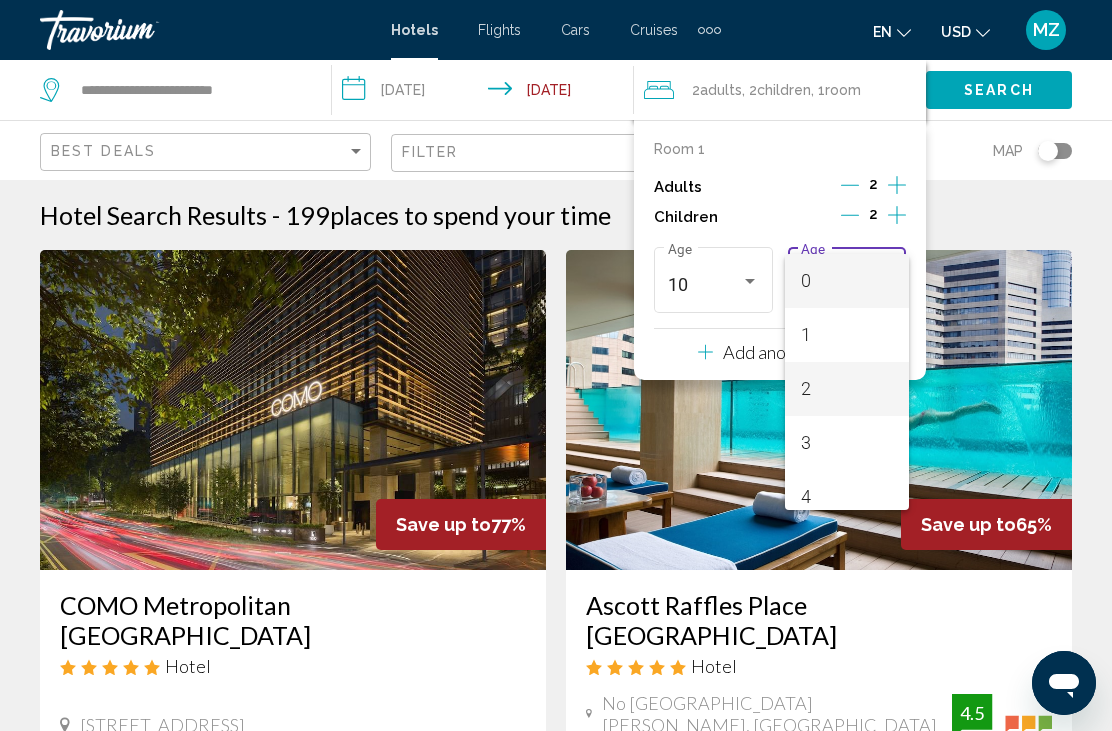 click on "2" at bounding box center (847, 389) 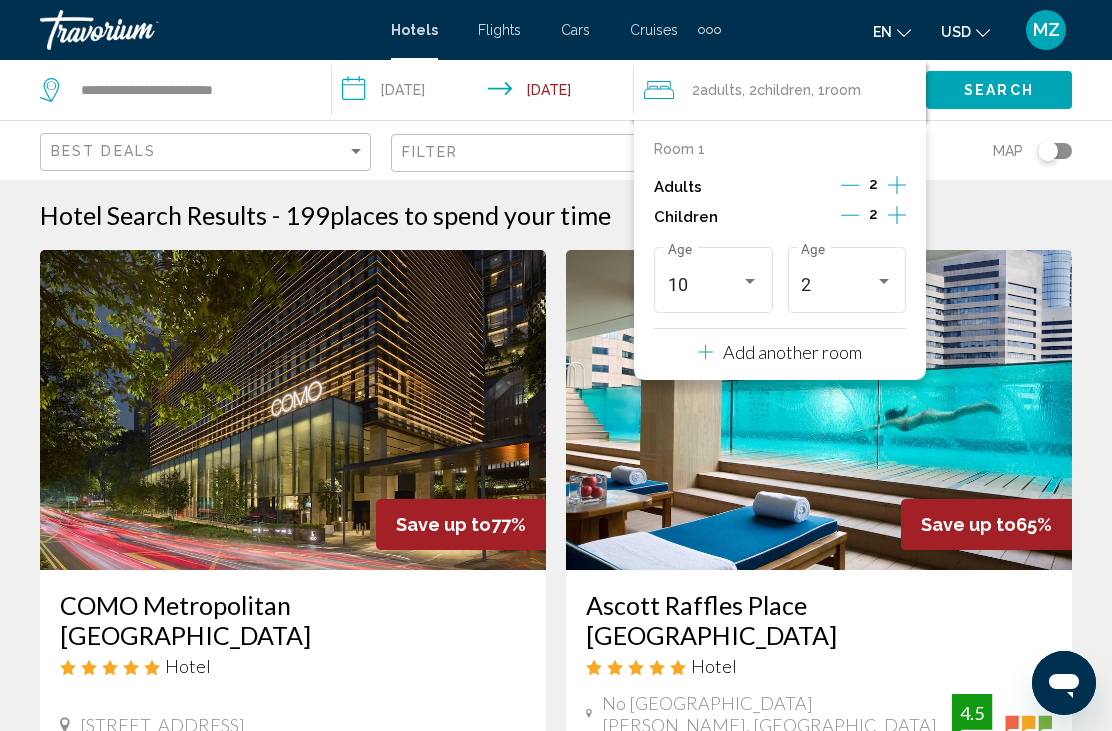 click on "Search" 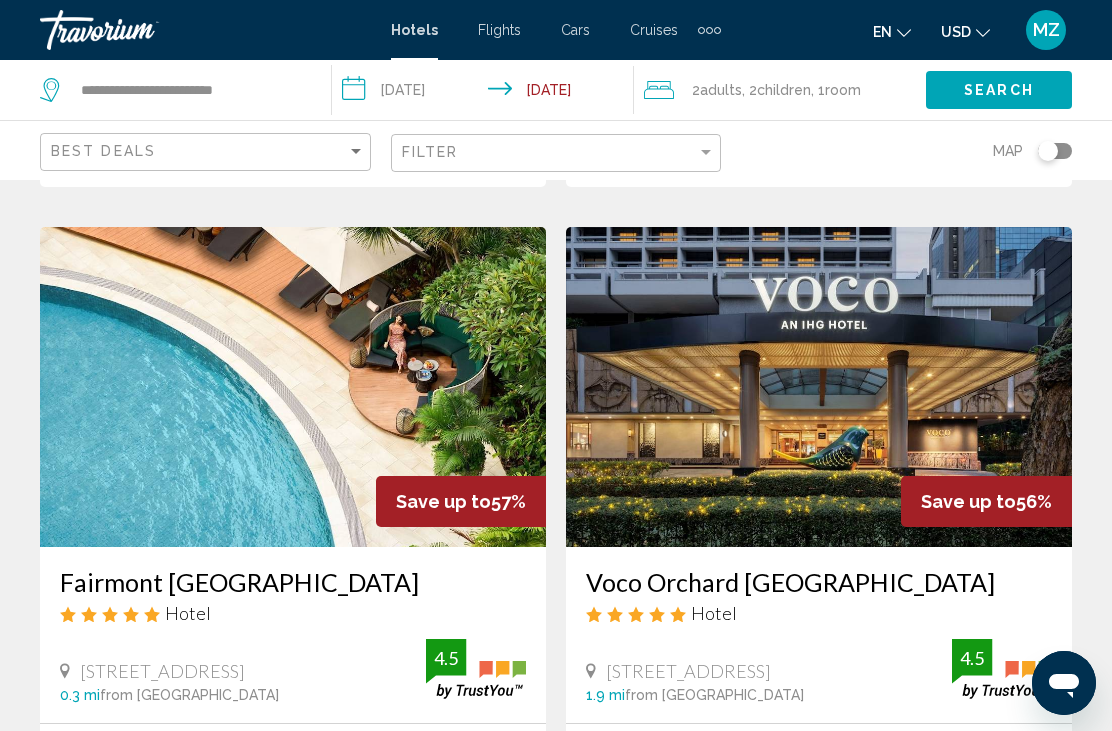 scroll, scrollTop: 752, scrollLeft: 0, axis: vertical 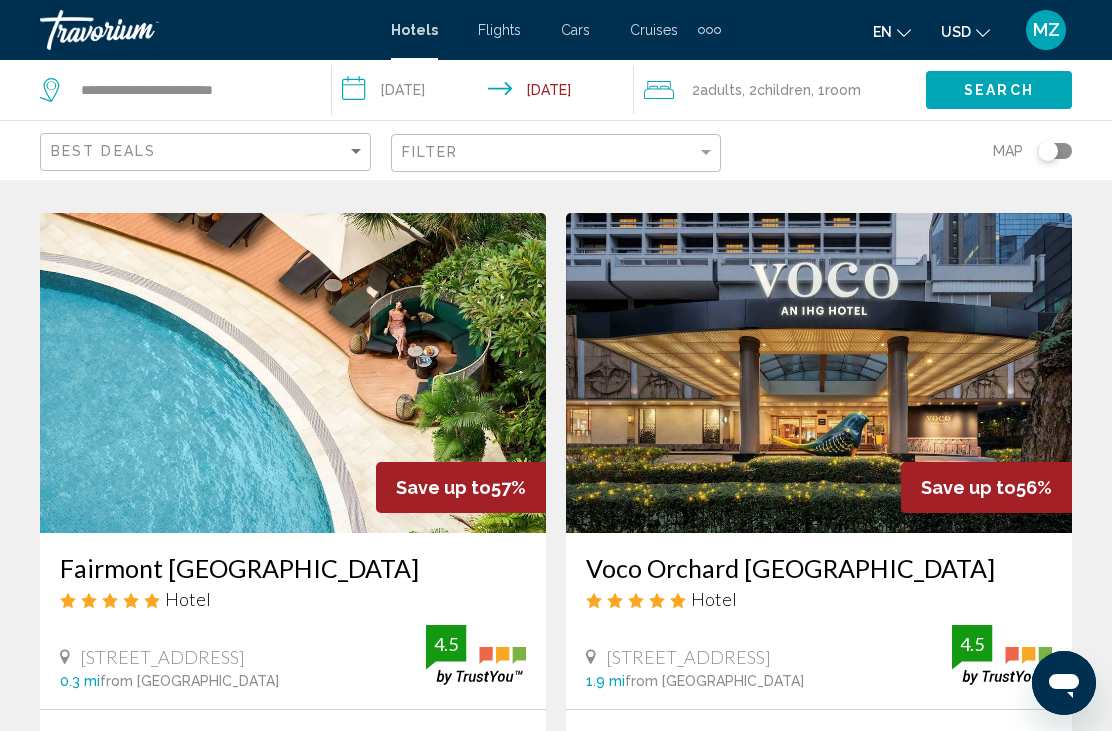 click at bounding box center [819, 373] 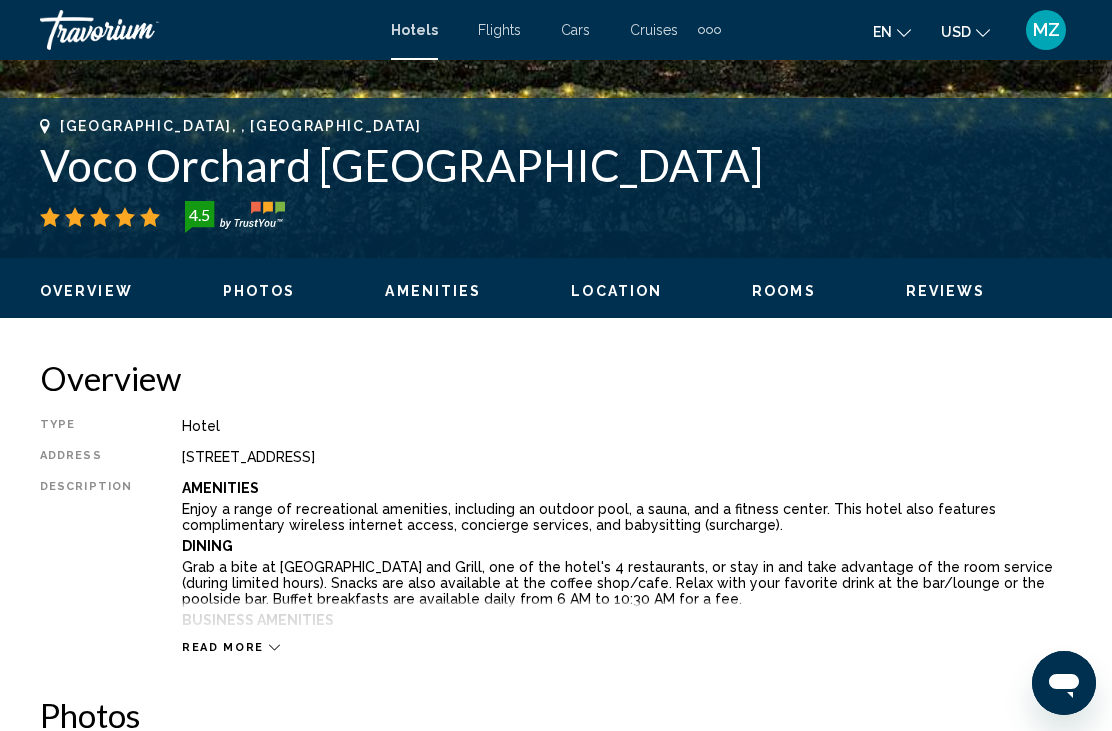 scroll, scrollTop: 0, scrollLeft: 0, axis: both 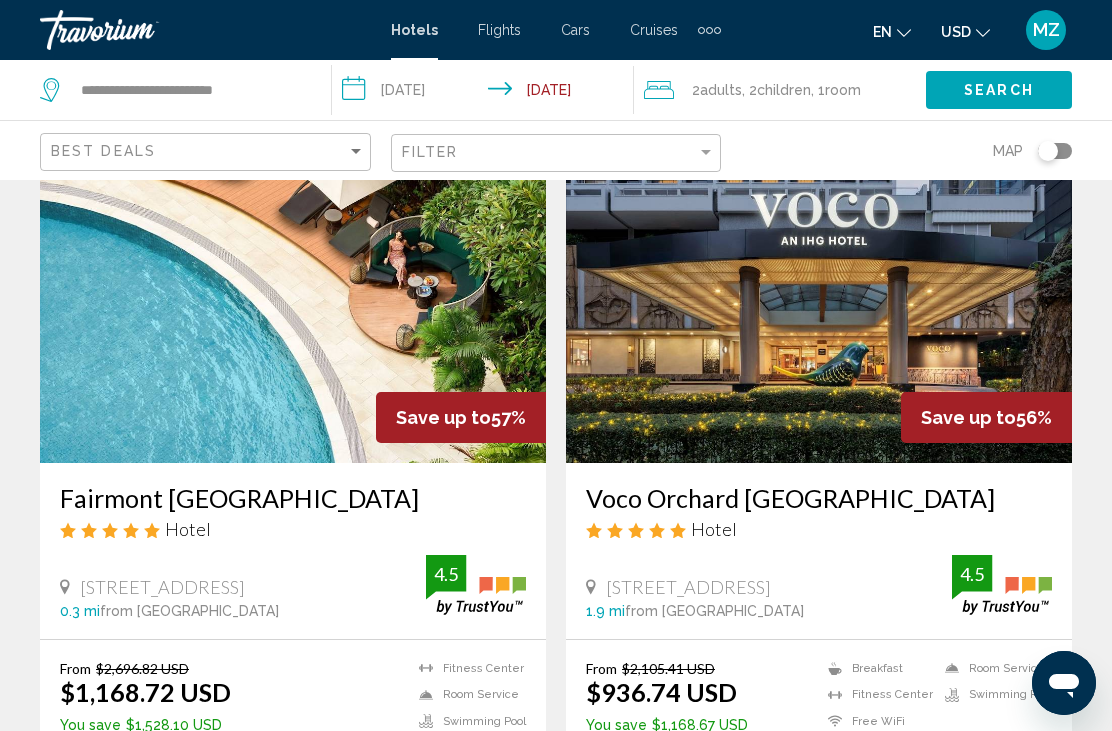 click at bounding box center [293, 303] 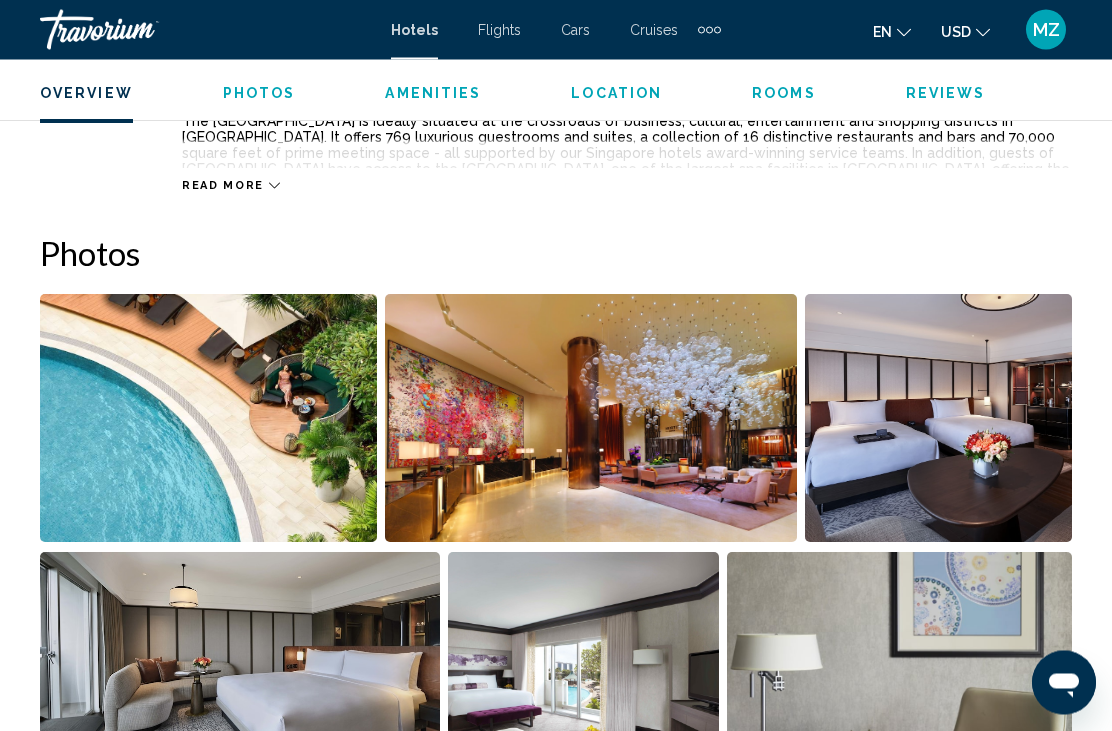 scroll, scrollTop: 1227, scrollLeft: 0, axis: vertical 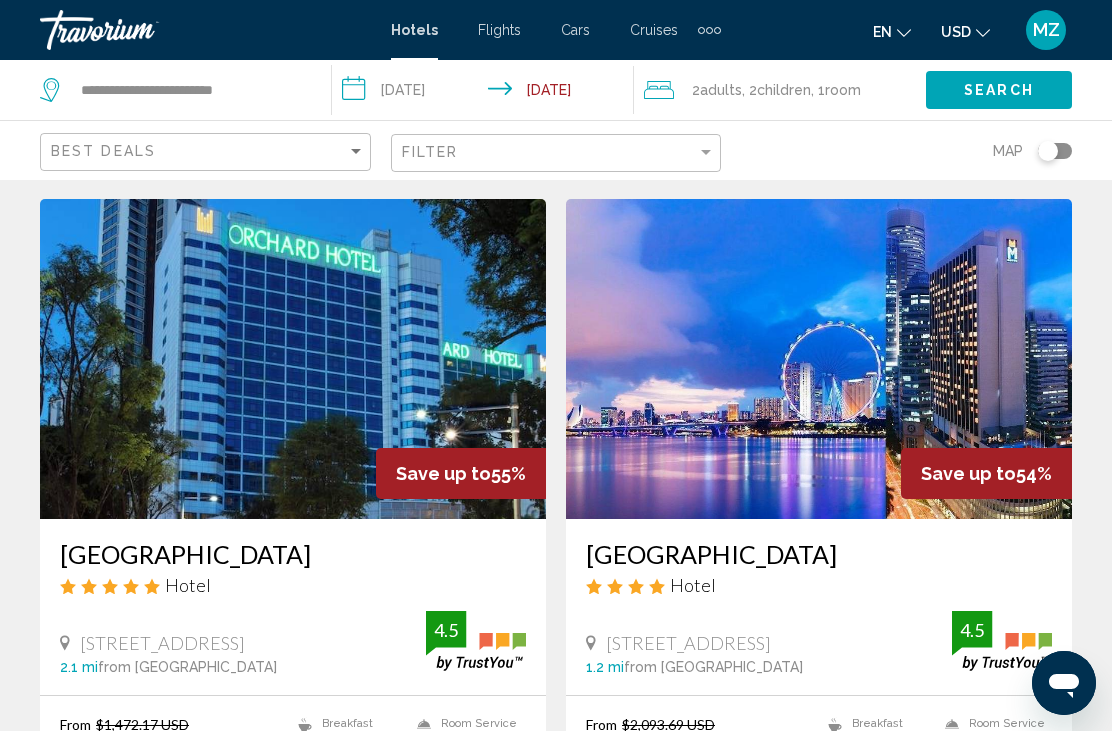 click at bounding box center [293, 359] 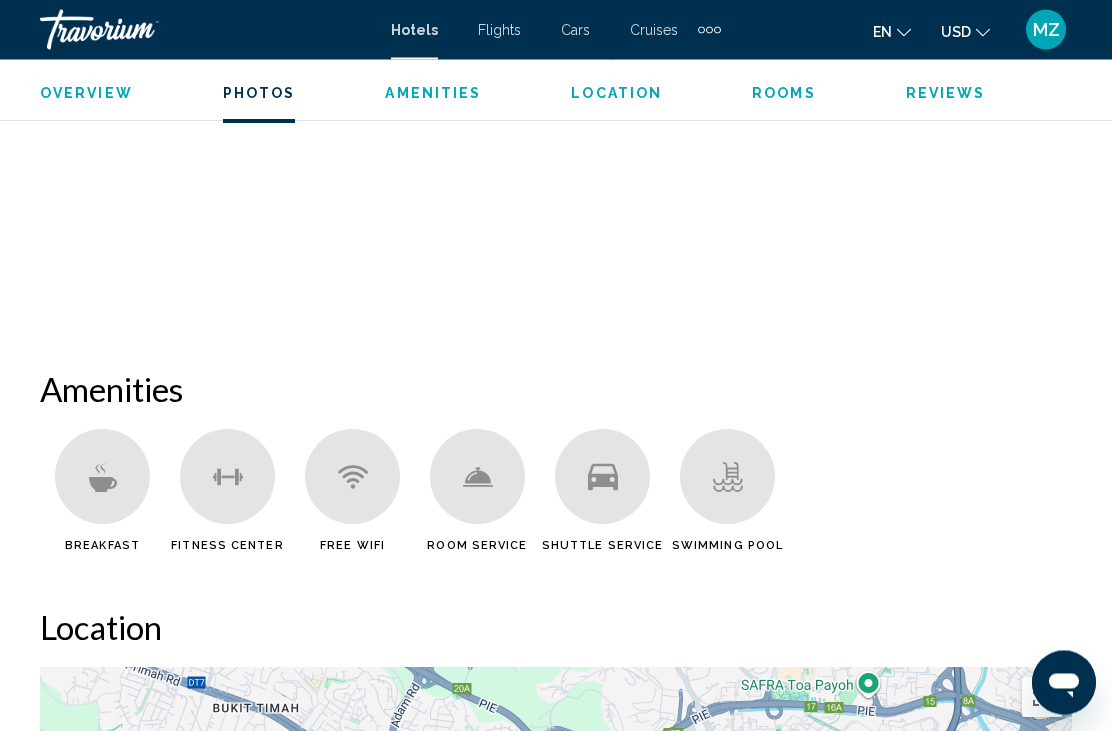 scroll, scrollTop: 1692, scrollLeft: 0, axis: vertical 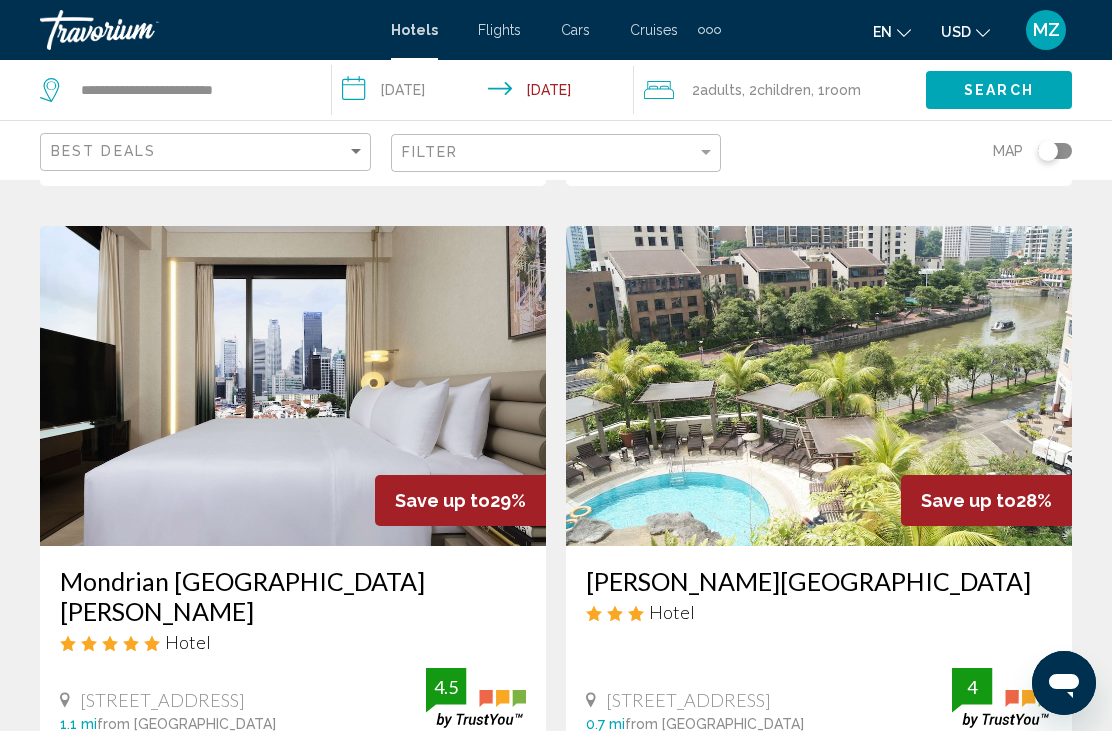 click at bounding box center (293, 386) 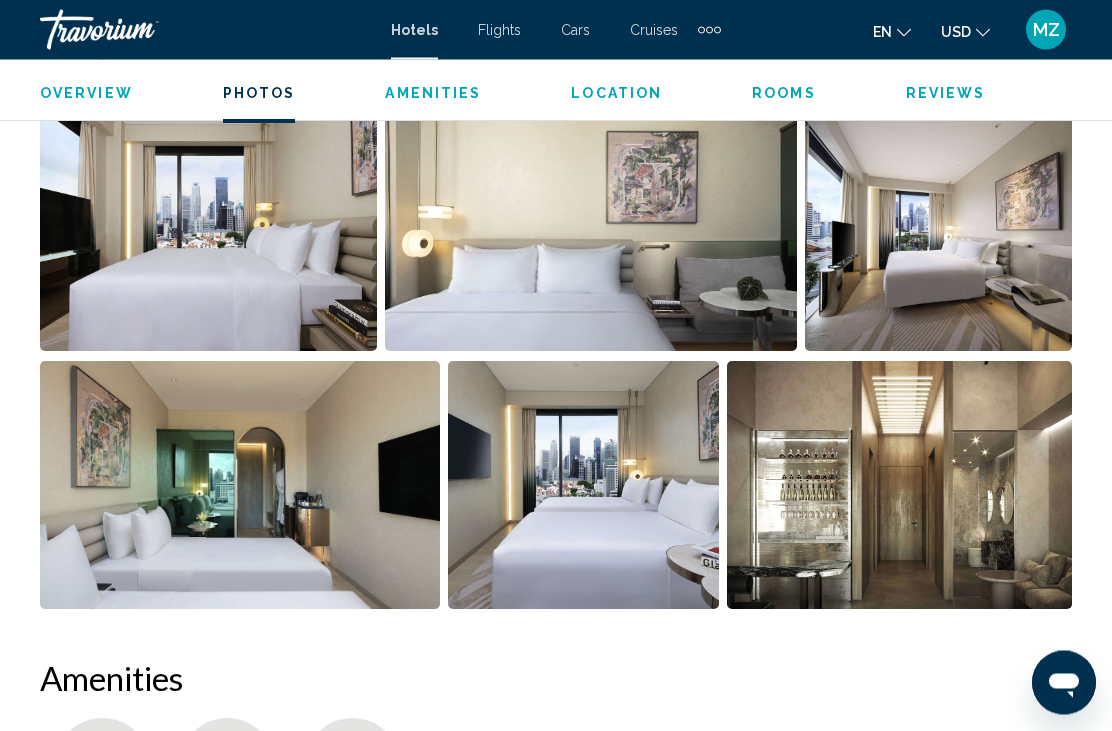 scroll, scrollTop: 1311, scrollLeft: 0, axis: vertical 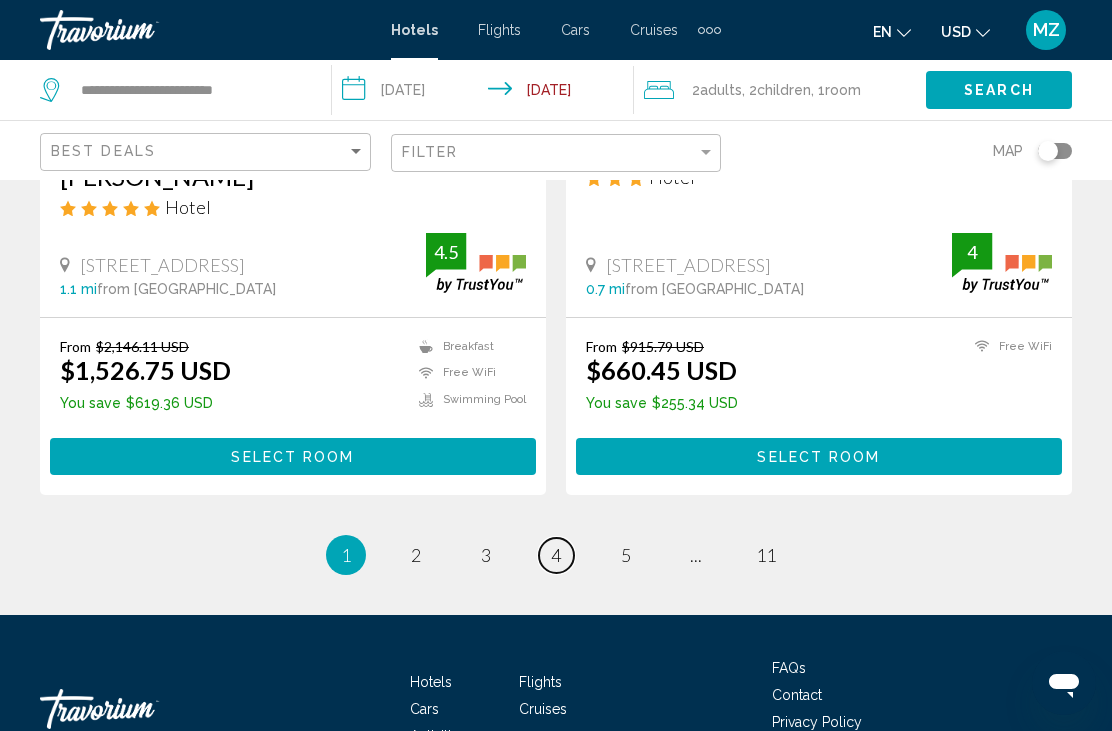 click on "4" at bounding box center [556, 555] 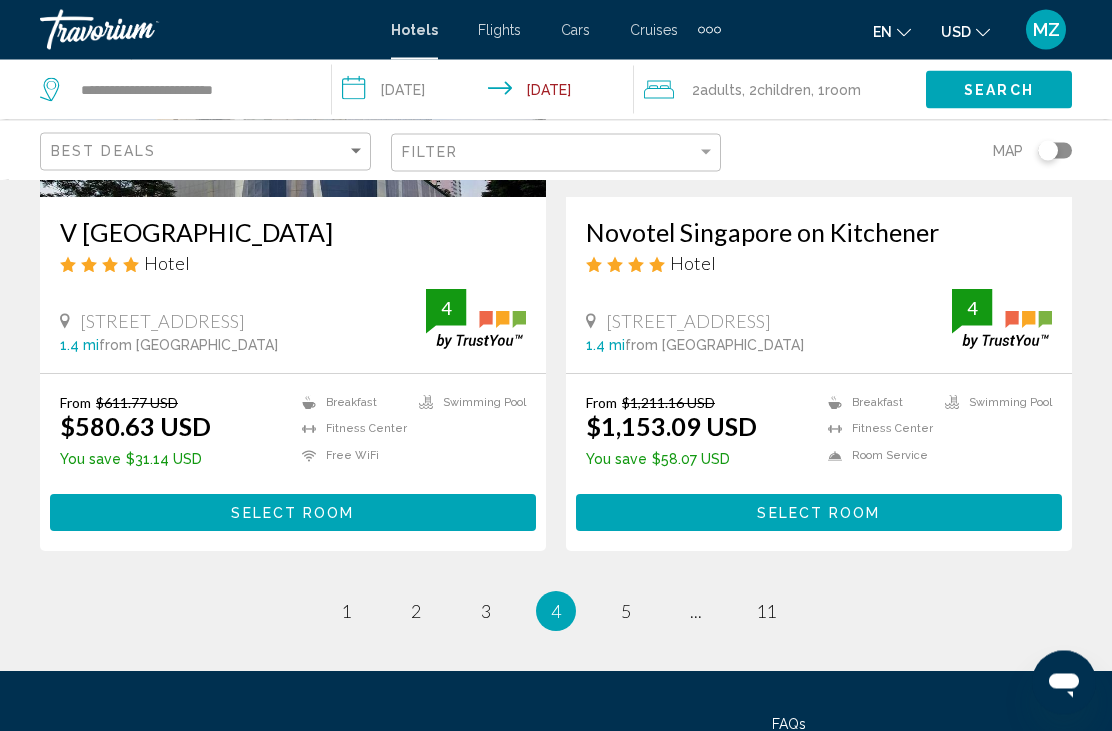 scroll, scrollTop: 4059, scrollLeft: 0, axis: vertical 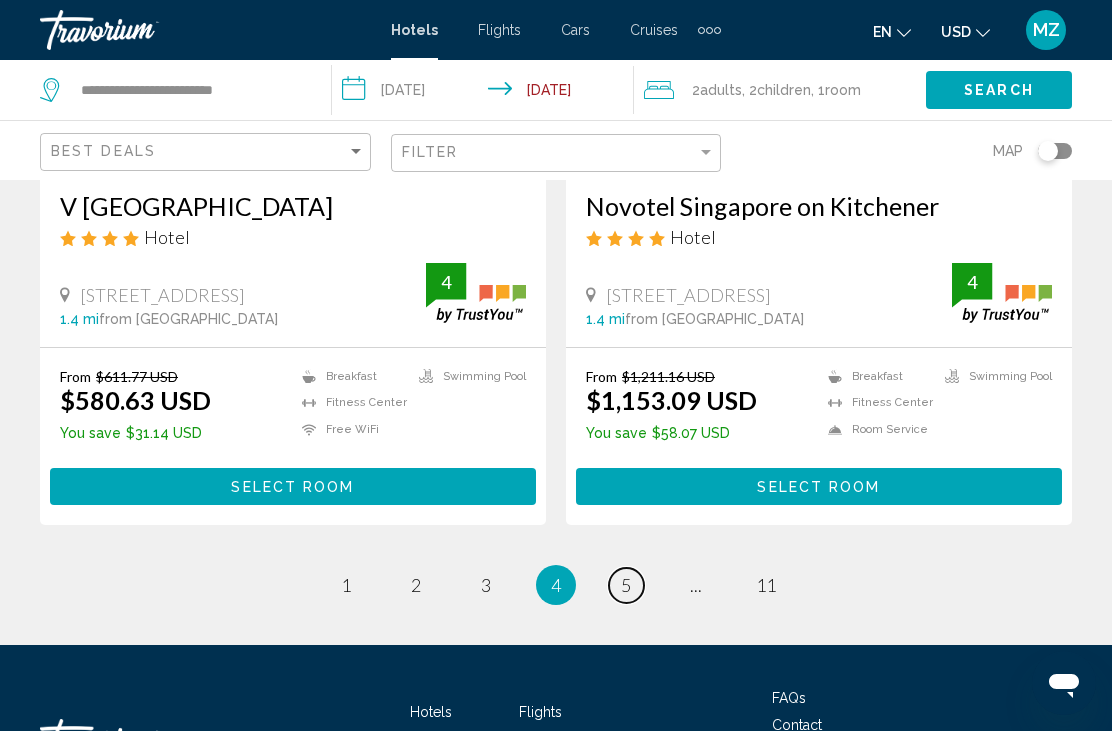 click on "5" at bounding box center [626, 585] 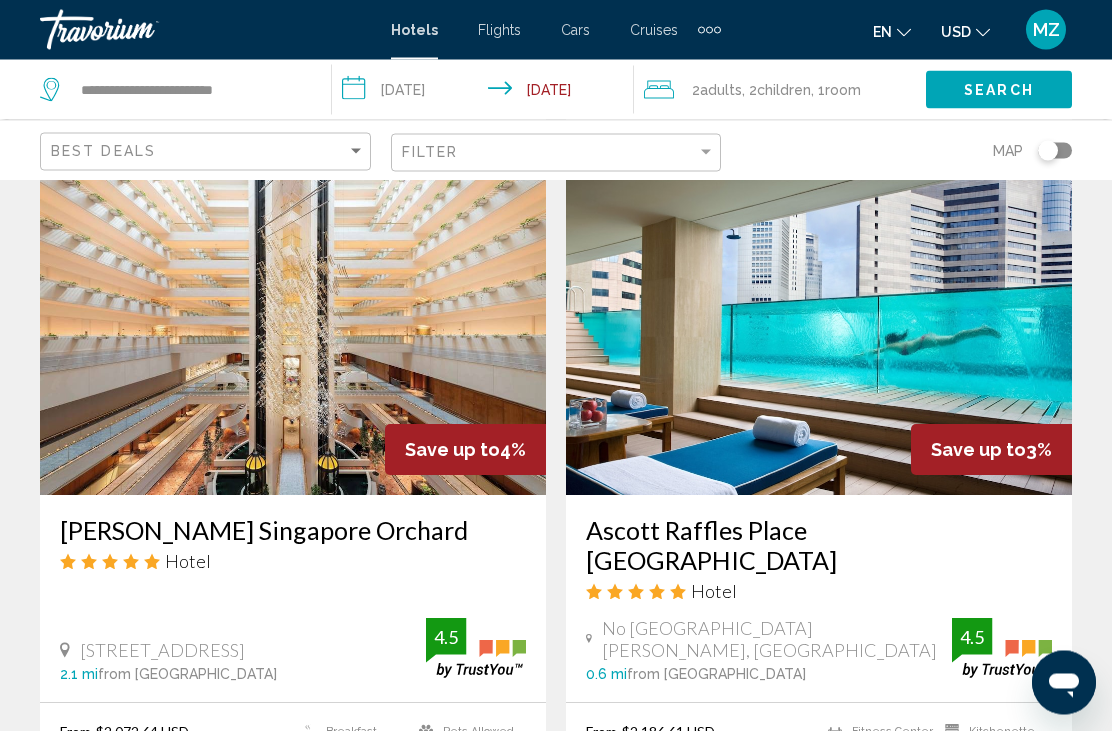 scroll, scrollTop: 789, scrollLeft: 0, axis: vertical 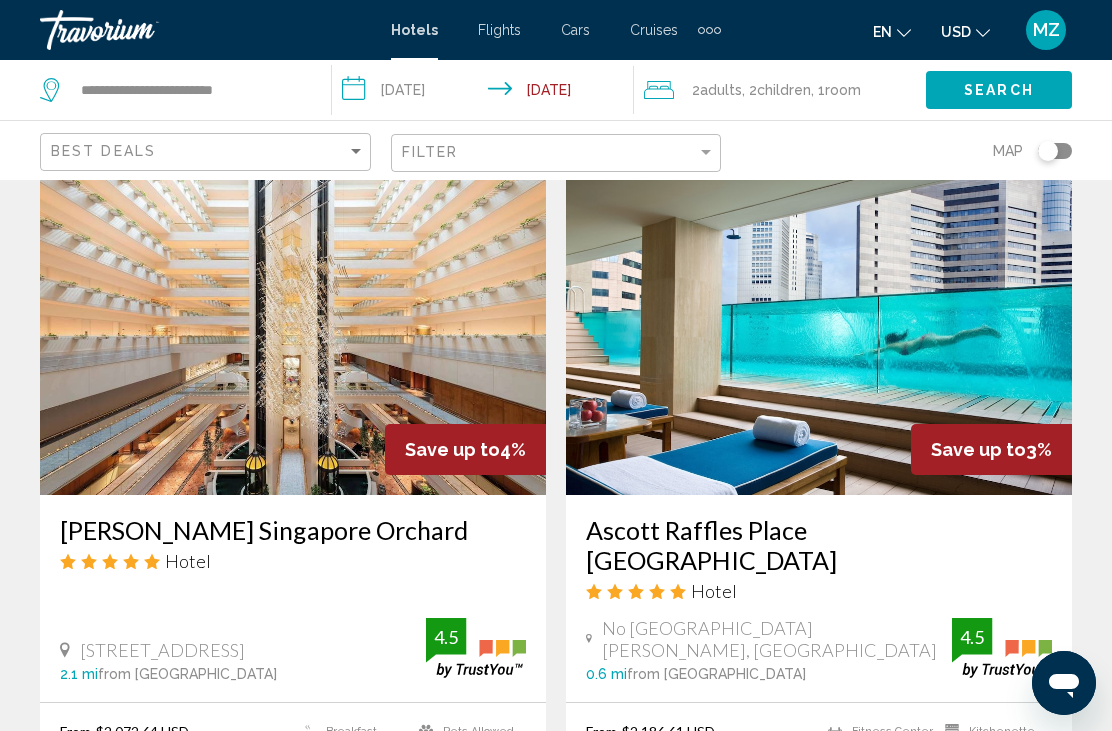click at bounding box center (293, 335) 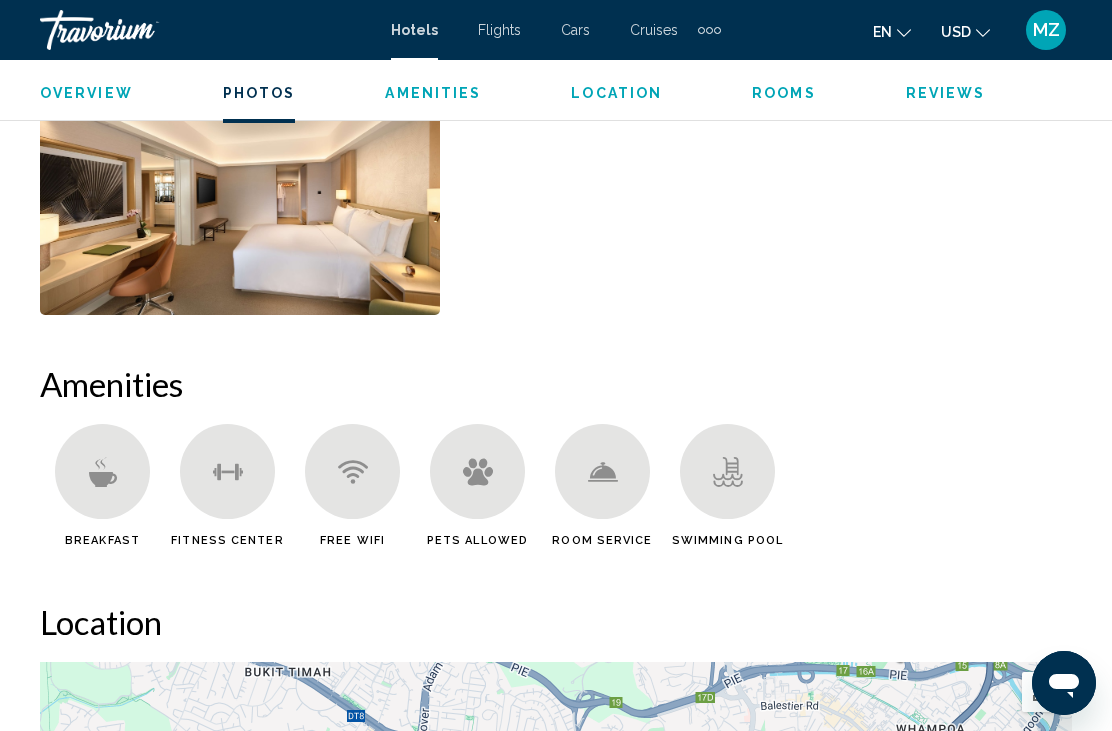 scroll, scrollTop: 1692, scrollLeft: 0, axis: vertical 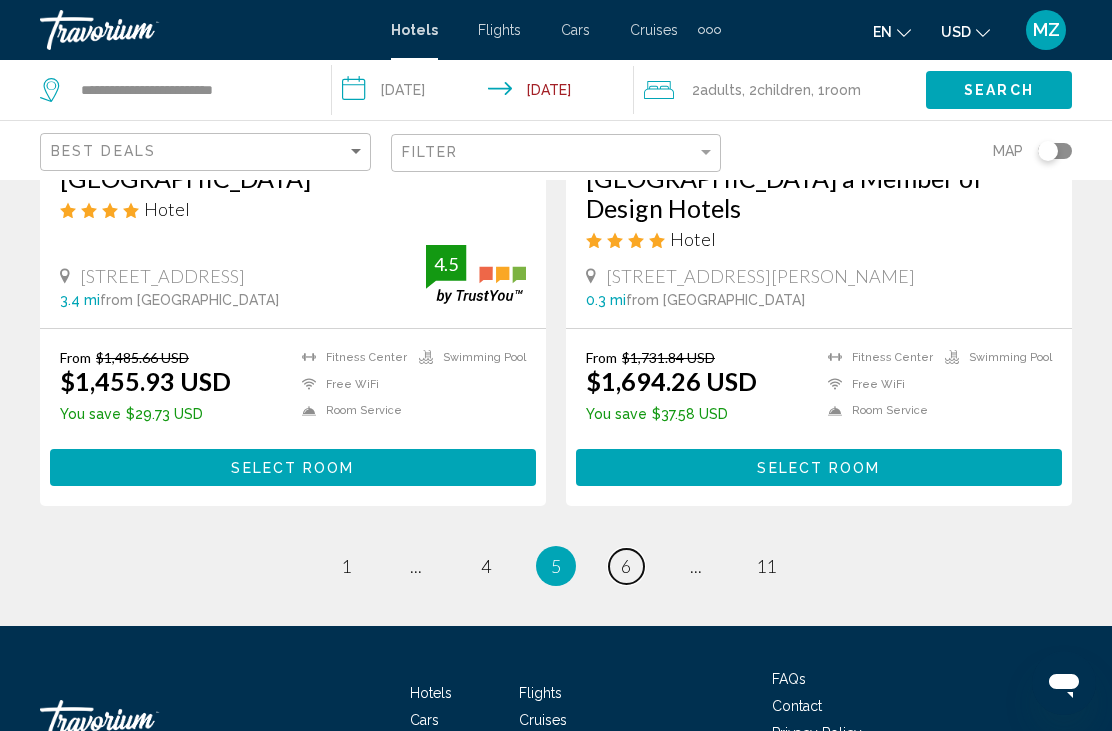 click on "6" at bounding box center (626, 566) 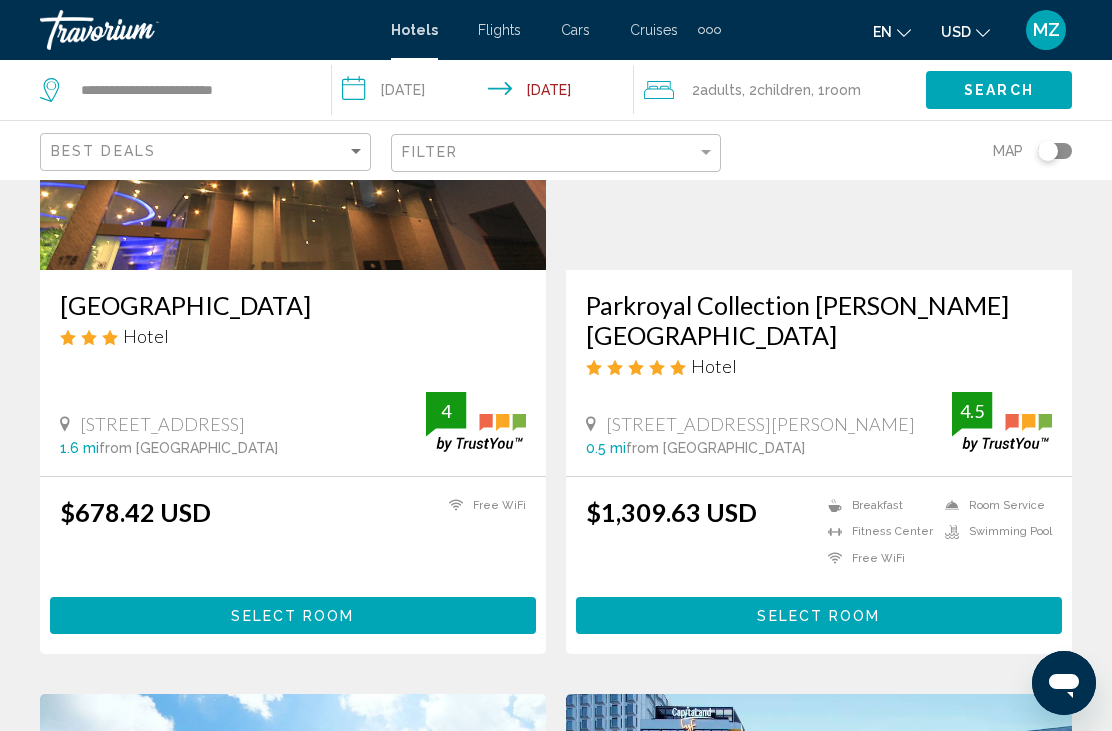 scroll, scrollTop: 0, scrollLeft: 0, axis: both 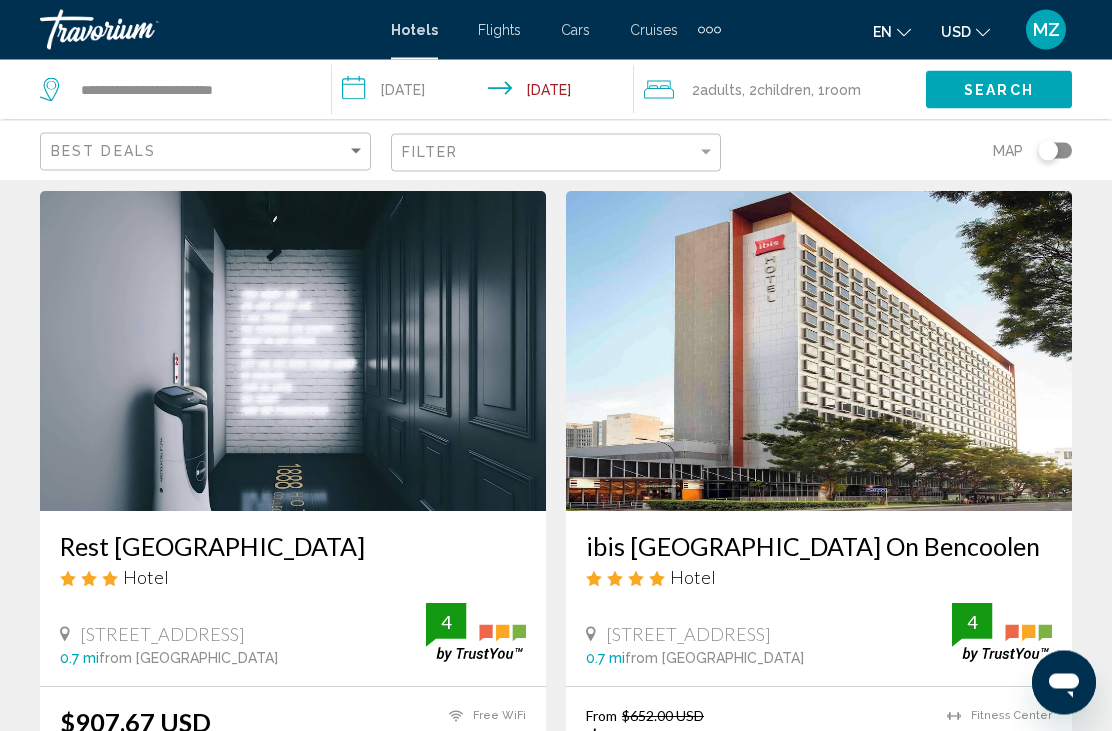 click at bounding box center (819, 352) 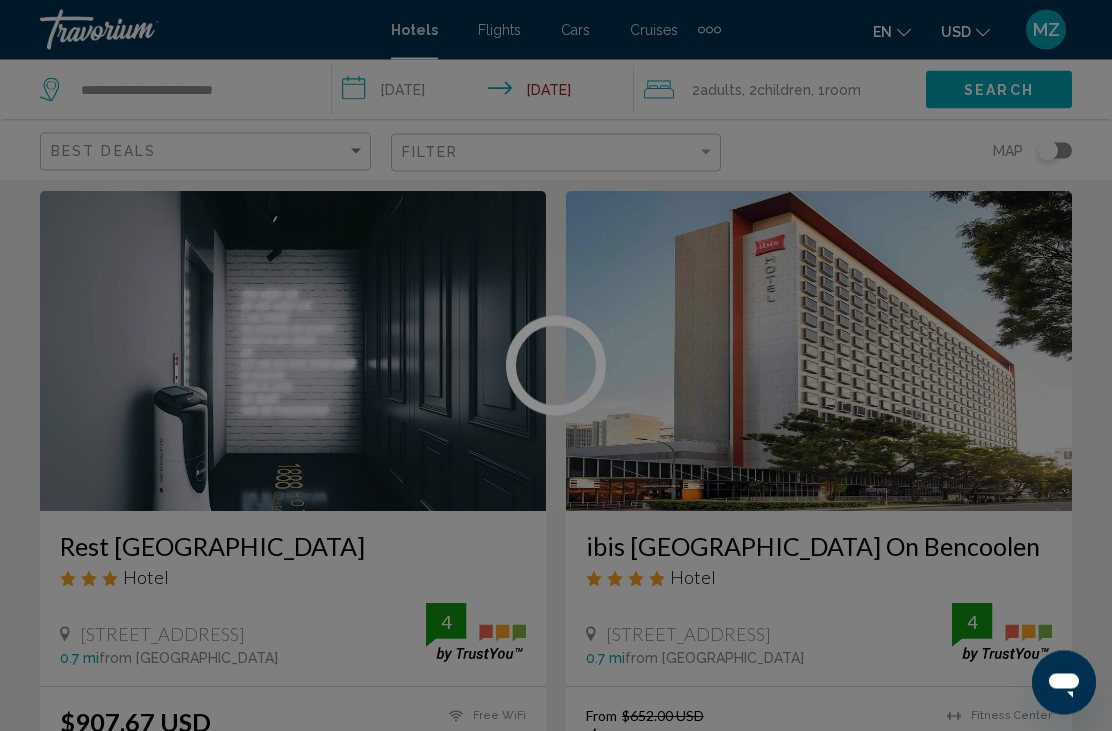 scroll, scrollTop: 59, scrollLeft: 0, axis: vertical 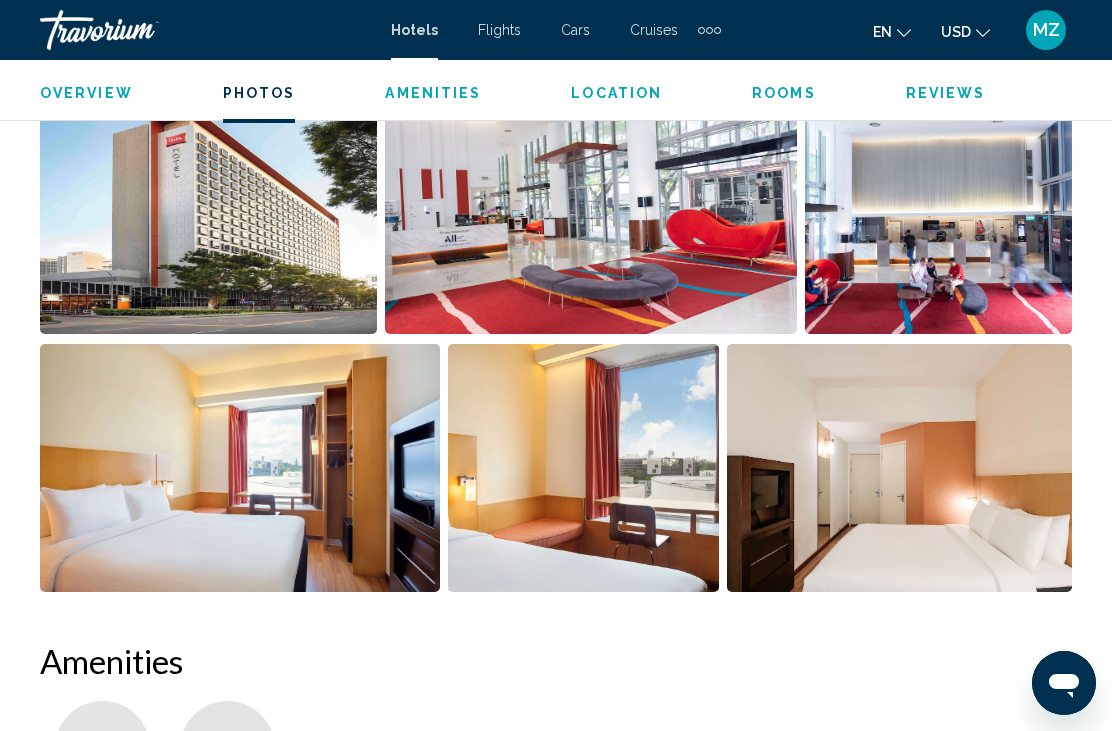 click at bounding box center [938, 210] 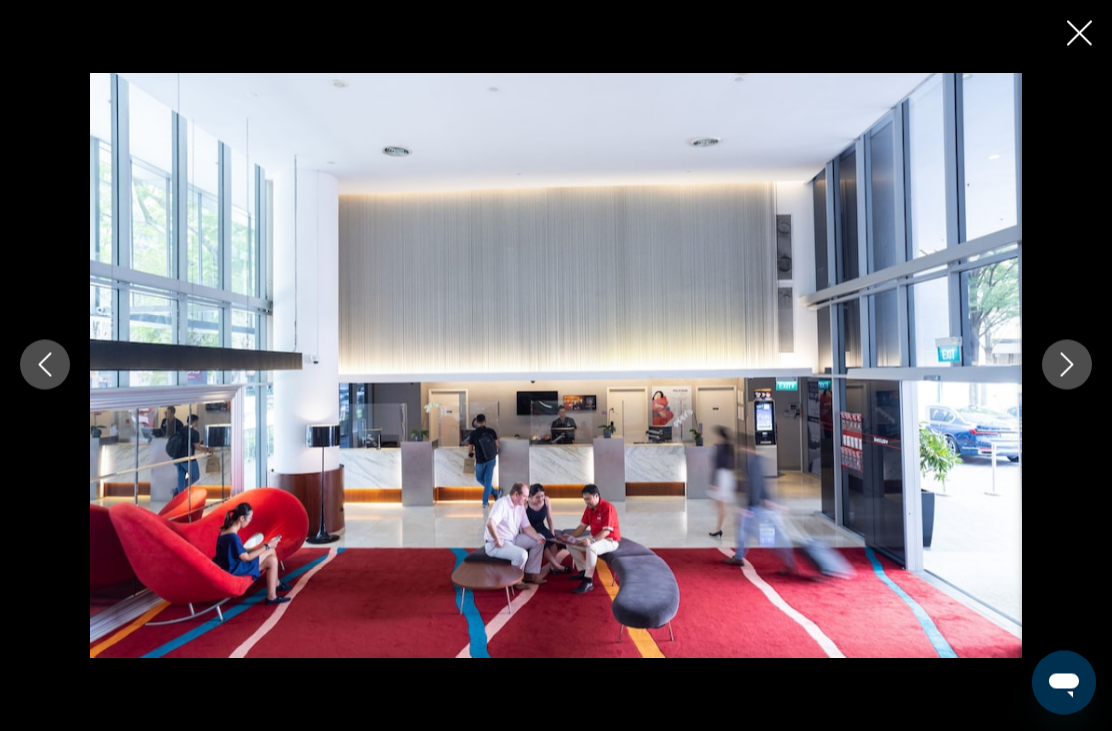 scroll, scrollTop: 2136, scrollLeft: 0, axis: vertical 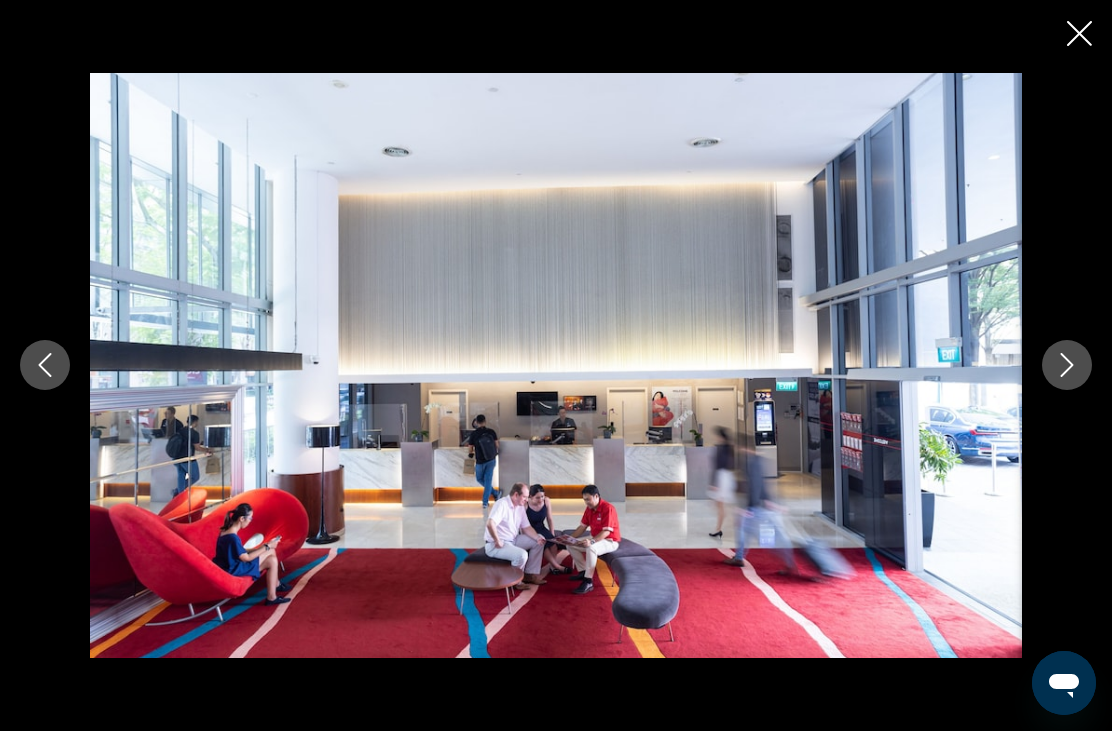 click at bounding box center [1067, 365] 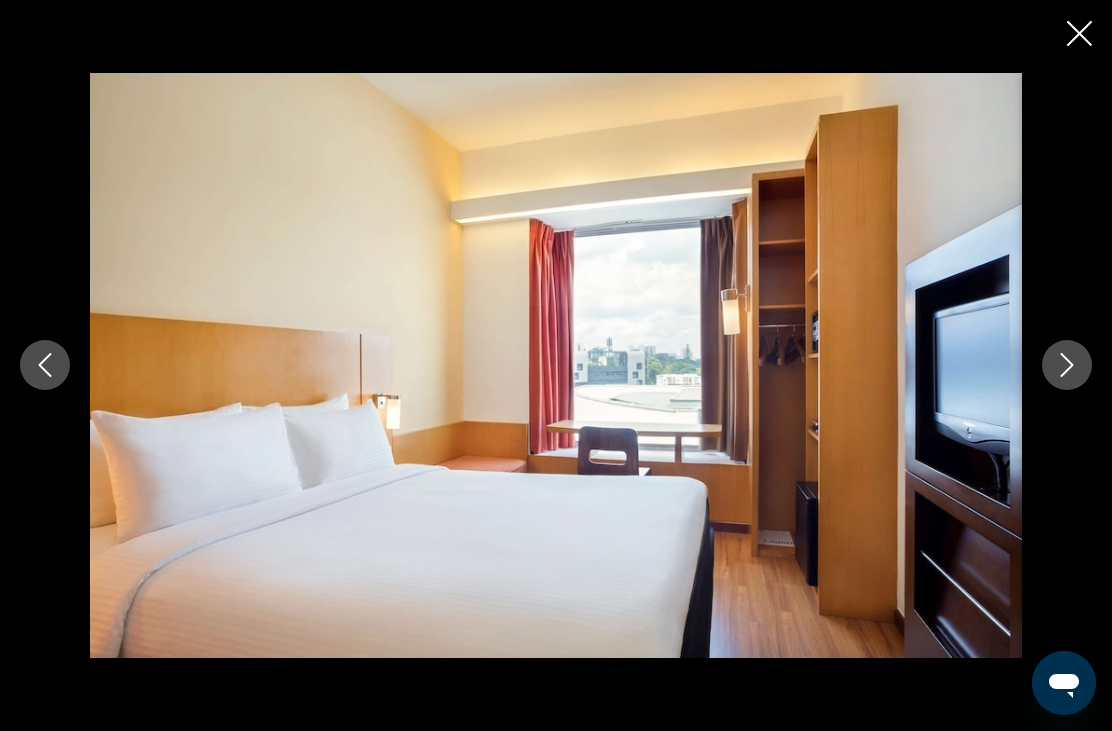 click 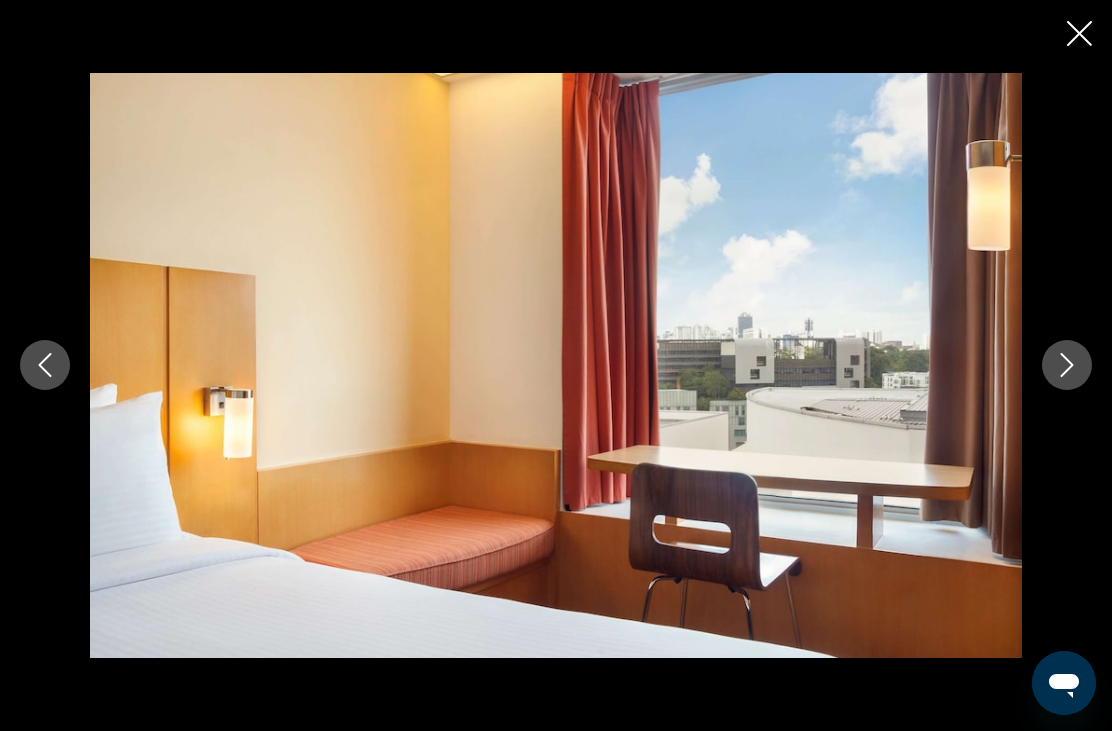 click at bounding box center [1067, 365] 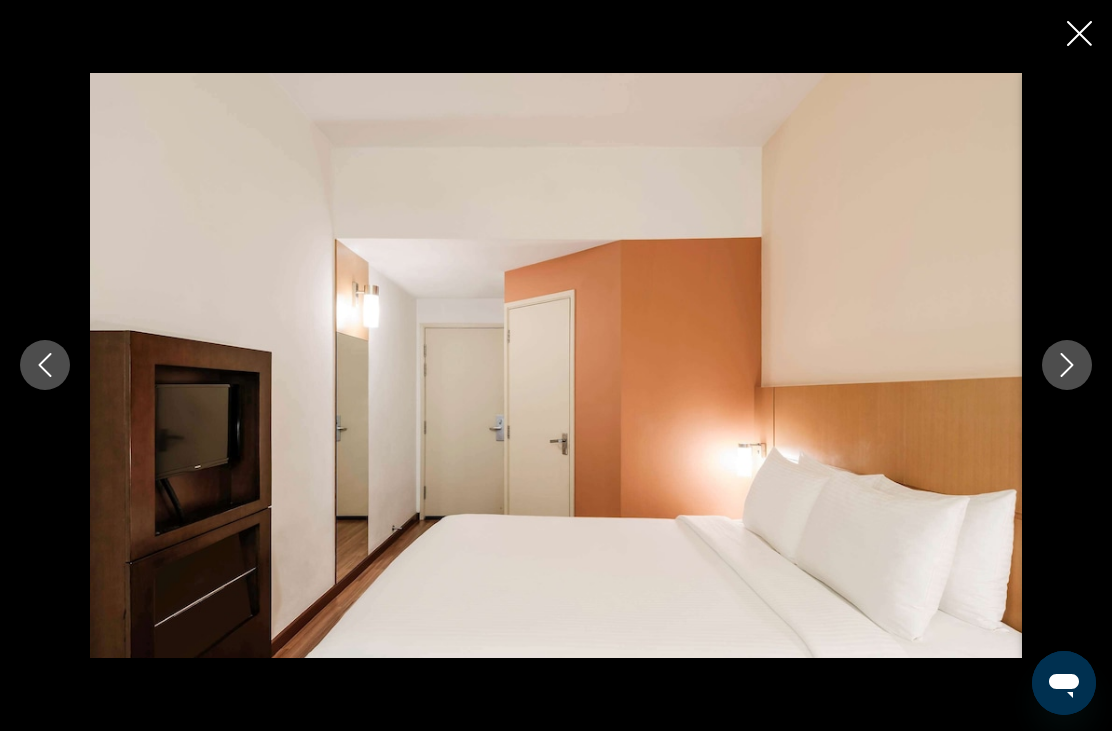 click 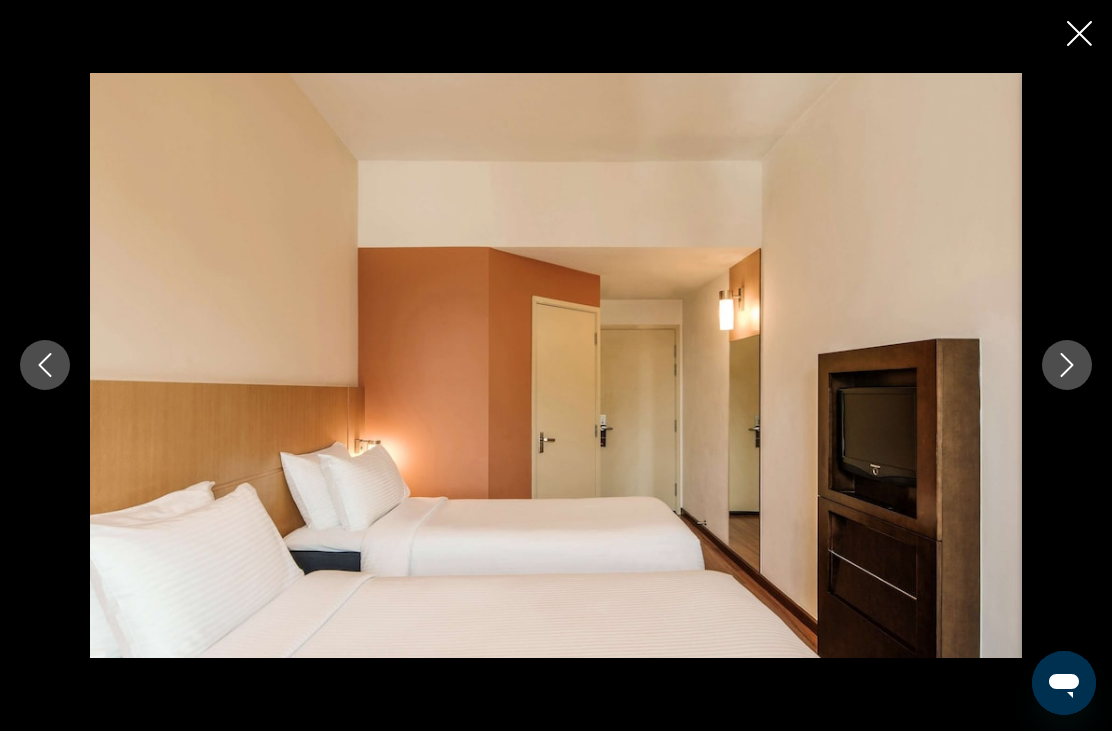 click at bounding box center [1067, 365] 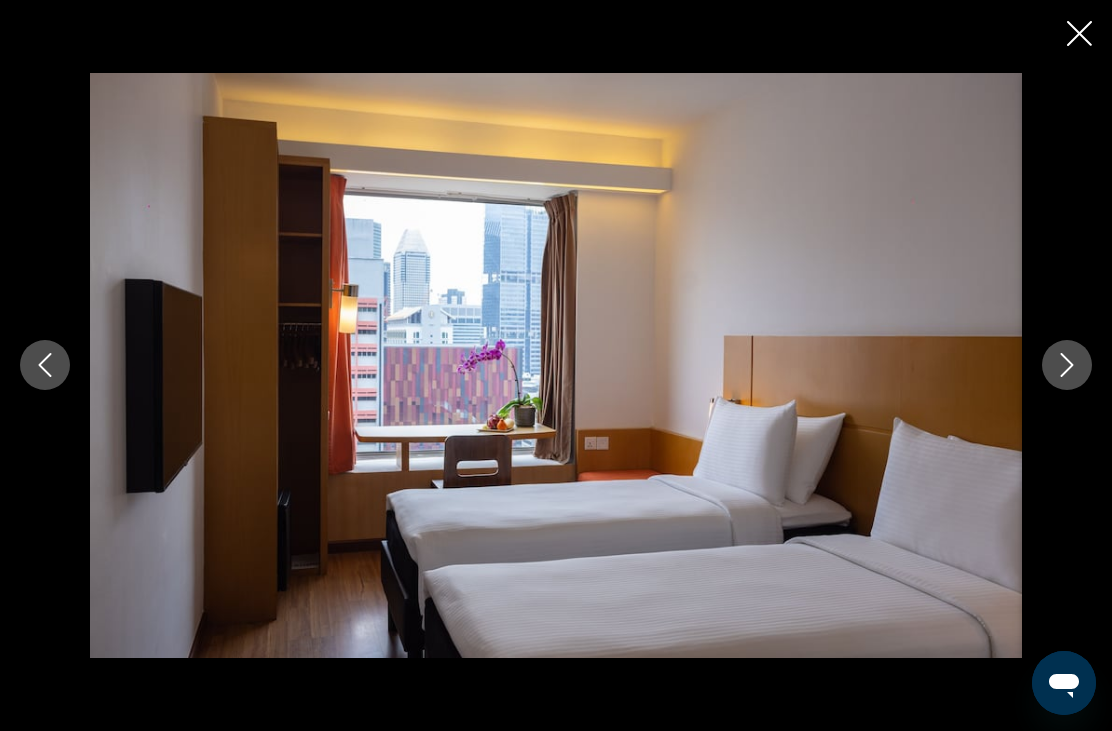 click 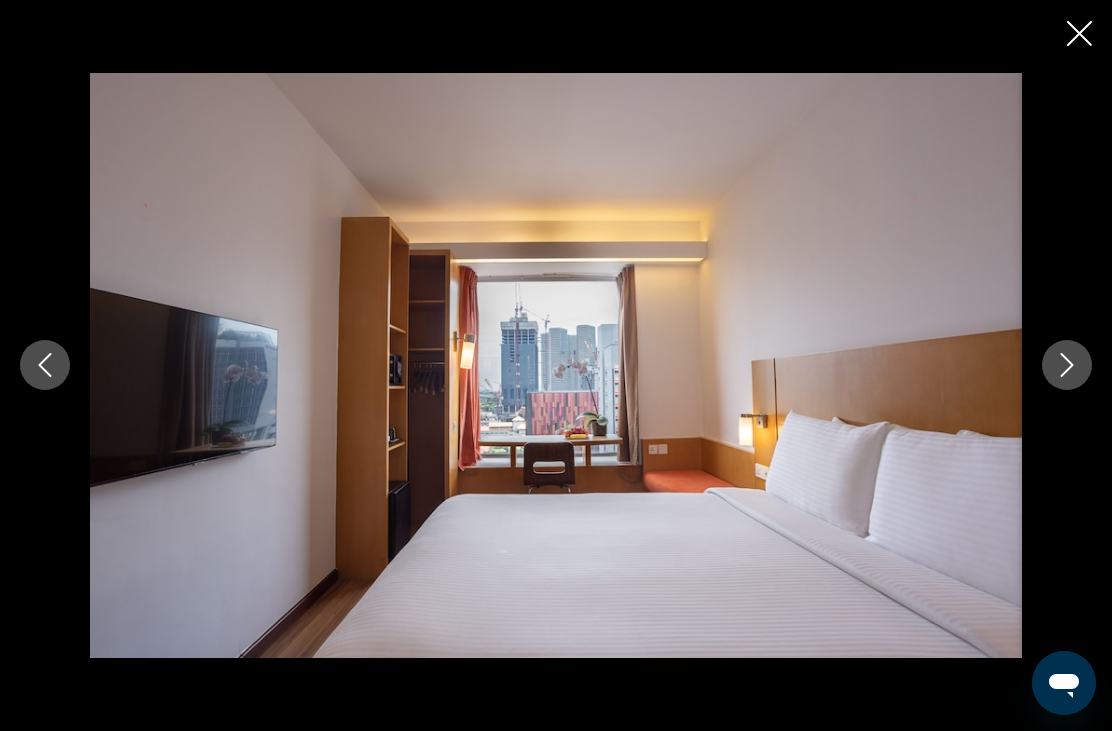 click 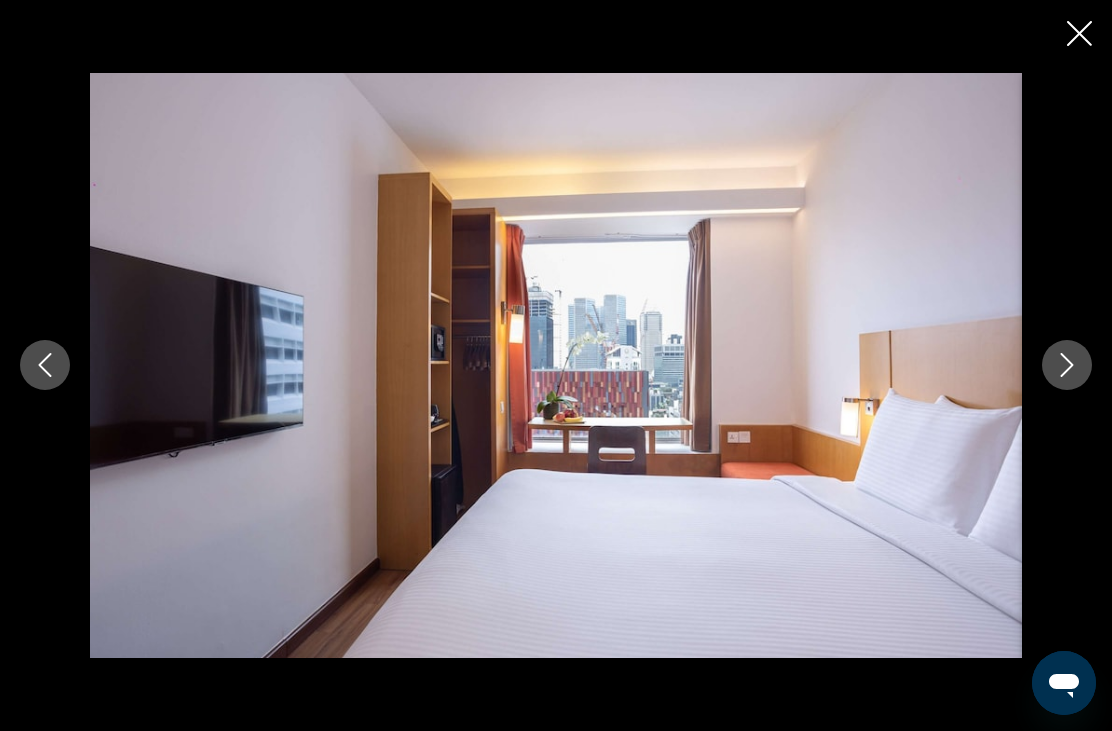 click 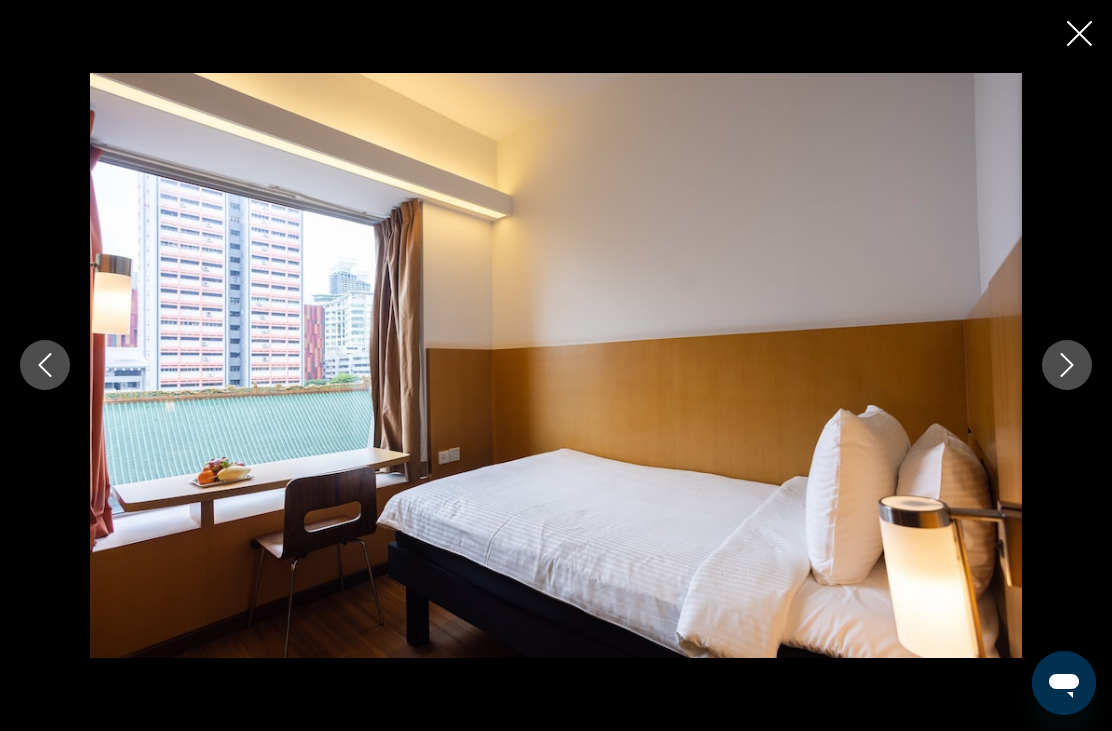 click at bounding box center (1067, 365) 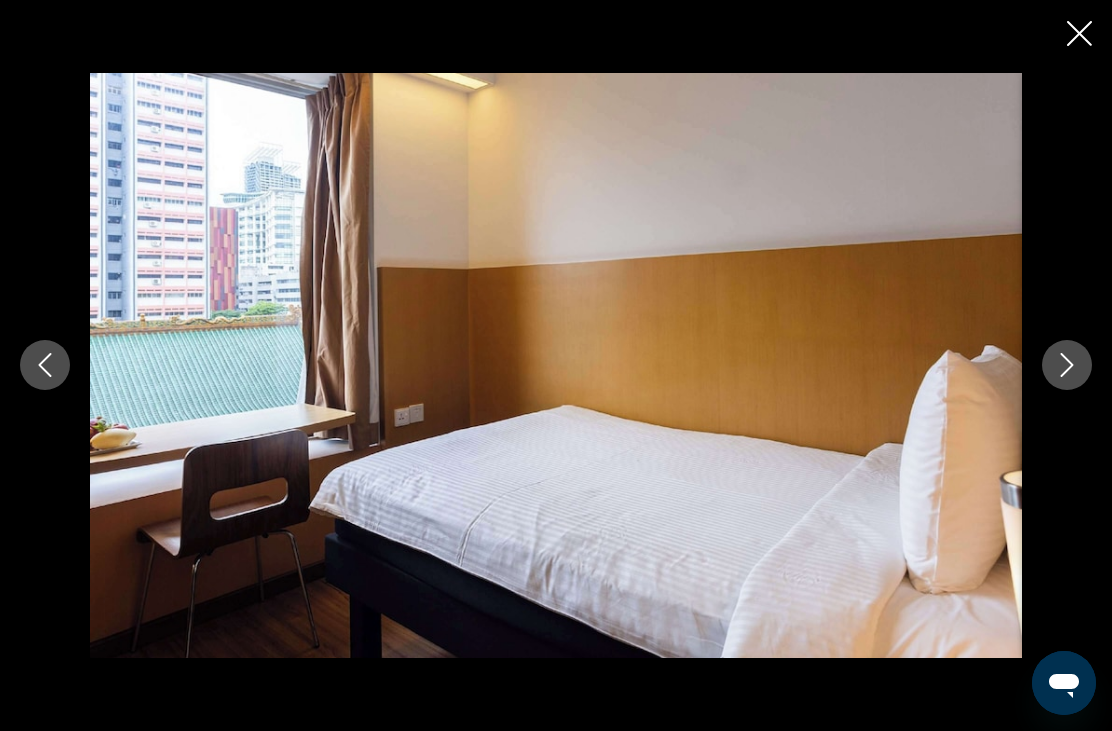 click at bounding box center (1067, 365) 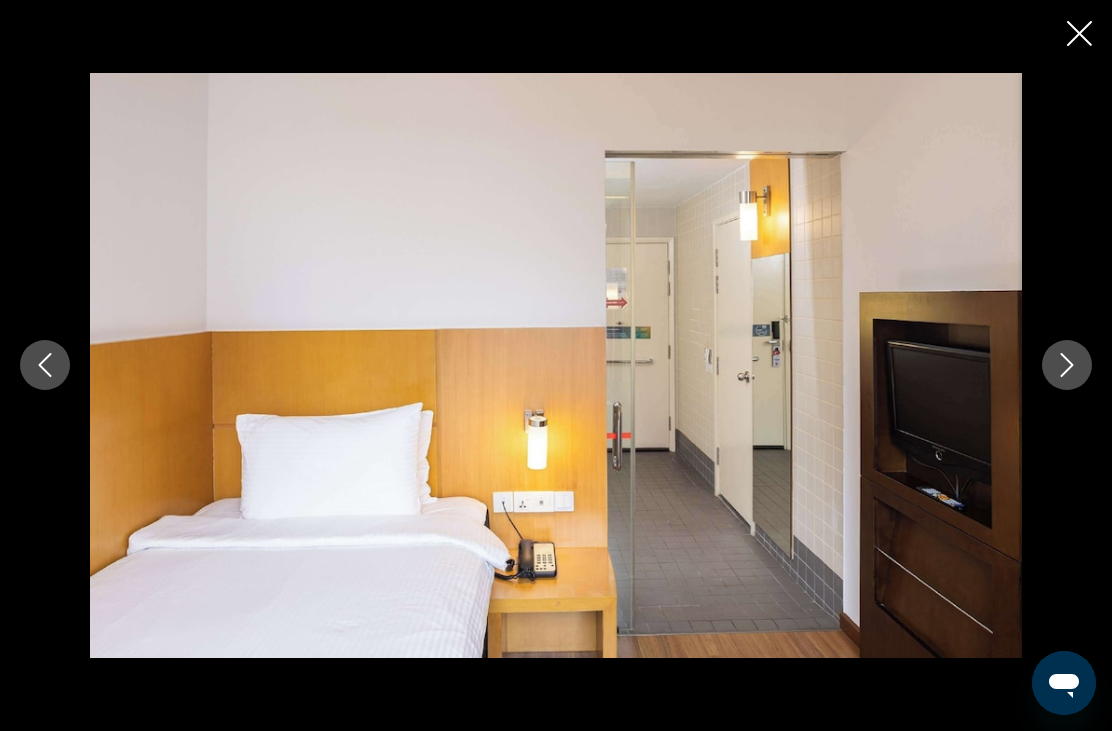 click 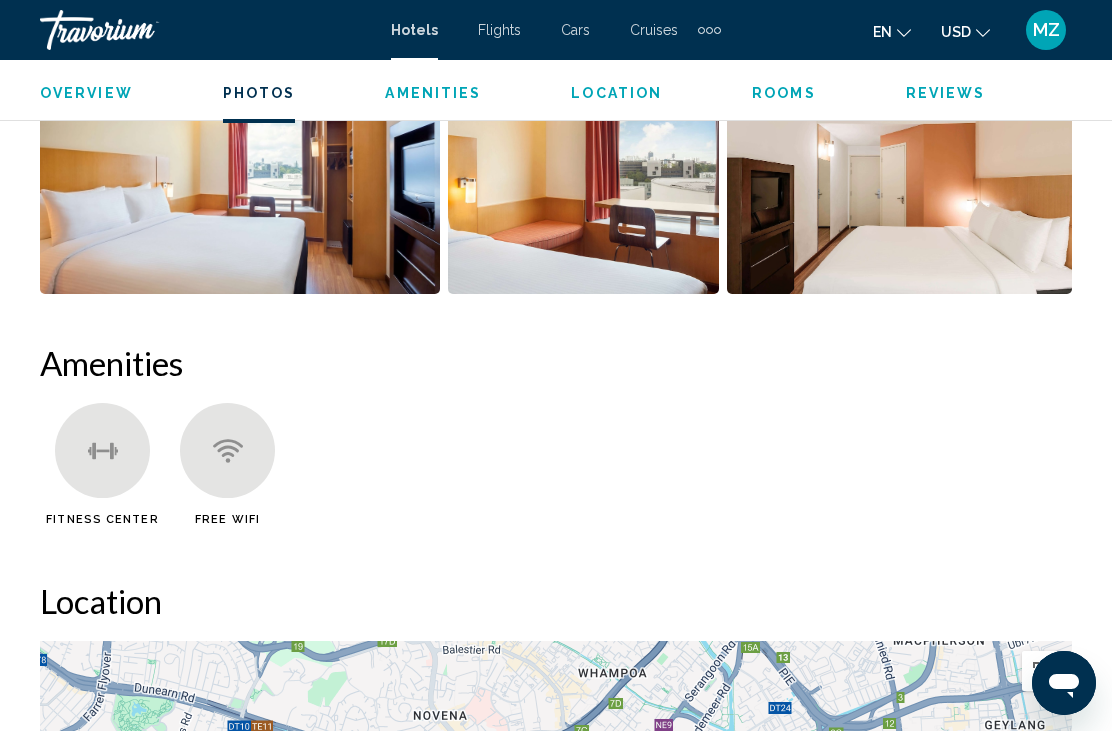 scroll, scrollTop: 1509, scrollLeft: 0, axis: vertical 